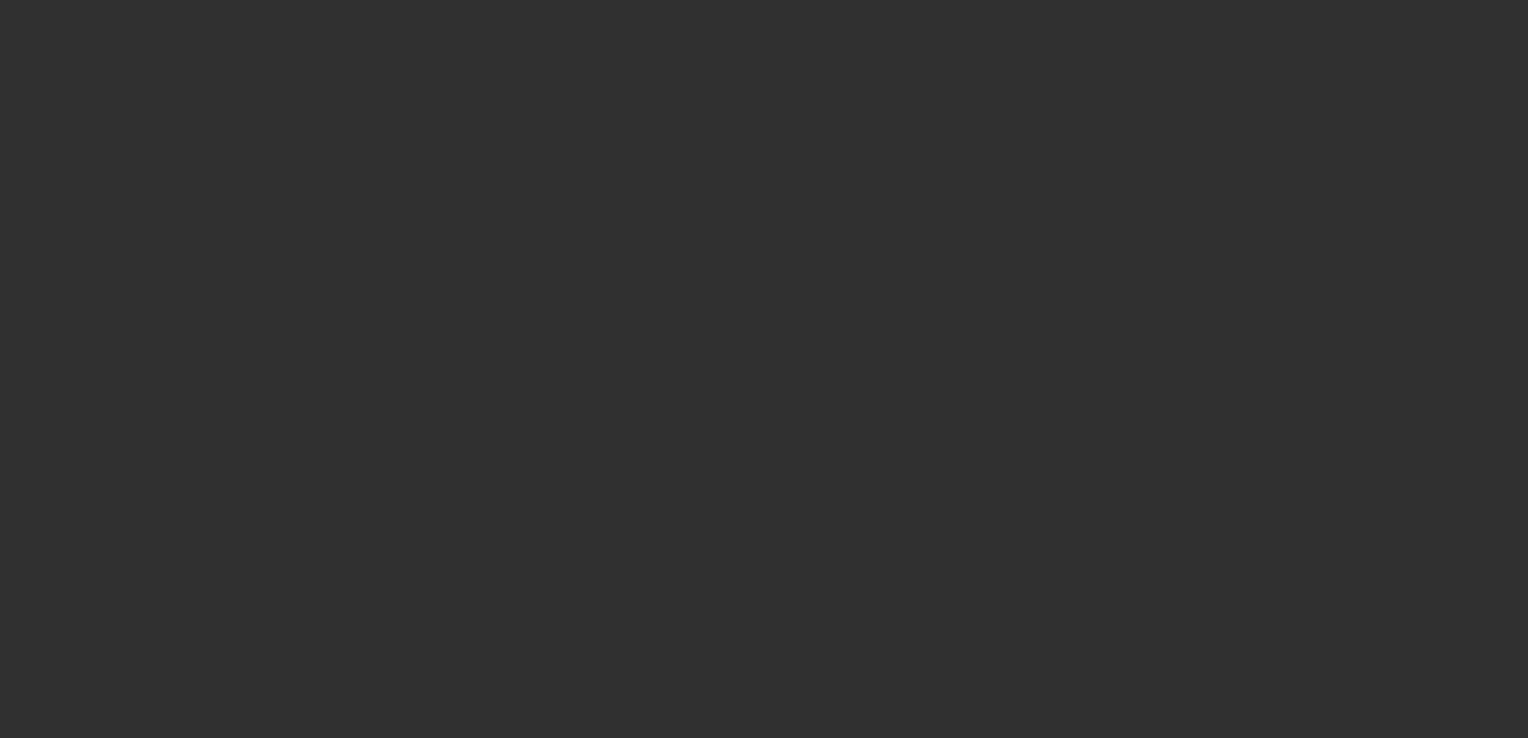 scroll, scrollTop: 0, scrollLeft: 0, axis: both 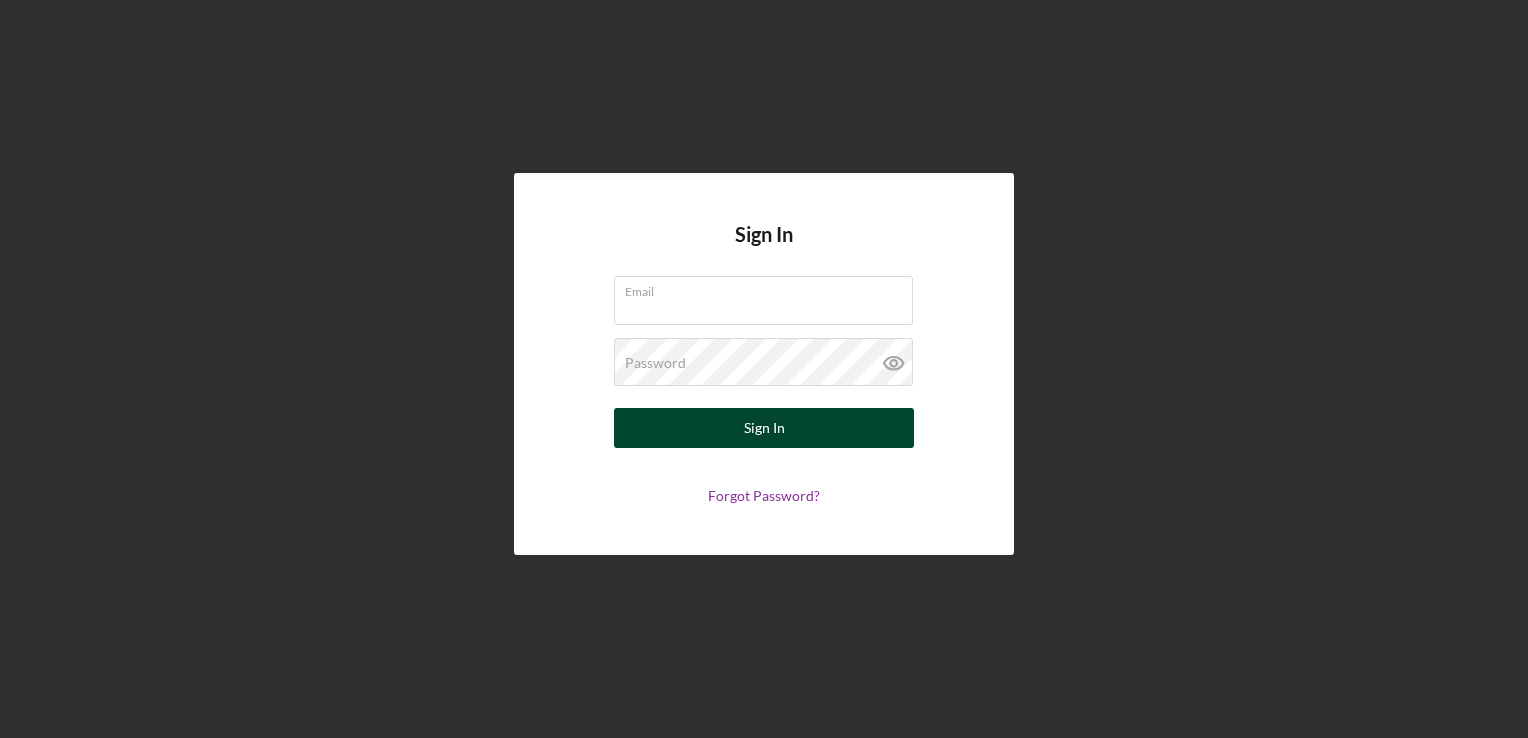 type on "[EMAIL]" 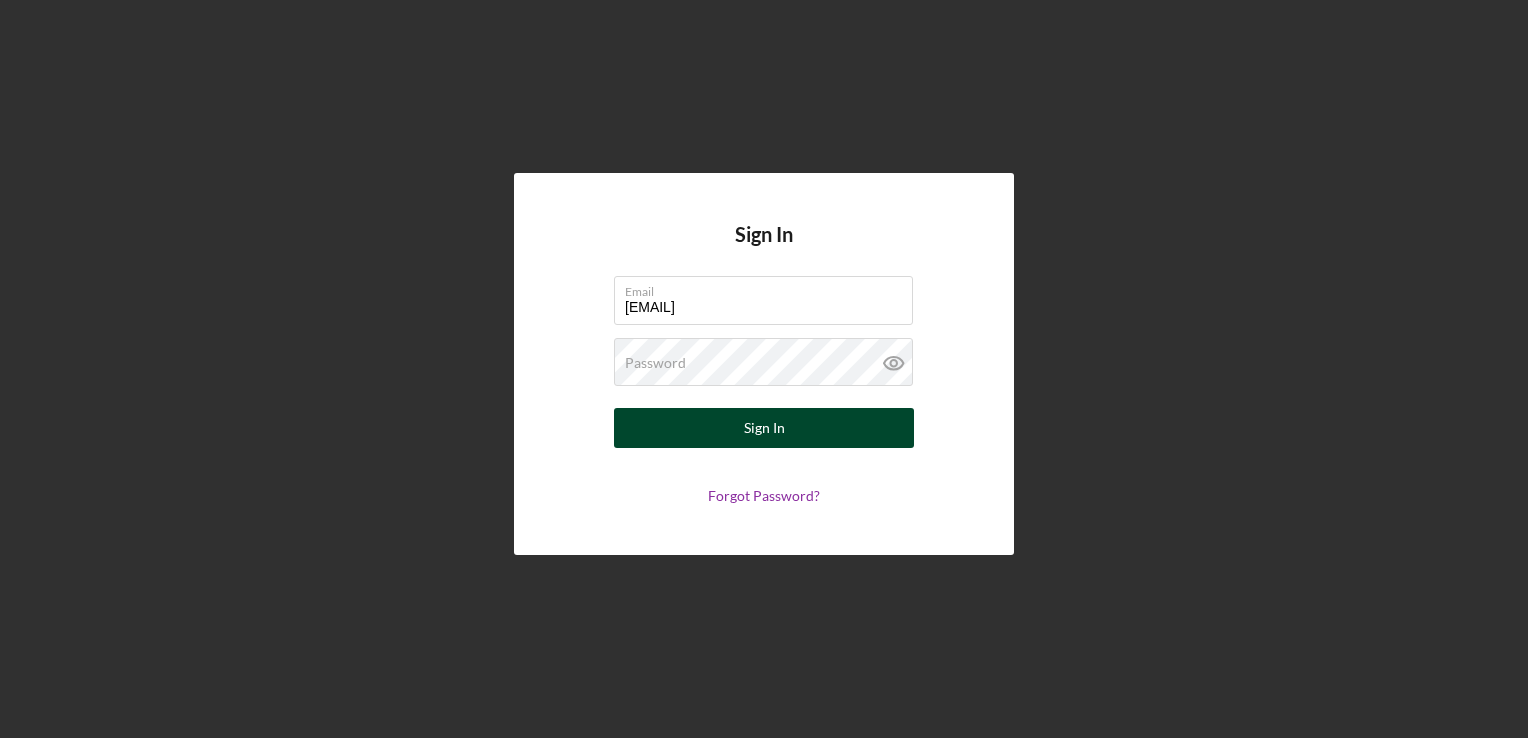 click on "Sign In" at bounding box center (764, 428) 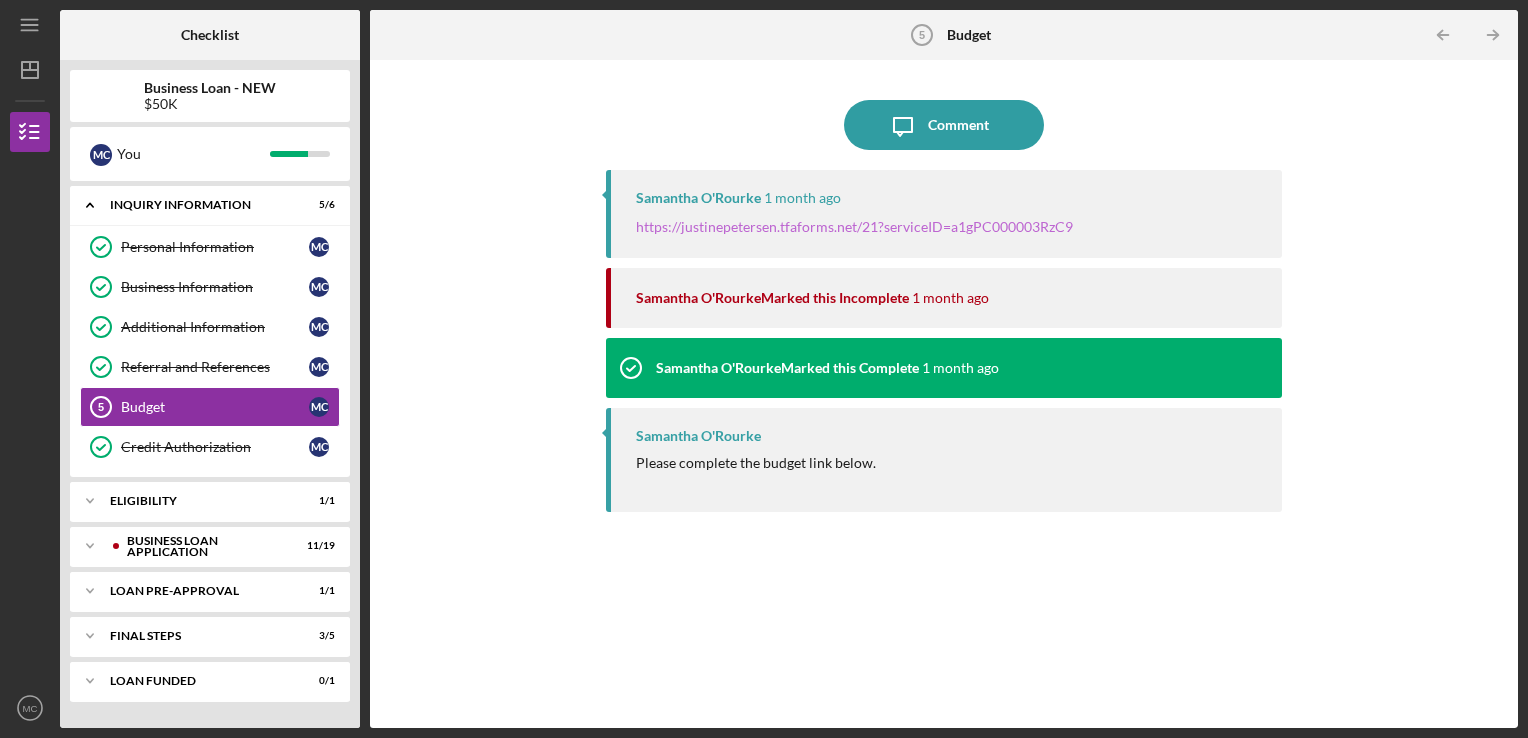 click on "https://justinepetersen.tfaforms.net/21?serviceID=a1gPC000003RzC9" at bounding box center [854, 226] 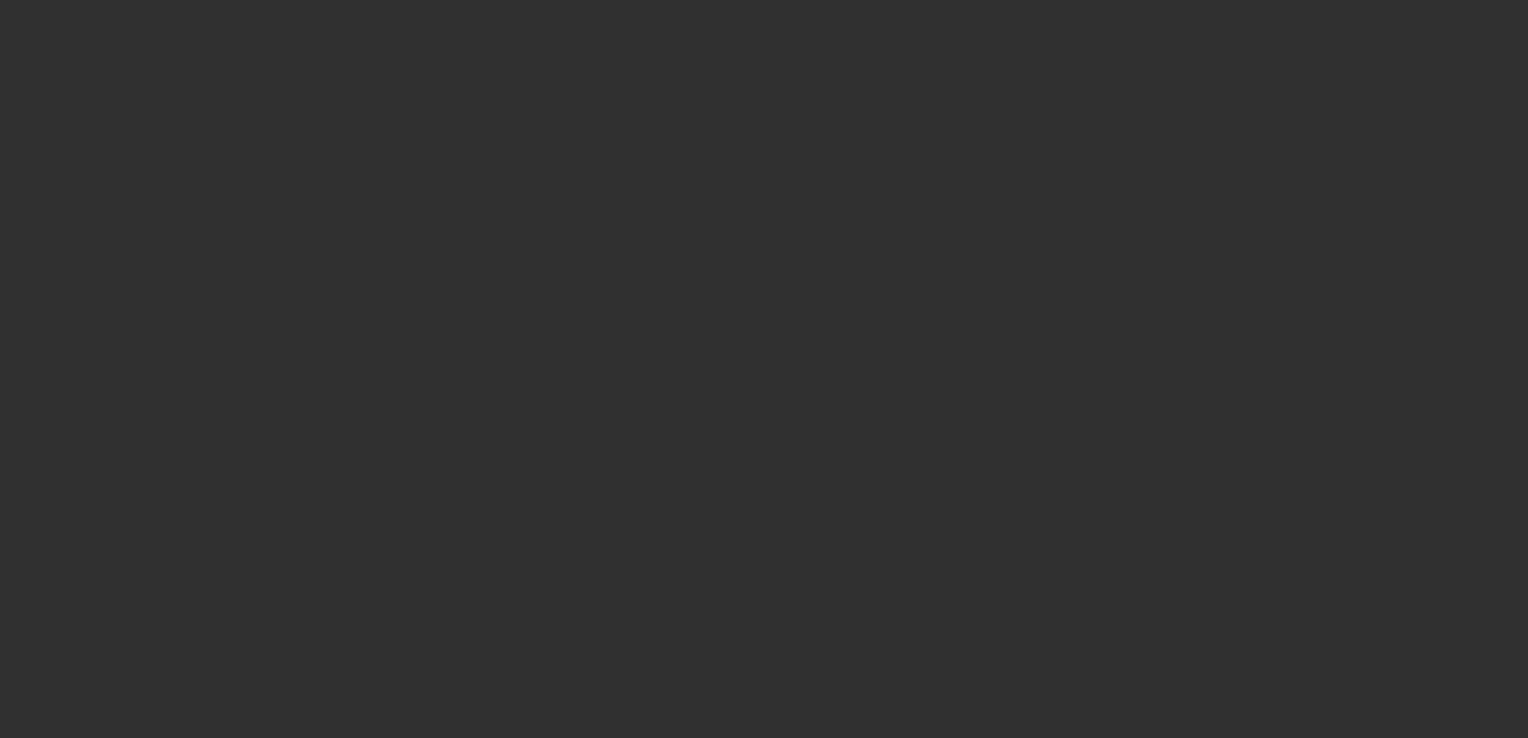scroll, scrollTop: 0, scrollLeft: 0, axis: both 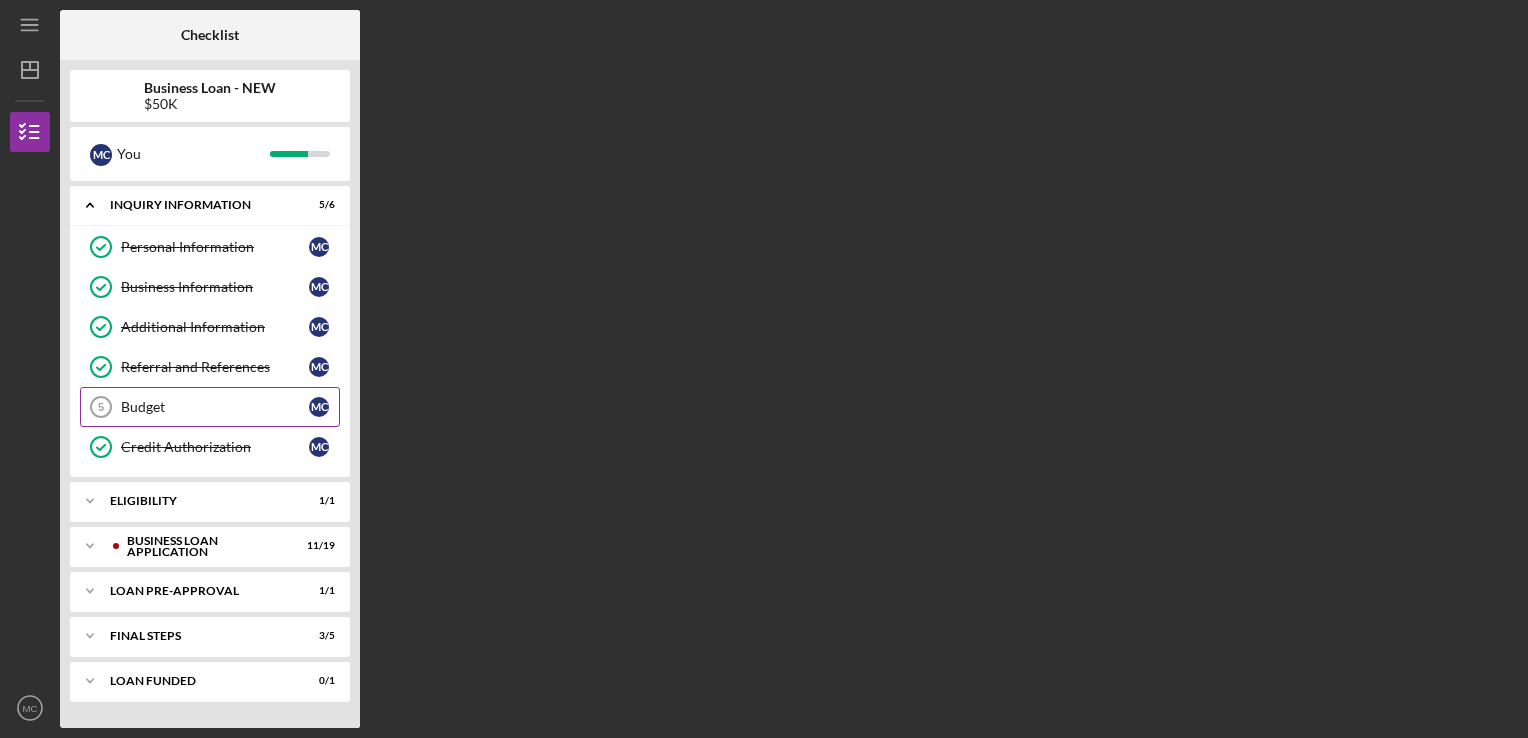 click on "Budget" at bounding box center (215, 407) 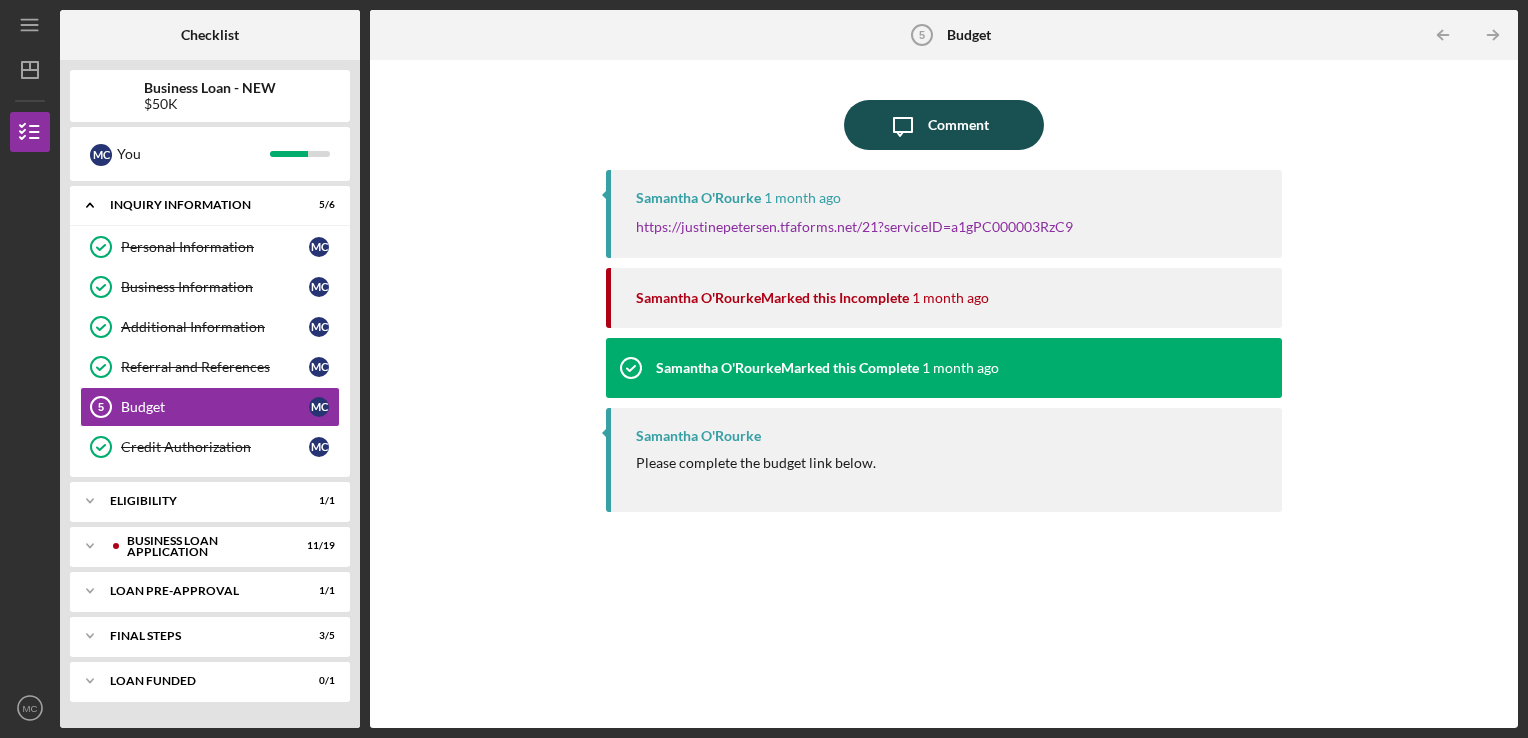 click on "Icon/Message" 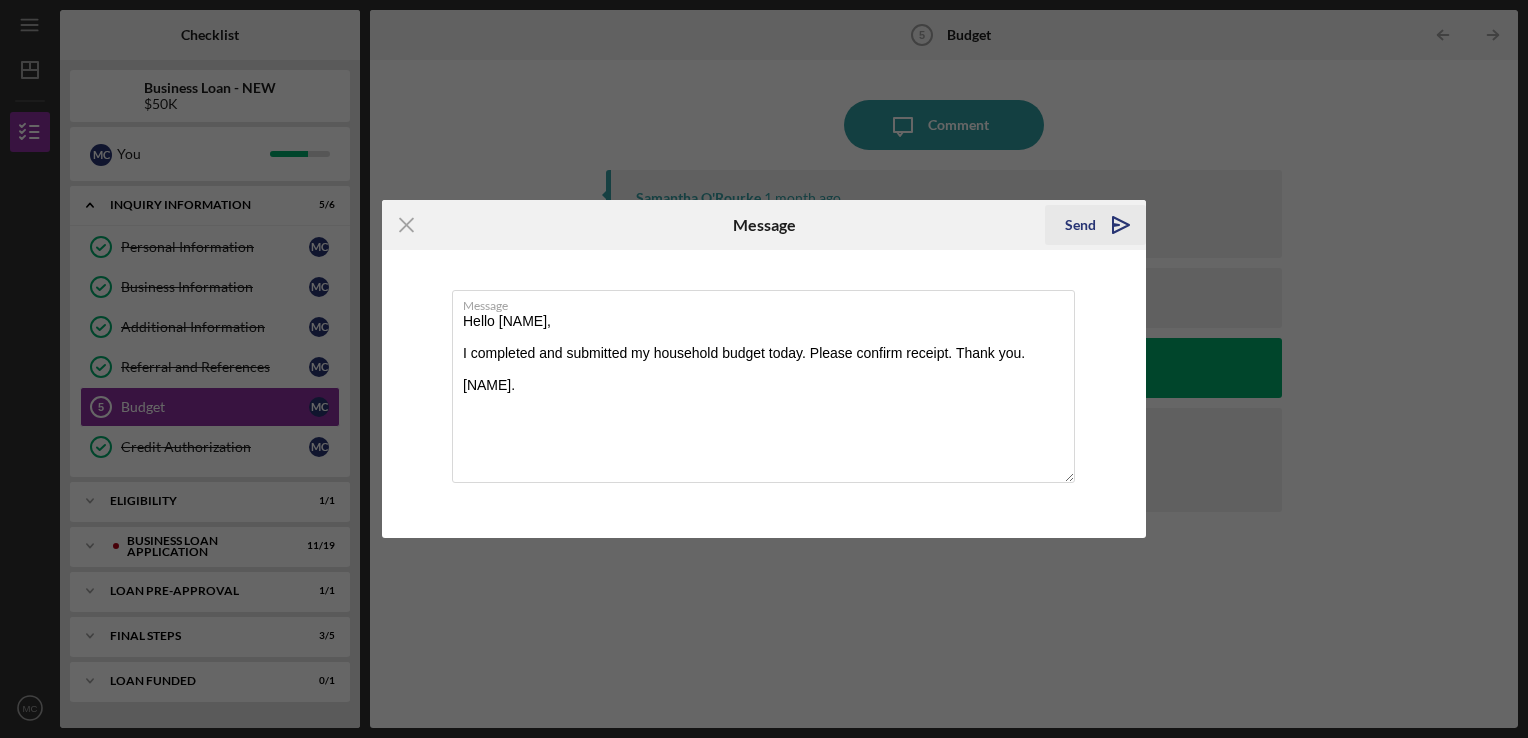type on "Hello [NAME],
I completed and submitted my household budget today. Please confirm receipt. Thank you.
[NAME]." 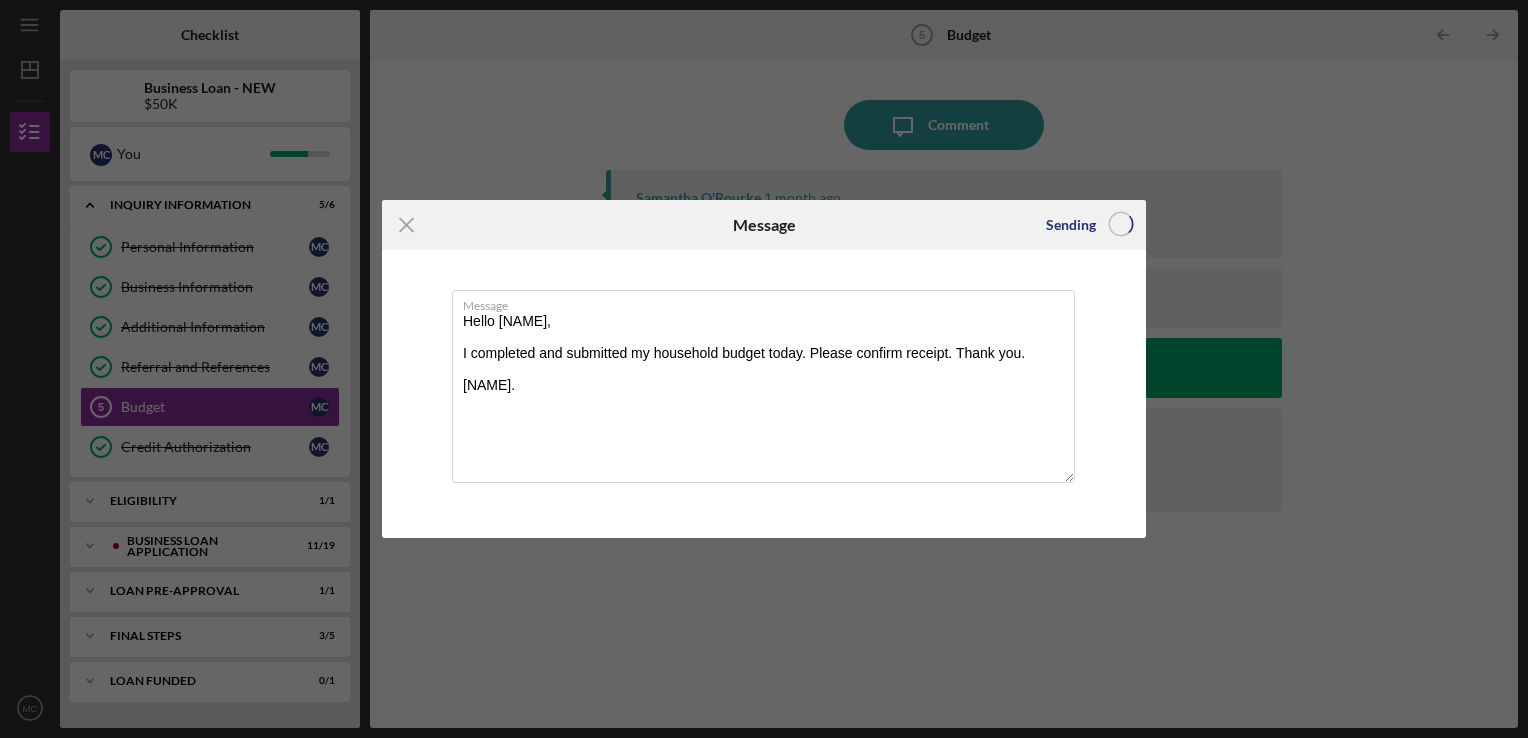 type 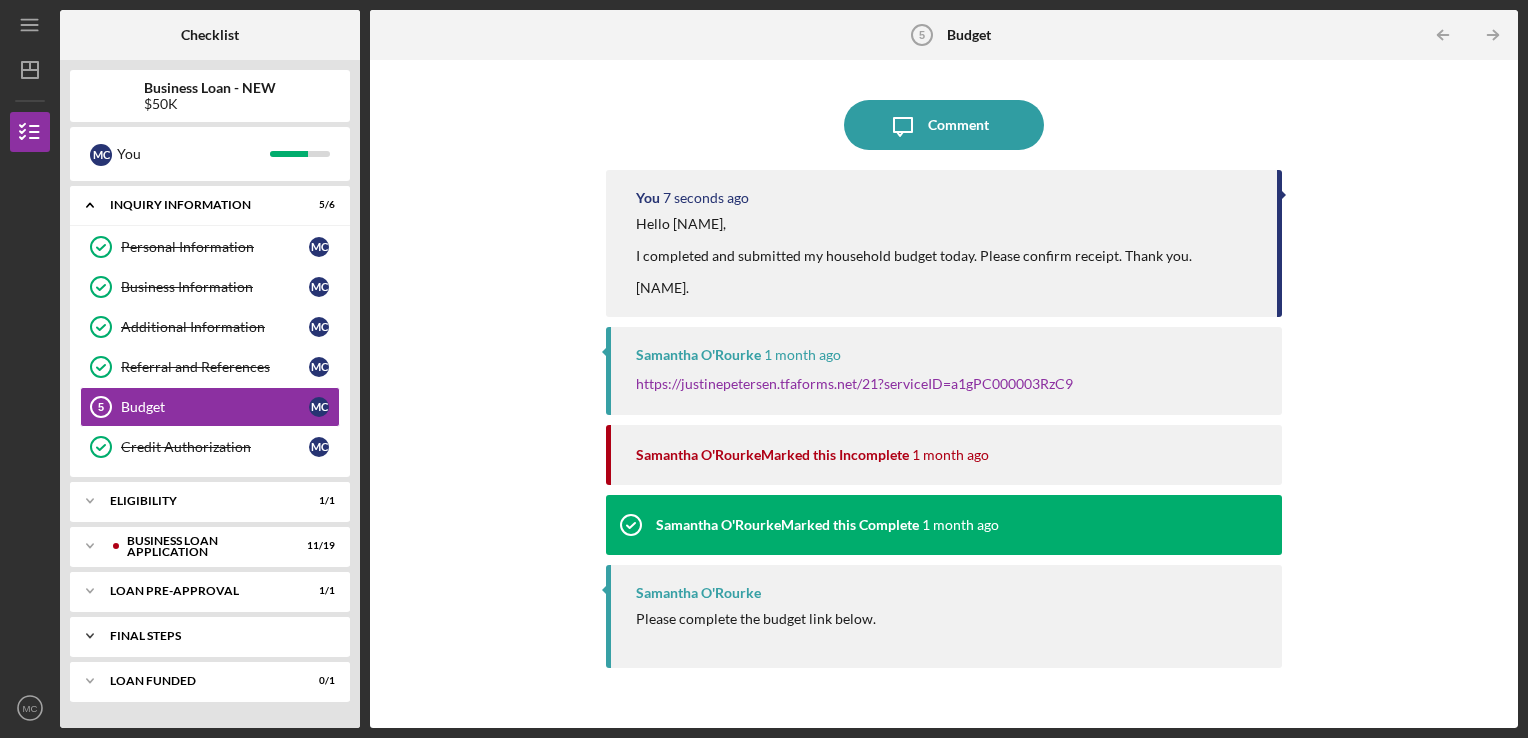 click on "Icon/Expander" 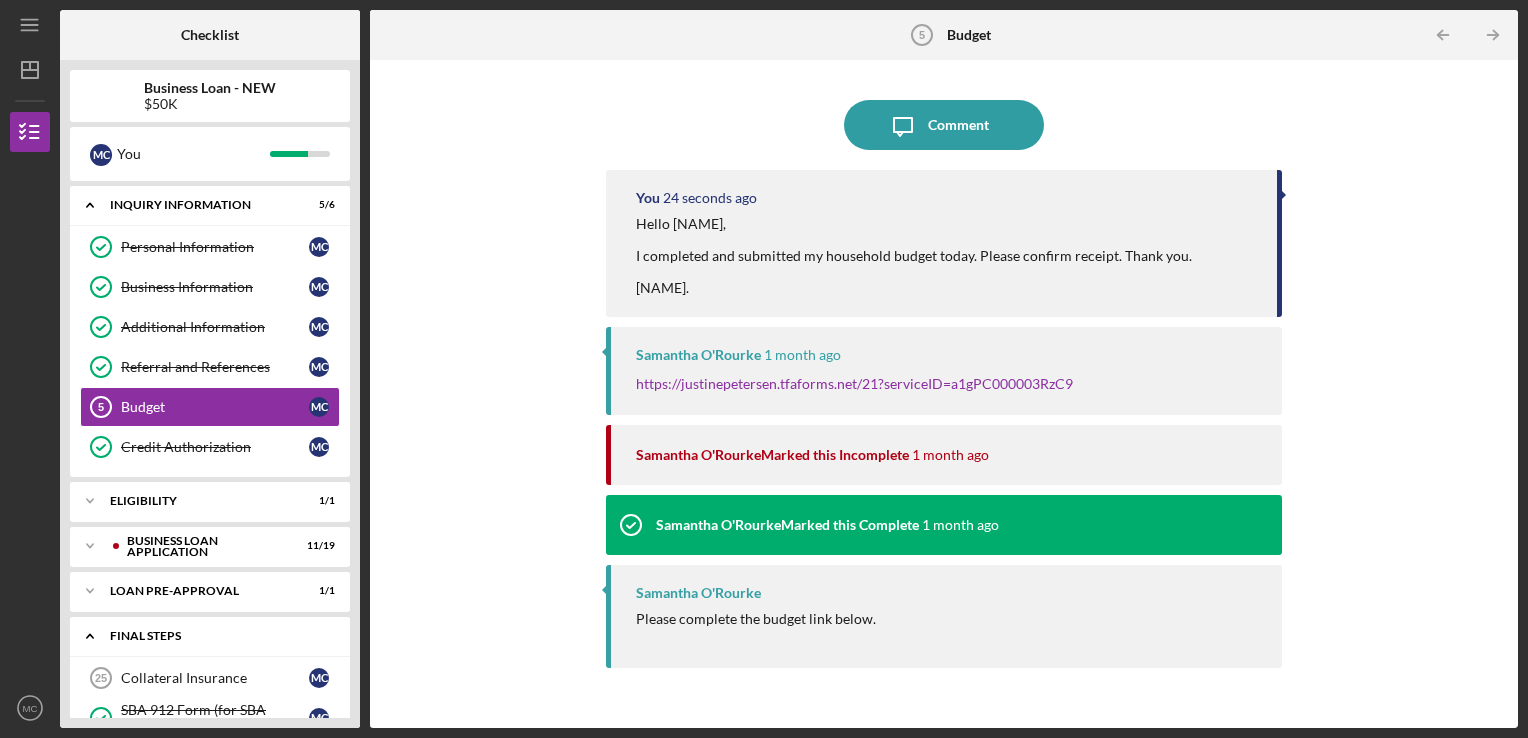 click on "FINAL STEPS" at bounding box center [217, 636] 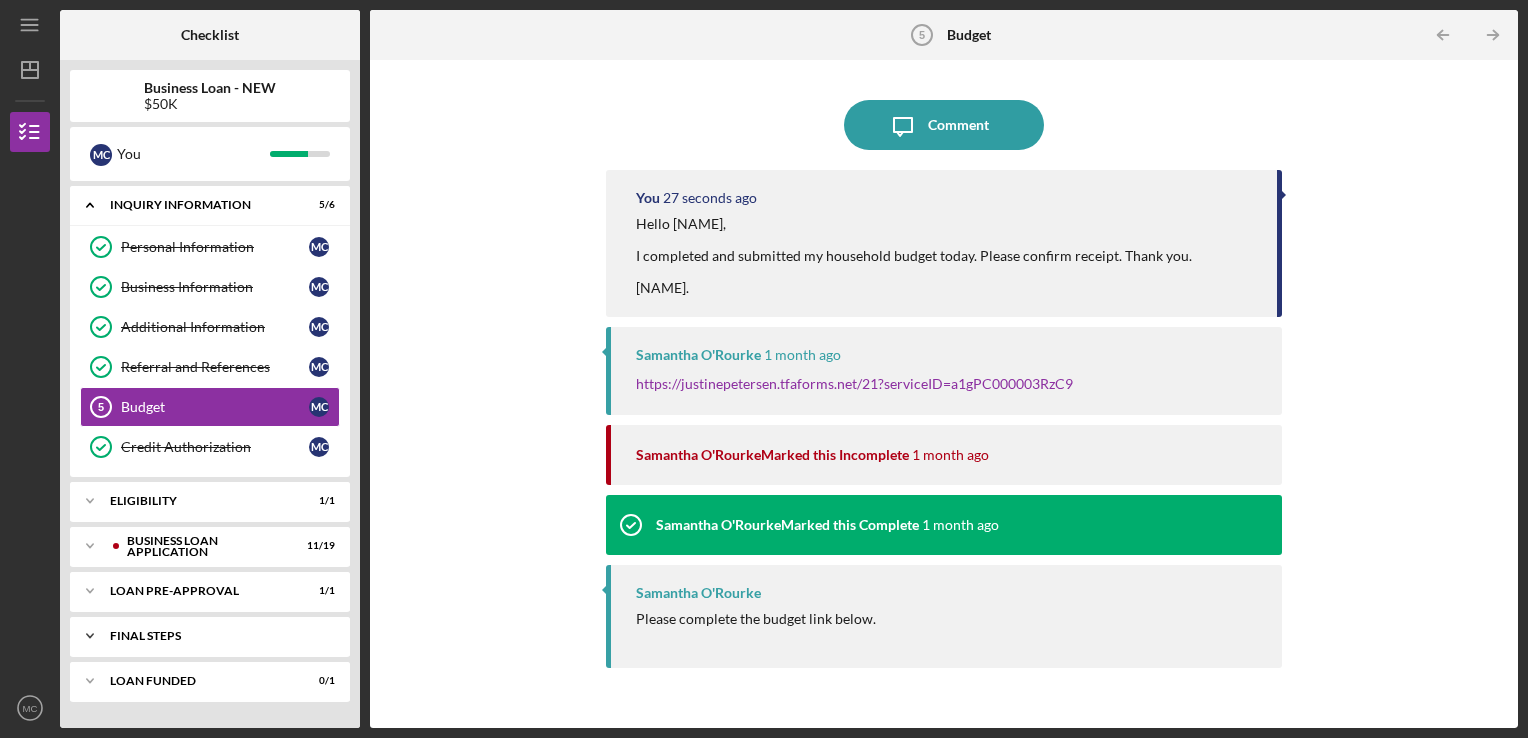 click on "FINAL STEPS" at bounding box center [217, 636] 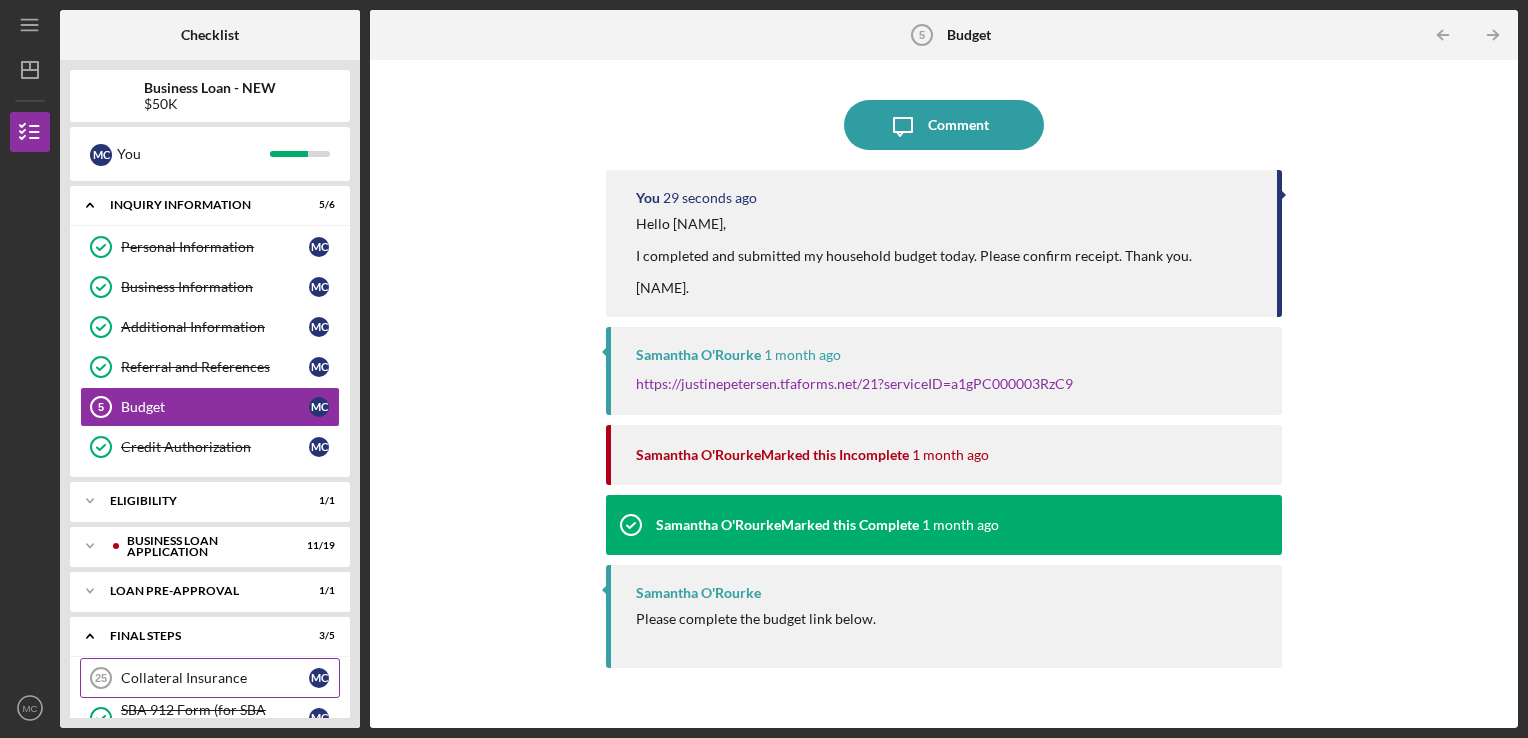 click on "Collateral Insurance" at bounding box center [215, 678] 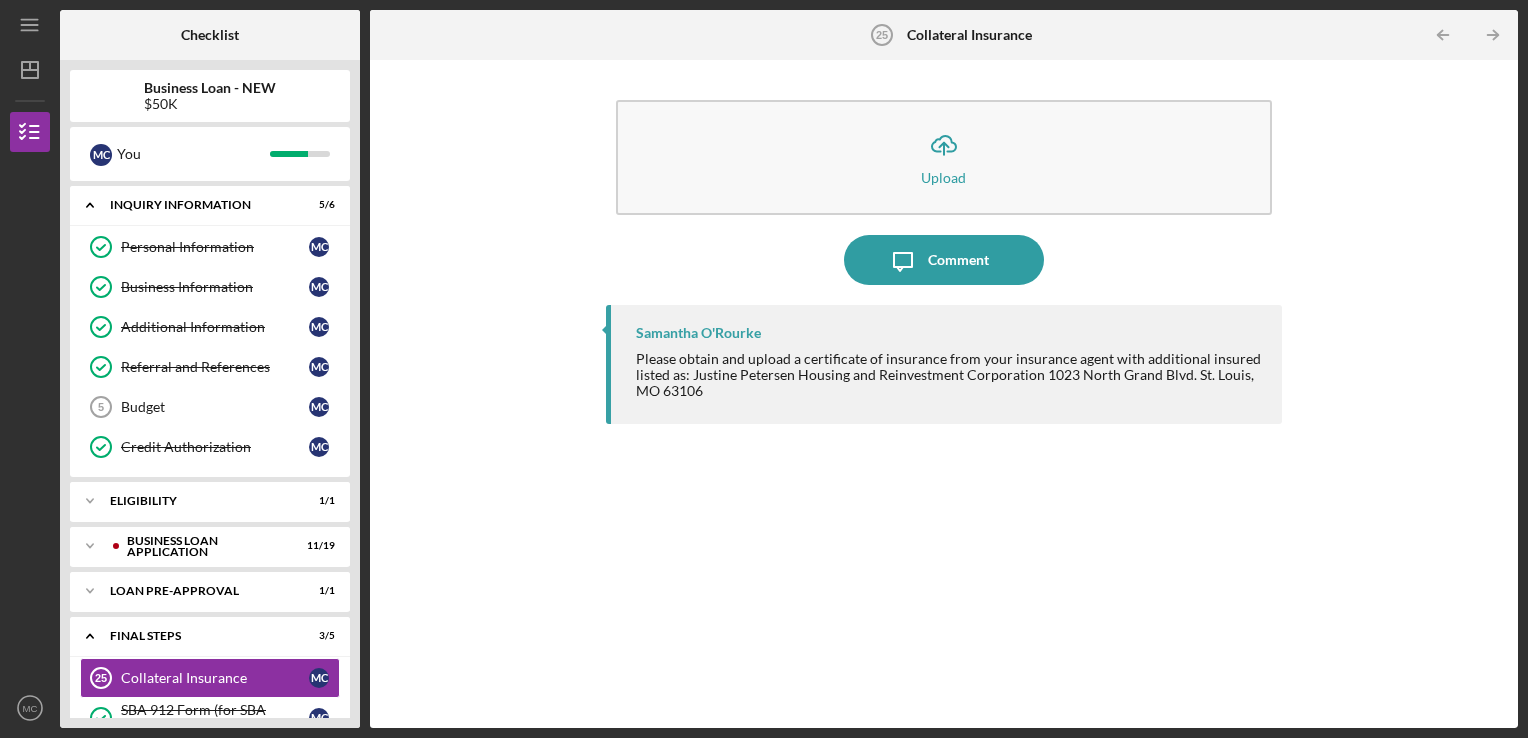 click on "Collateral Insurance 25 Collateral Insurance M C" at bounding box center (210, 678) 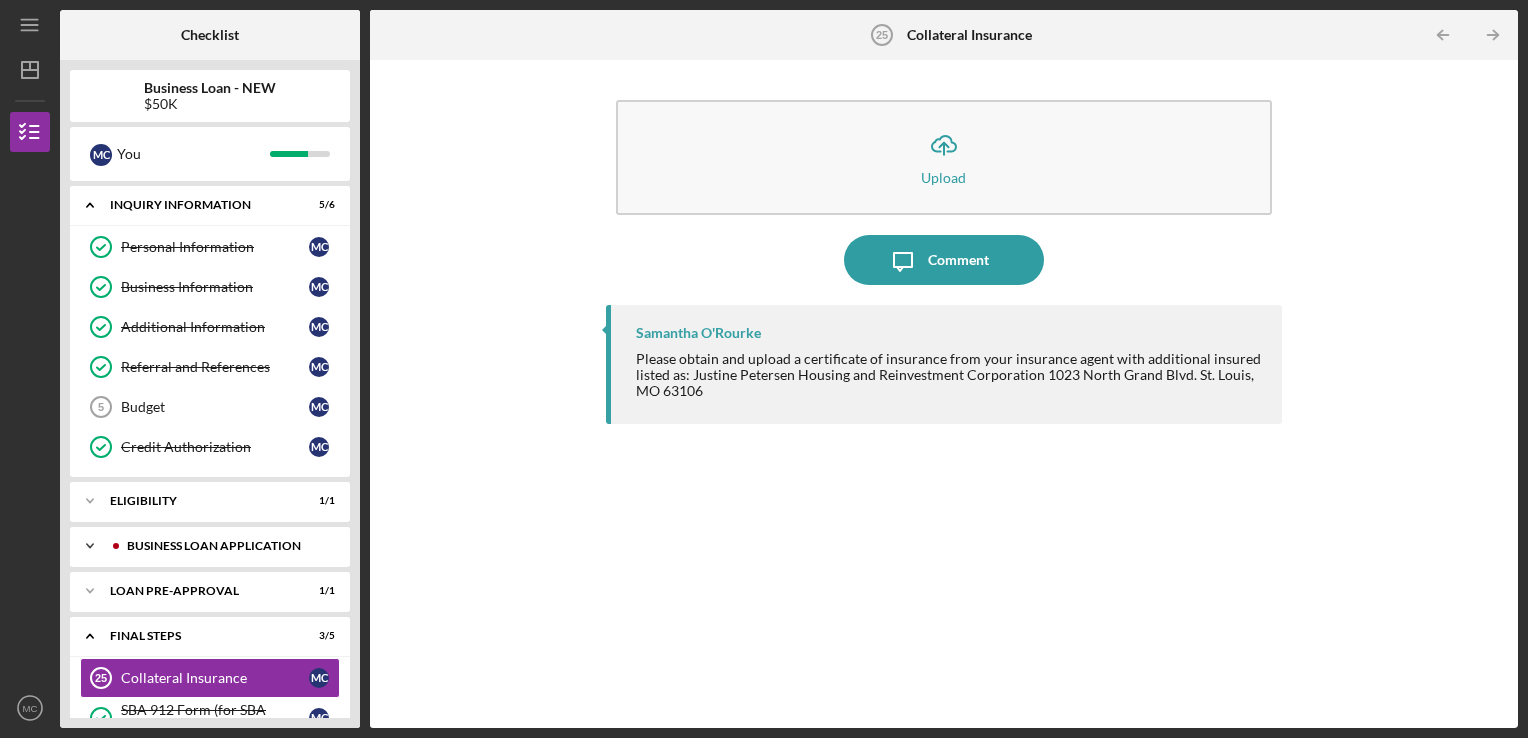 click on "BUSINESS LOAN APPLICATION" at bounding box center (226, 546) 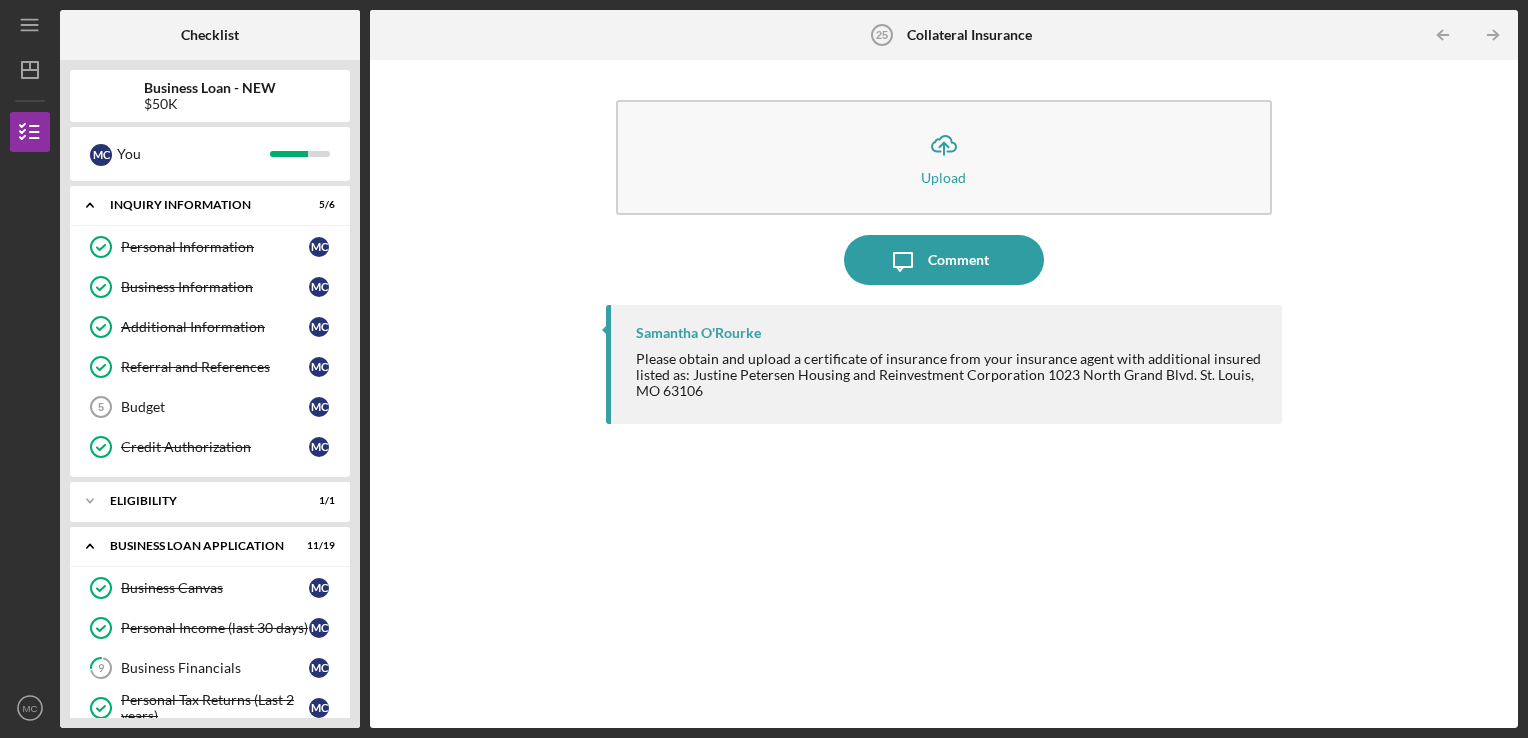 click on "Checklist Business Loan - NEW $50K M C You Icon/Expander INQUIRY INFORMATION 5 / 6 Personal Information Personal Information M C Business Information Business Information M C Additional Information Additional Information M C Referral and References Referral and References M C Budget 5 Budget M C Credit Authorization Credit Authorization M C Icon/Expander ELIGIBILITY  1 / 1 Icon/Expander BUSINESS LOAN APPLICATION  11 / 19 Business Canvas Business Canvas M C Personal Income (last 30 days) Personal Income (last 30 days) M C 9 Business Financials M C Personal Tax Returns (Last 2 years) Personal Tax Returns (Last 2 years) M C Business Tax Returns (Last 2 years) Business Tax Returns (Last 2 years) M C Uses of Funds Uses of Funds M C Brief Summary of Info Needed for Underwriting (over $50k) 13 Brief Summary of Info Needed for Underwriting (over $50k) M C Personal Financial Statement (SSBCI and all over $50k) 14 Personal Financial Statement (SSBCI and all over $50k) M C SEDI Cert (over $25k) 15 SEDI Cert (over $25k)" at bounding box center [789, 369] 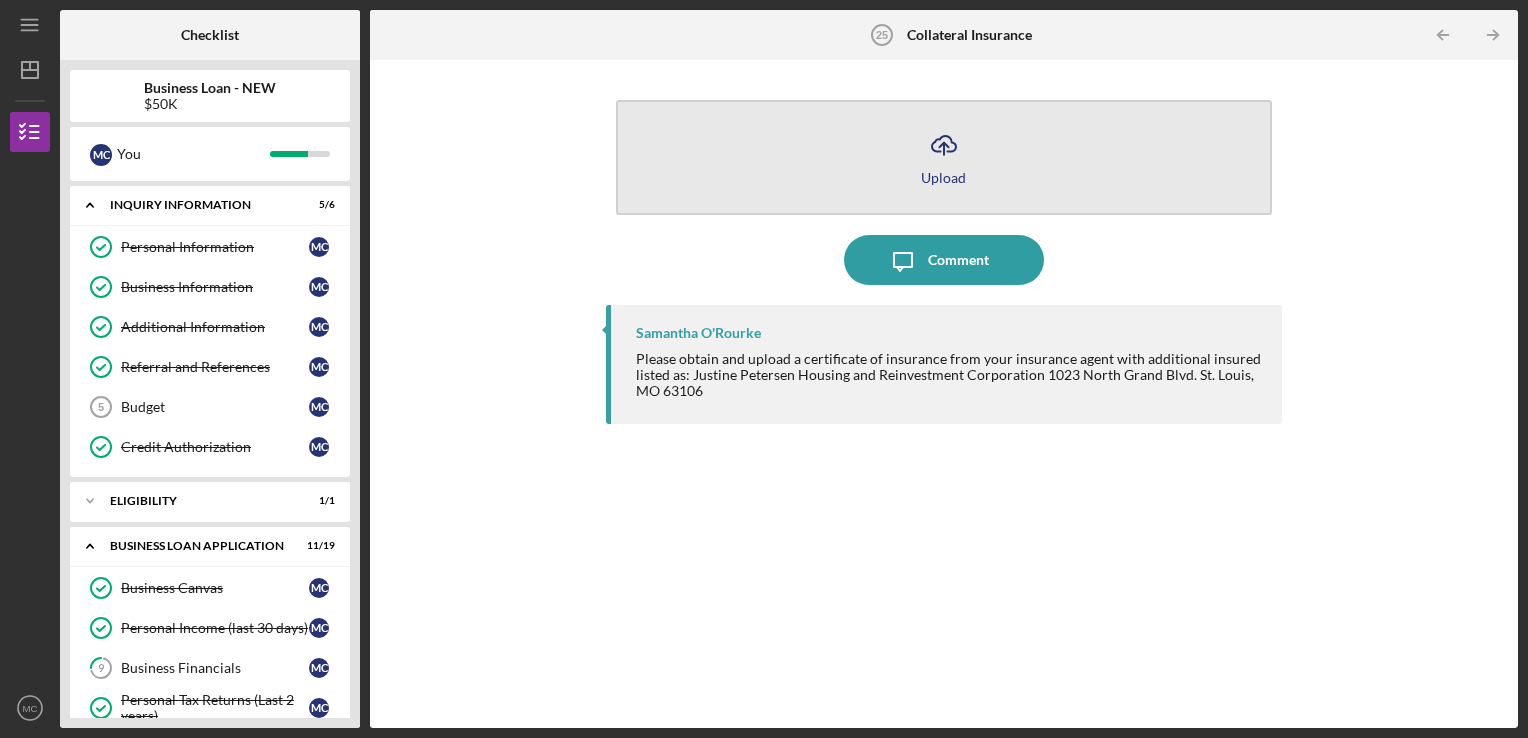 click 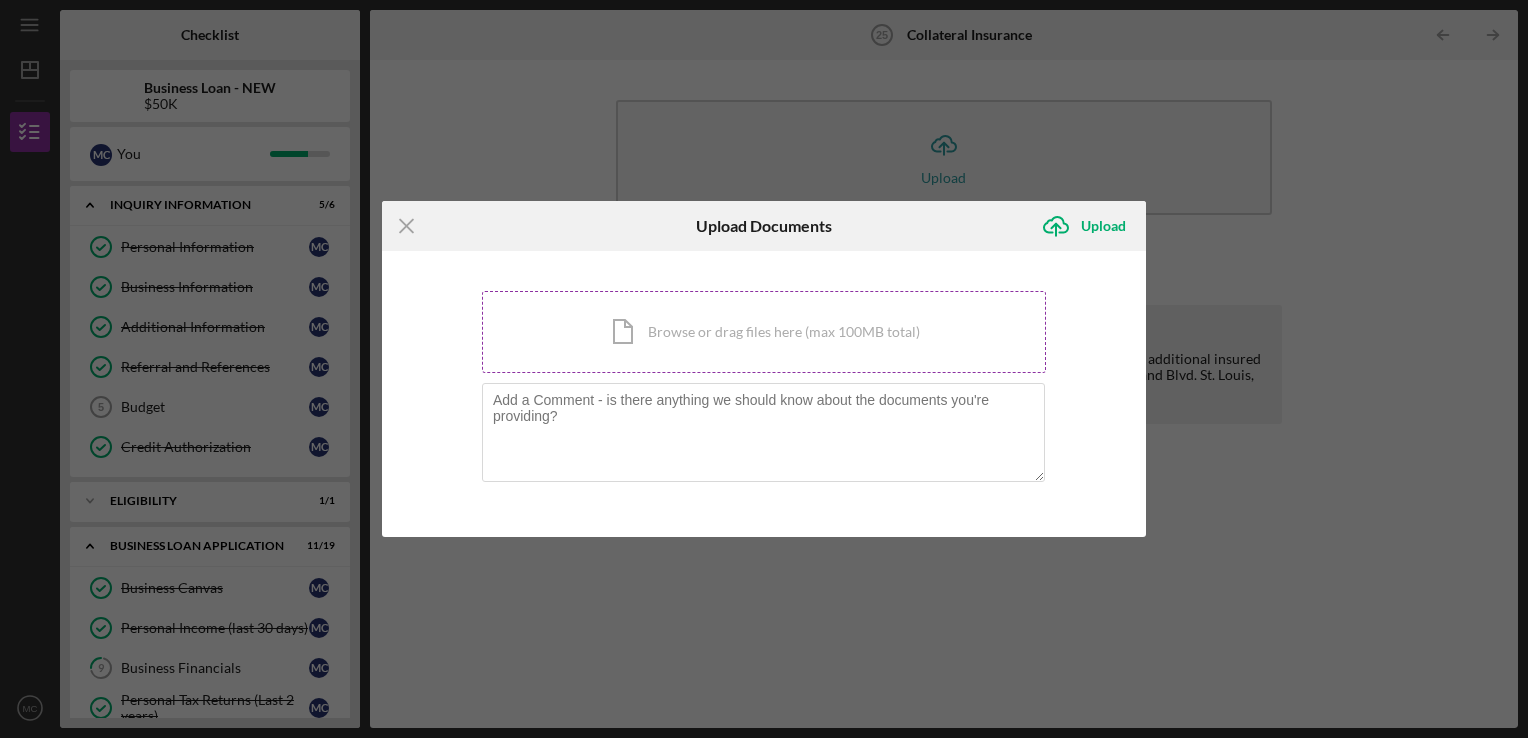 click on "Icon/Document Browse or drag files here (max 100MB total) Tap to choose files or take a photo" at bounding box center (764, 332) 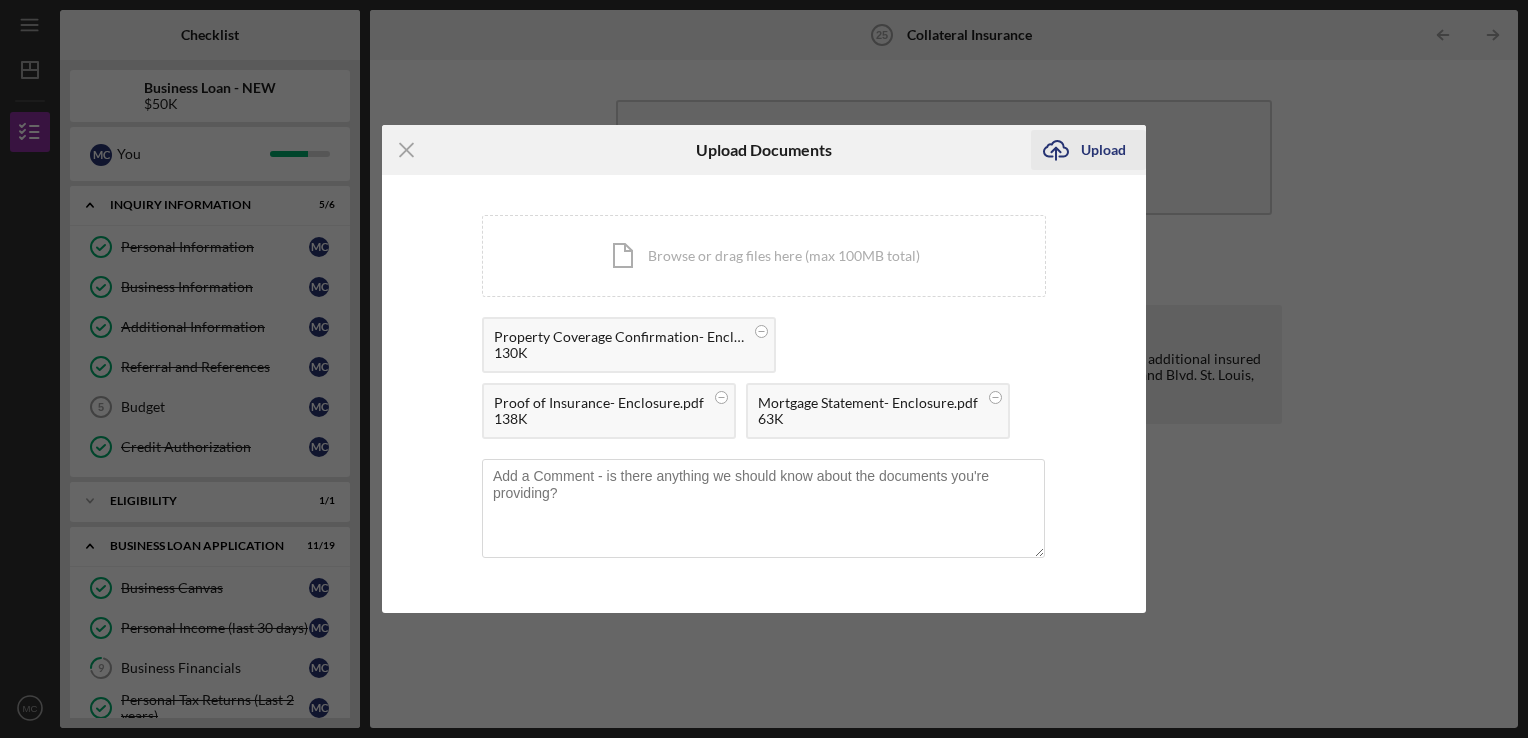 click on "Upload" at bounding box center [1103, 150] 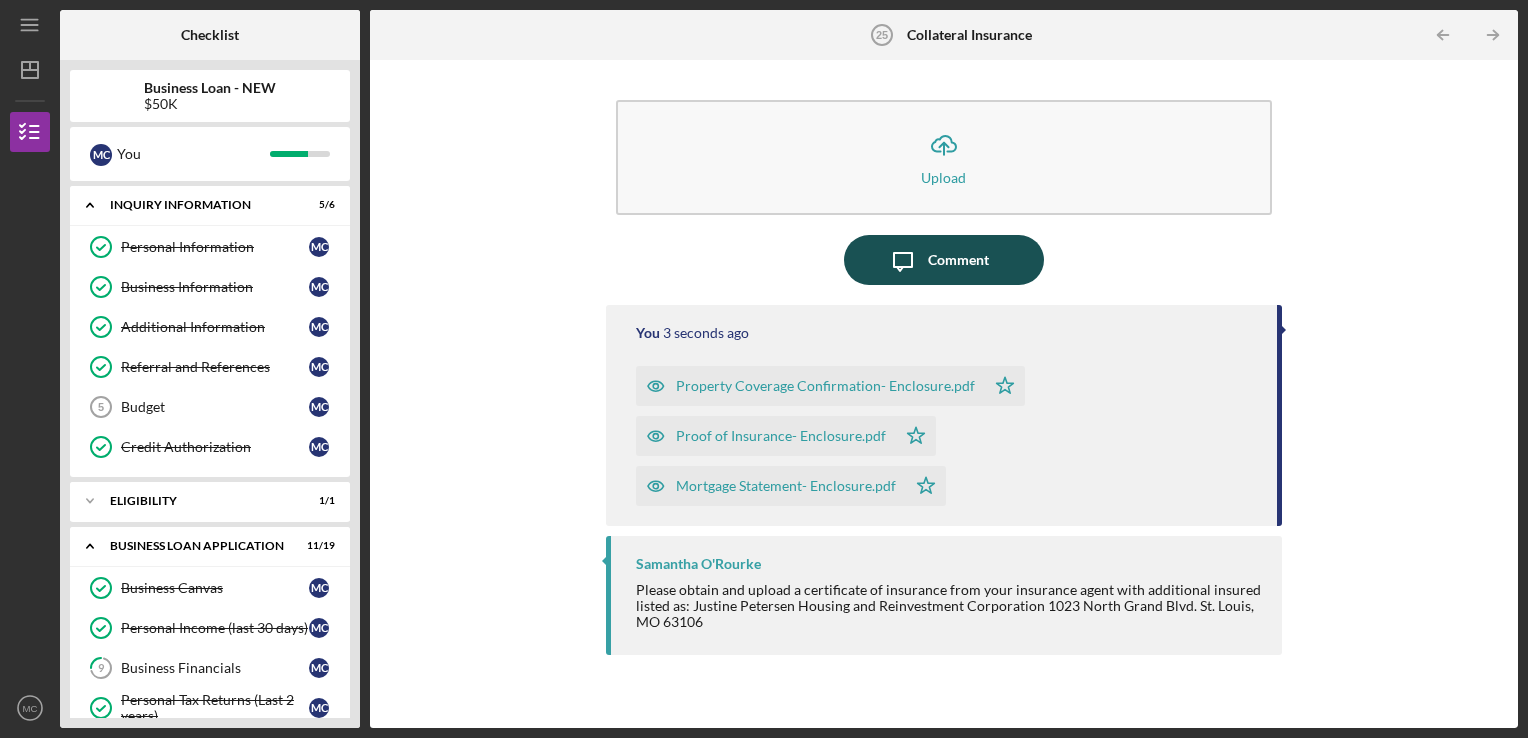 click on "Icon/Message" 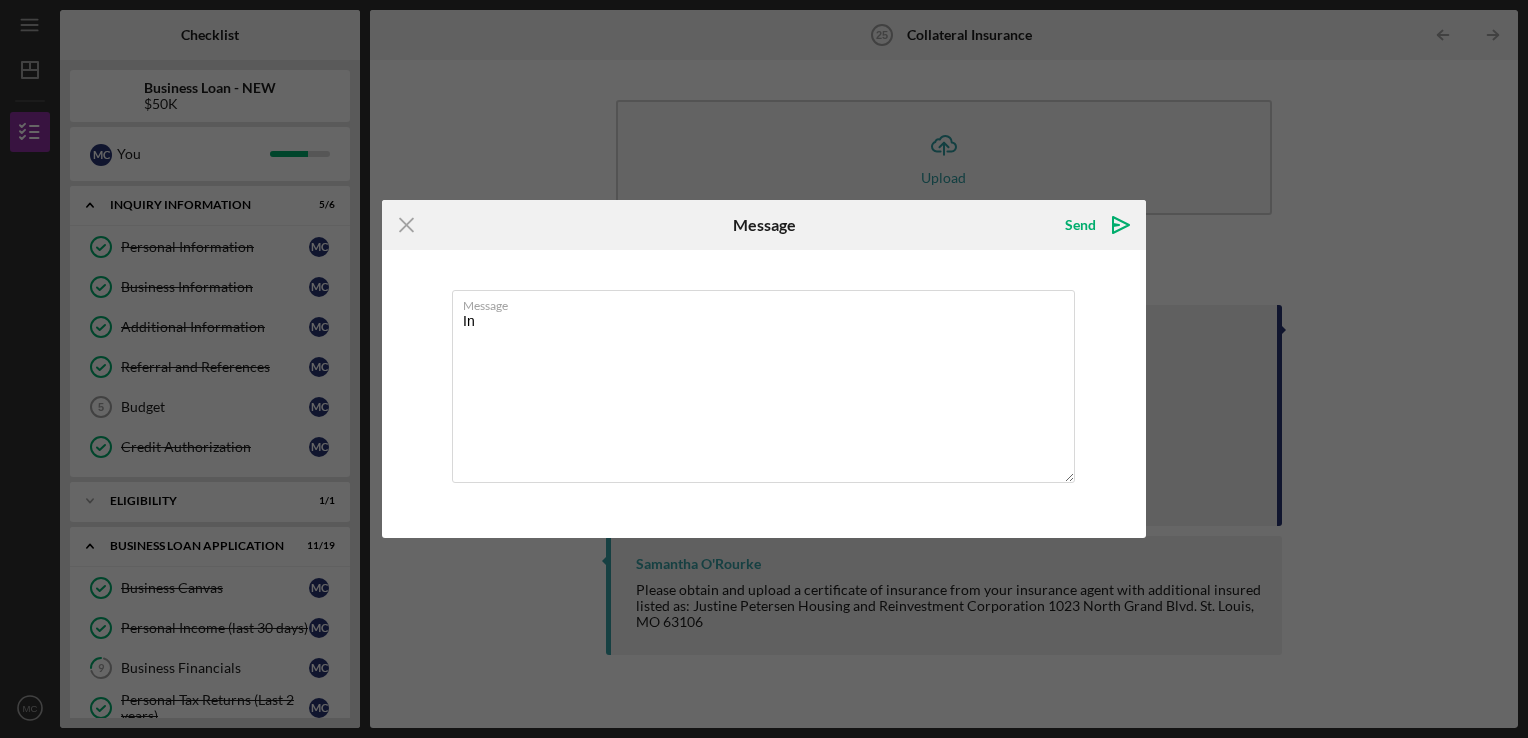 type on "I" 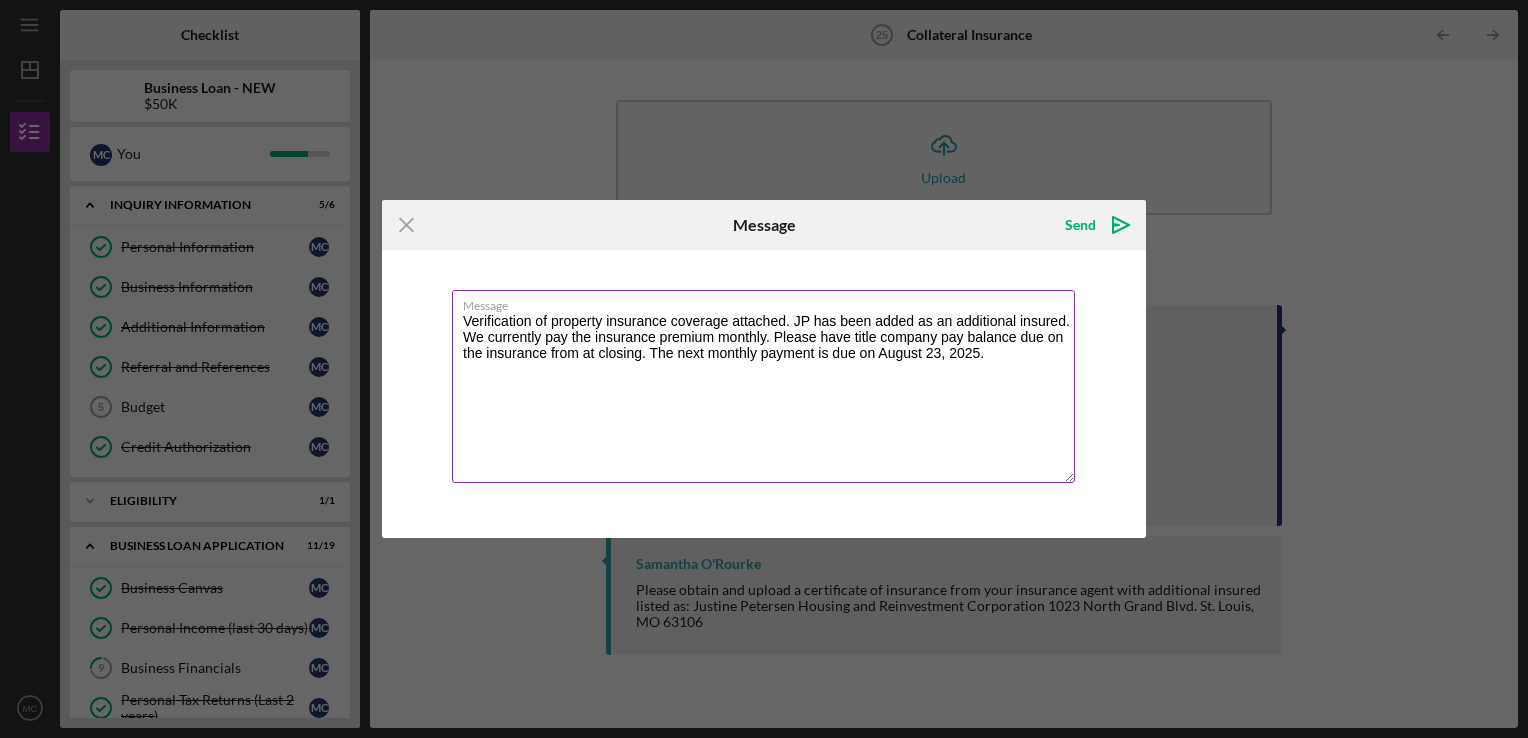 click on "Verification of property insurance coverage attached. JP has been added as an additional insured. We currently pay the insurance premium monthly. Please have title company pay balance due on the insurance from at closing. The next monthly payment is due on August 23, 2025." at bounding box center (763, 386) 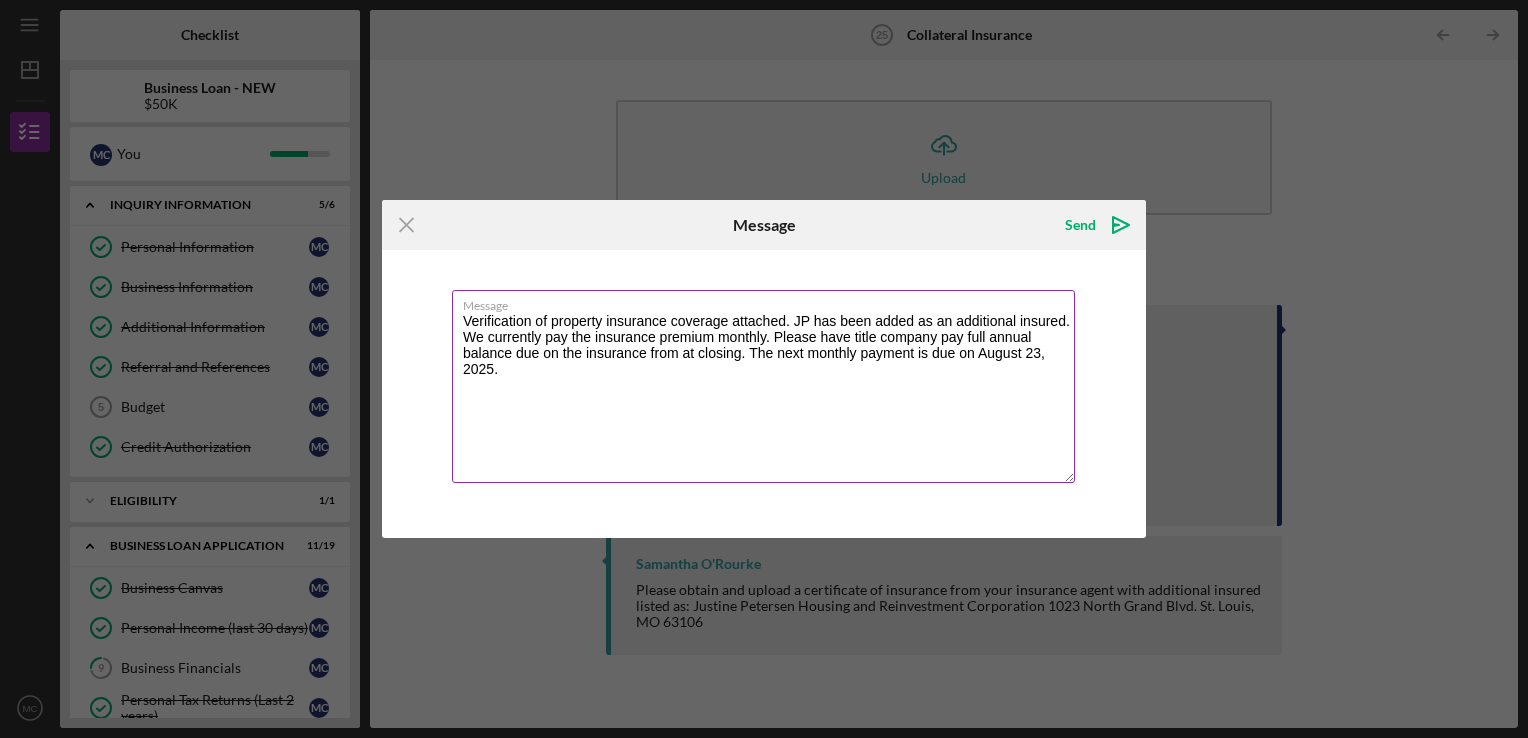 click on "Verification of property insurance coverage attached. JP has been added as an additional insured. We currently pay the insurance premium monthly. Please have title company pay full annual balance due on the insurance from at closing. The next monthly payment is due on August 23, 2025." at bounding box center [763, 386] 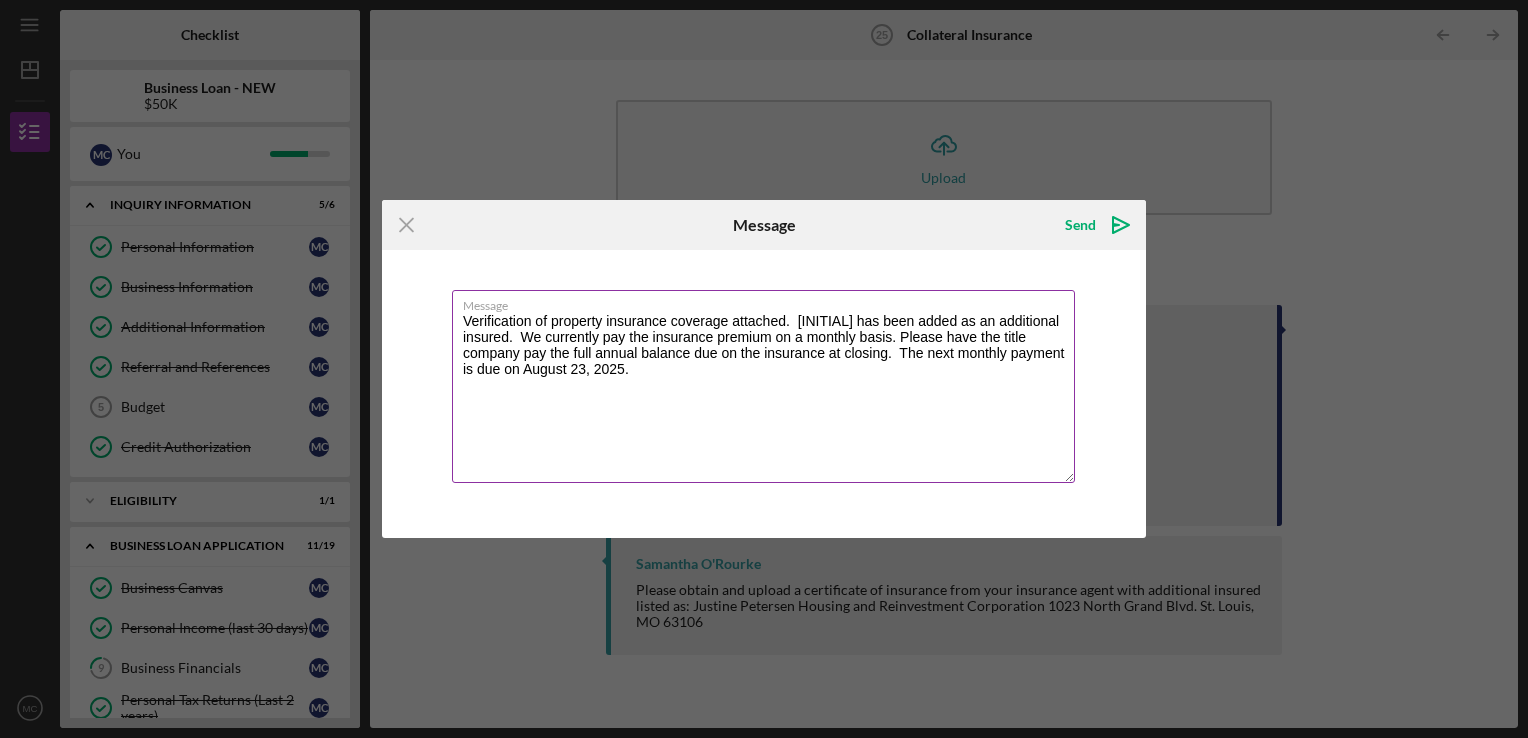 click on "Verification of property insurance coverage attached.  [INITIAL] has been added as an additional insured.  We currently pay the insurance premium on a monthly basis. Please have the title company pay the full annual balance due on the insurance at closing.  The next monthly payment is due on August 23, 2025." at bounding box center (763, 386) 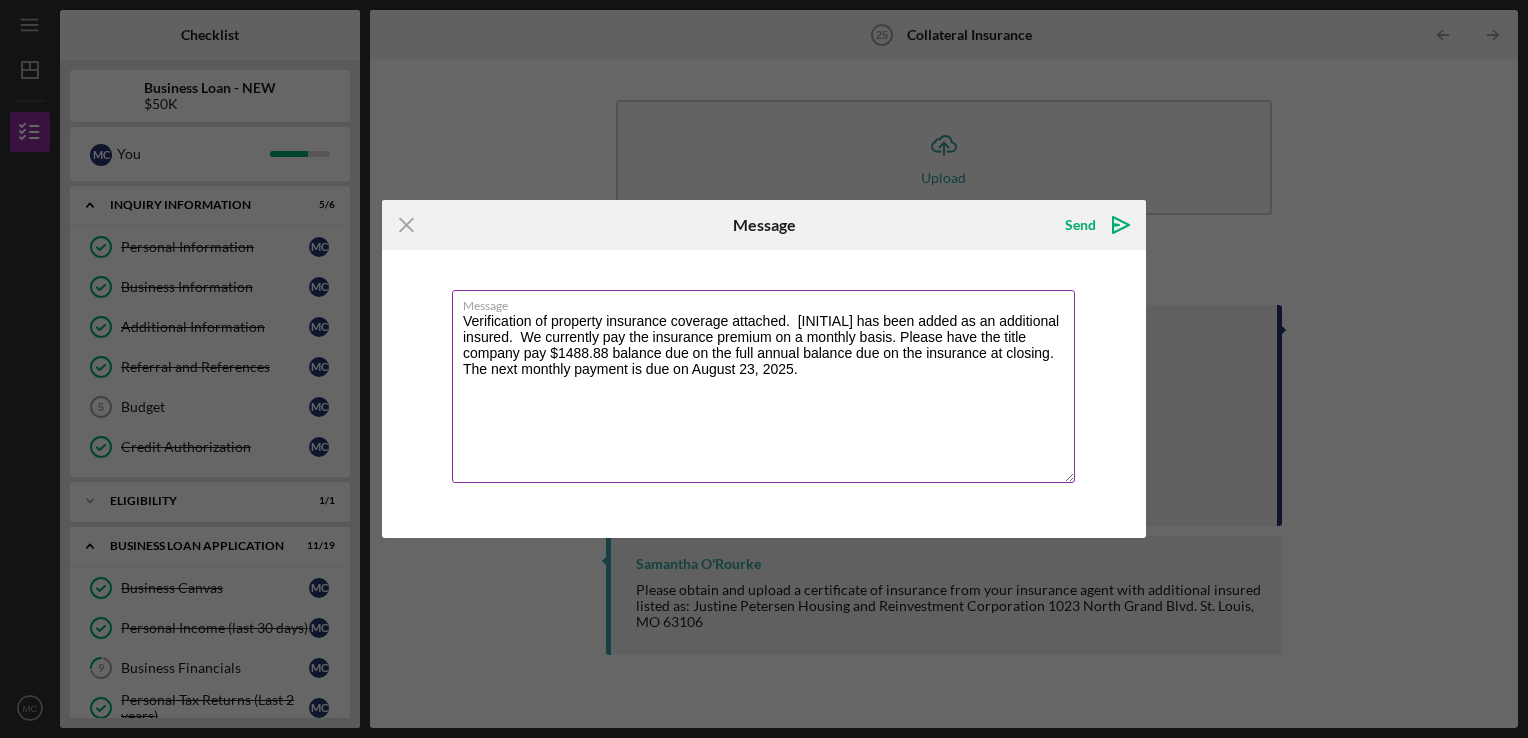 click on "Verification of property insurance coverage attached.  [INITIAL] has been added as an additional insured.  We currently pay the insurance premium on a monthly basis. Please have the title company pay $1488.88 balance due on the full annual balance due on the insurance at closing.  The next monthly payment is due on August 23, 2025." at bounding box center [763, 386] 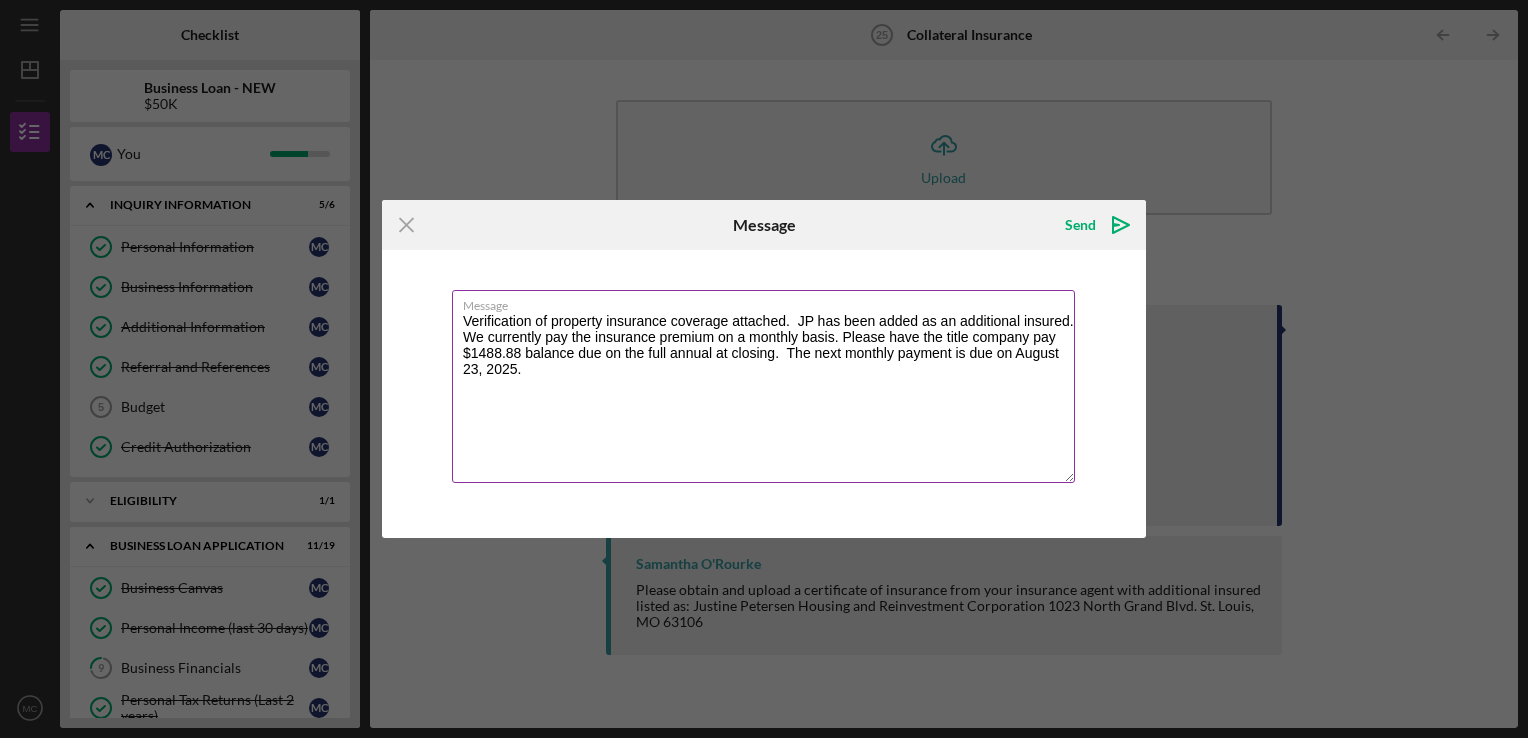 click on "Verification of property insurance coverage attached.  JP has been added as an additional insured.  We currently pay the insurance premium on a monthly basis. Please have the title company pay $1488.88 balance due on the full annual at closing.  The next monthly payment is due on August 23, 2025." at bounding box center (763, 386) 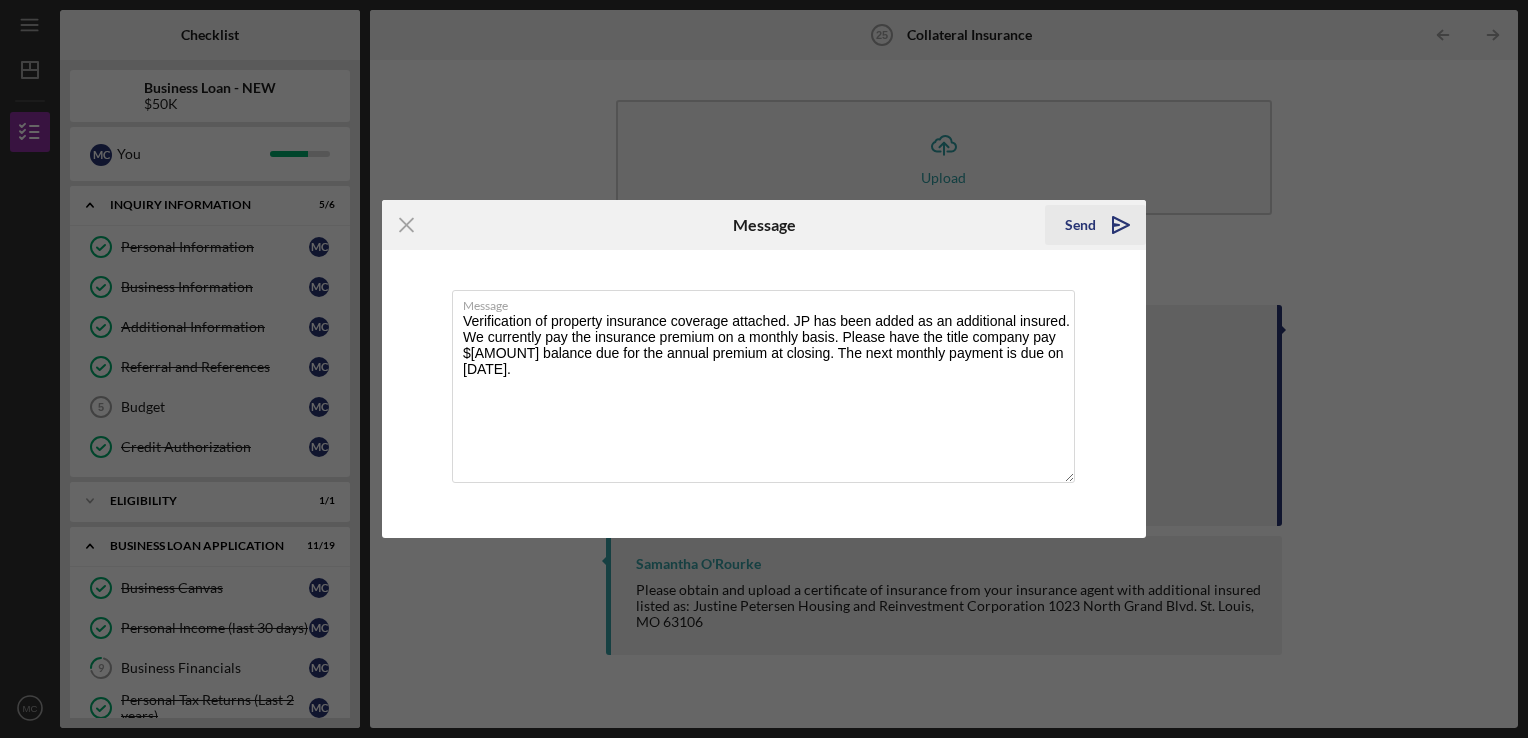 type on "Verification of property insurance coverage attached. JP has been added as an additional insured. We currently pay the insurance premium on a monthly basis. Please have the title company pay $[AMOUNT] balance due for the annual premium at closing. The next monthly payment is due on [DATE]." 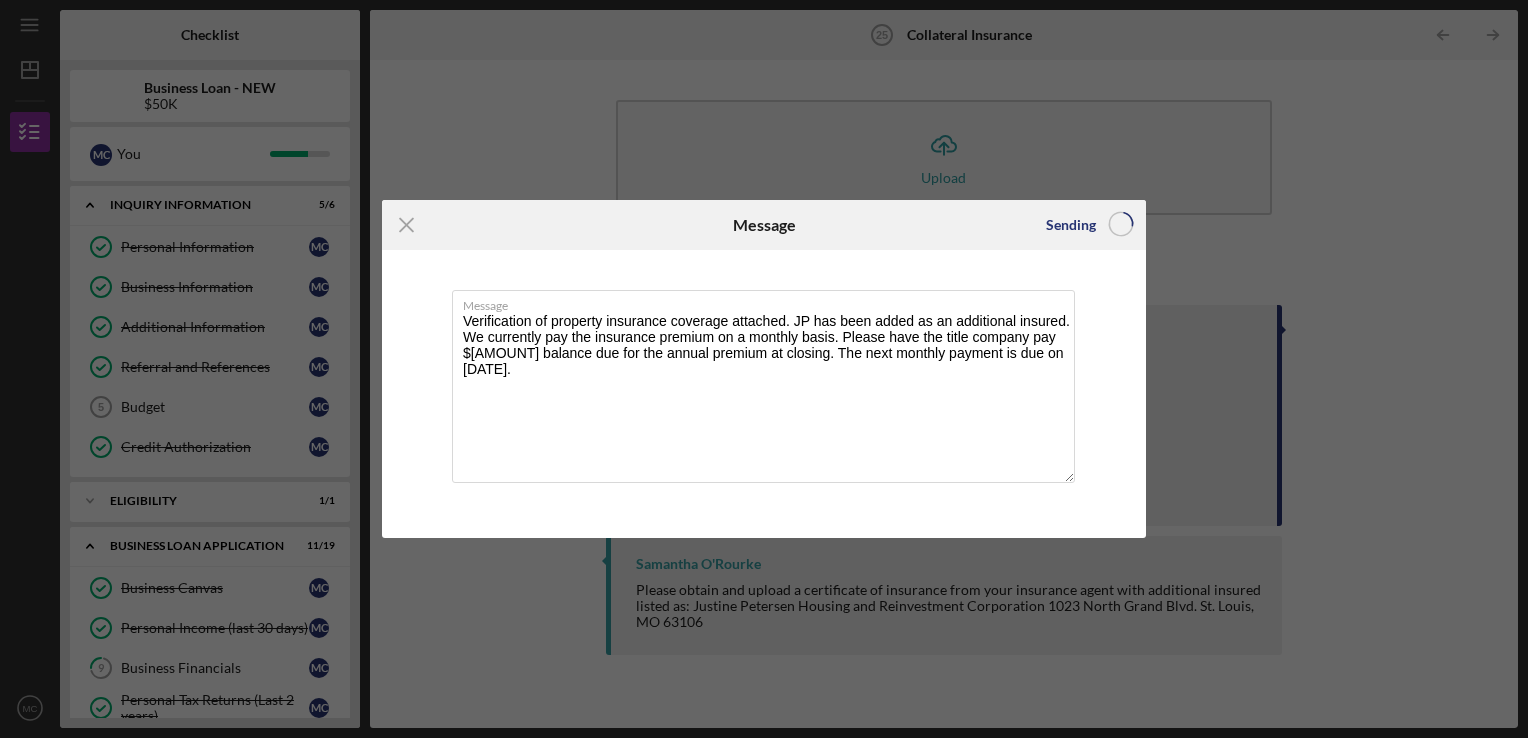 type 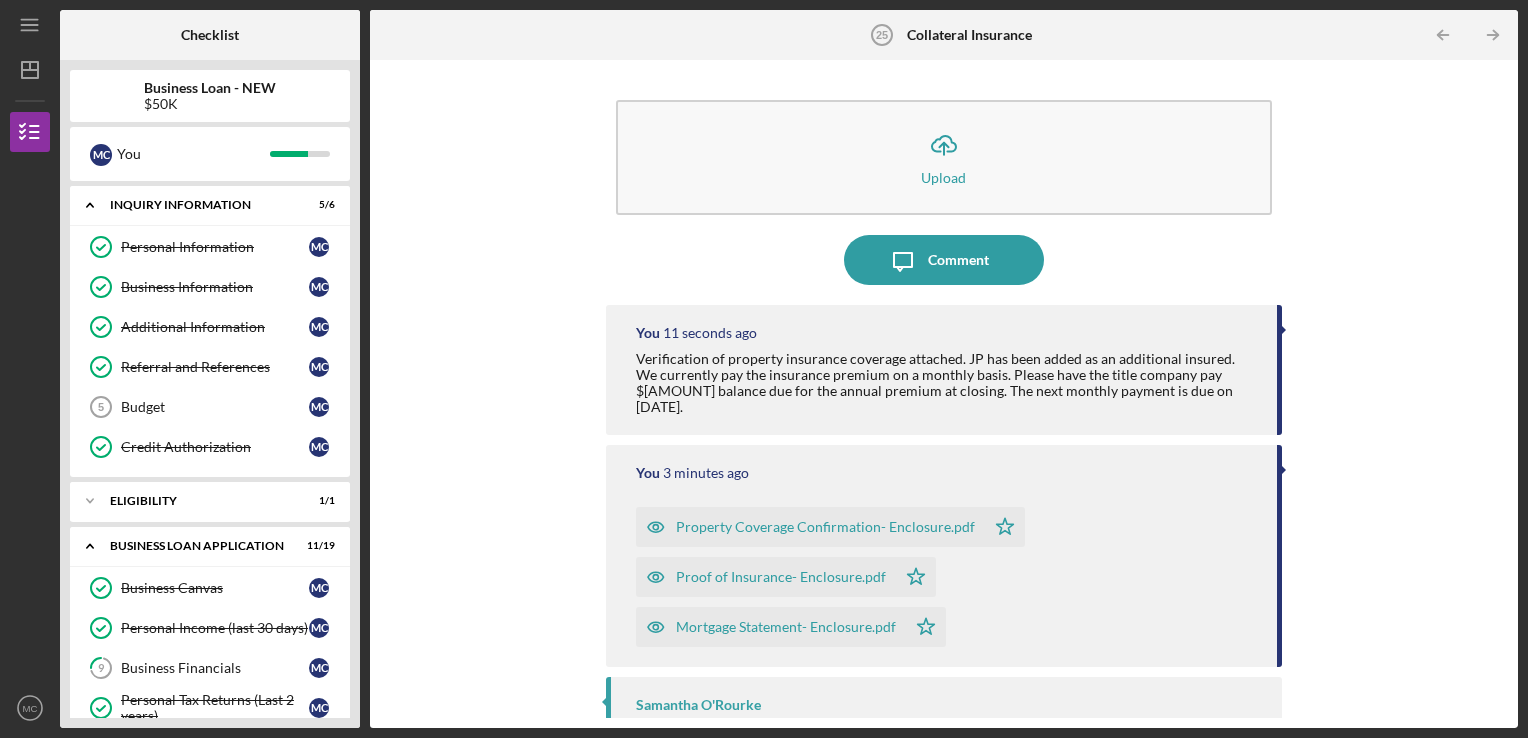 scroll, scrollTop: 62, scrollLeft: 0, axis: vertical 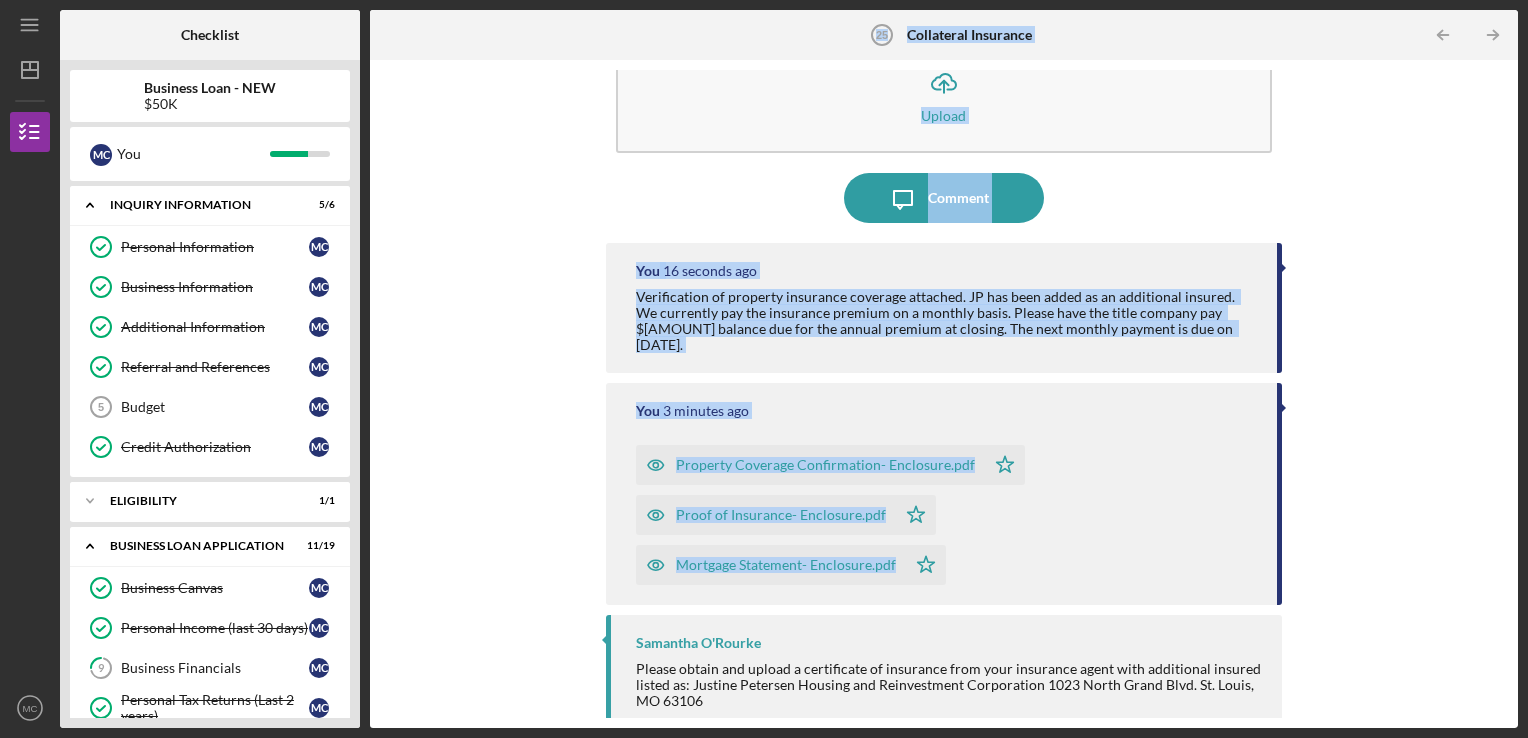 drag, startPoint x: 361, startPoint y: 497, endPoint x: 371, endPoint y: 624, distance: 127.39309 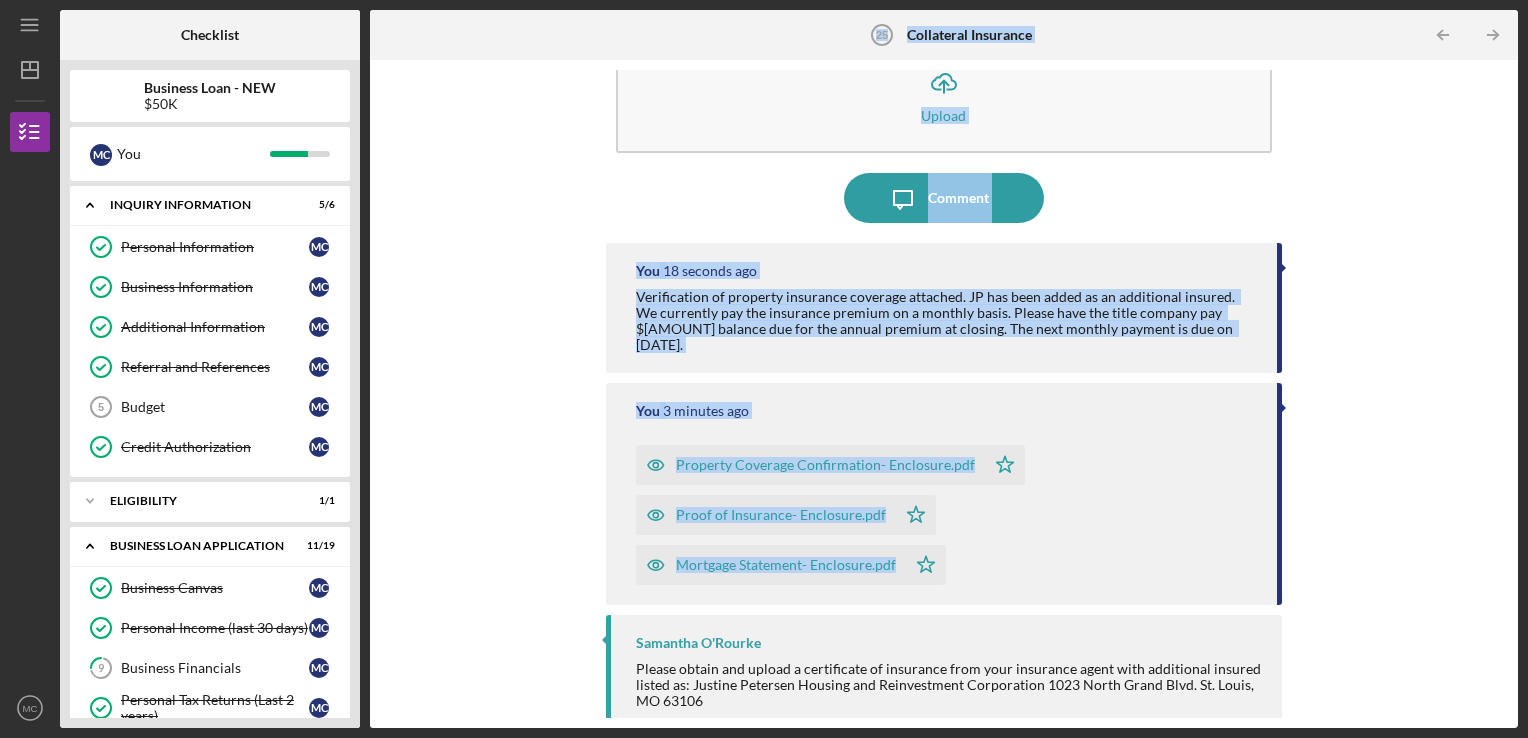 click on "Icon/Upload Upload Icon/Message Comment You   18 seconds ago Verification of property insurance coverage attached.  [INITIAL] has been added as an additional insured.  We currently pay the insurance premium on a monthly basis. Please have the title company pay $1488.88 balance due for the annual premium at closing.  The next monthly payment is due on August 23, [YEAR].   You   3 minutes ago Property Coverage Confirmation- Enclosure.pdf Icon/Star Proof of Insurance- Enclosure.pdf Icon/Star Mortgage Statement- Enclosure.pdf Icon/Star [PERSON]   Please obtain and upload a certificate of insurance from your insurance agent with additional insured listed as: Justine Petersen Housing and Reinvestment Corporation 1023 North Grand Blvd. St. Louis, MO 63106" at bounding box center [944, 394] 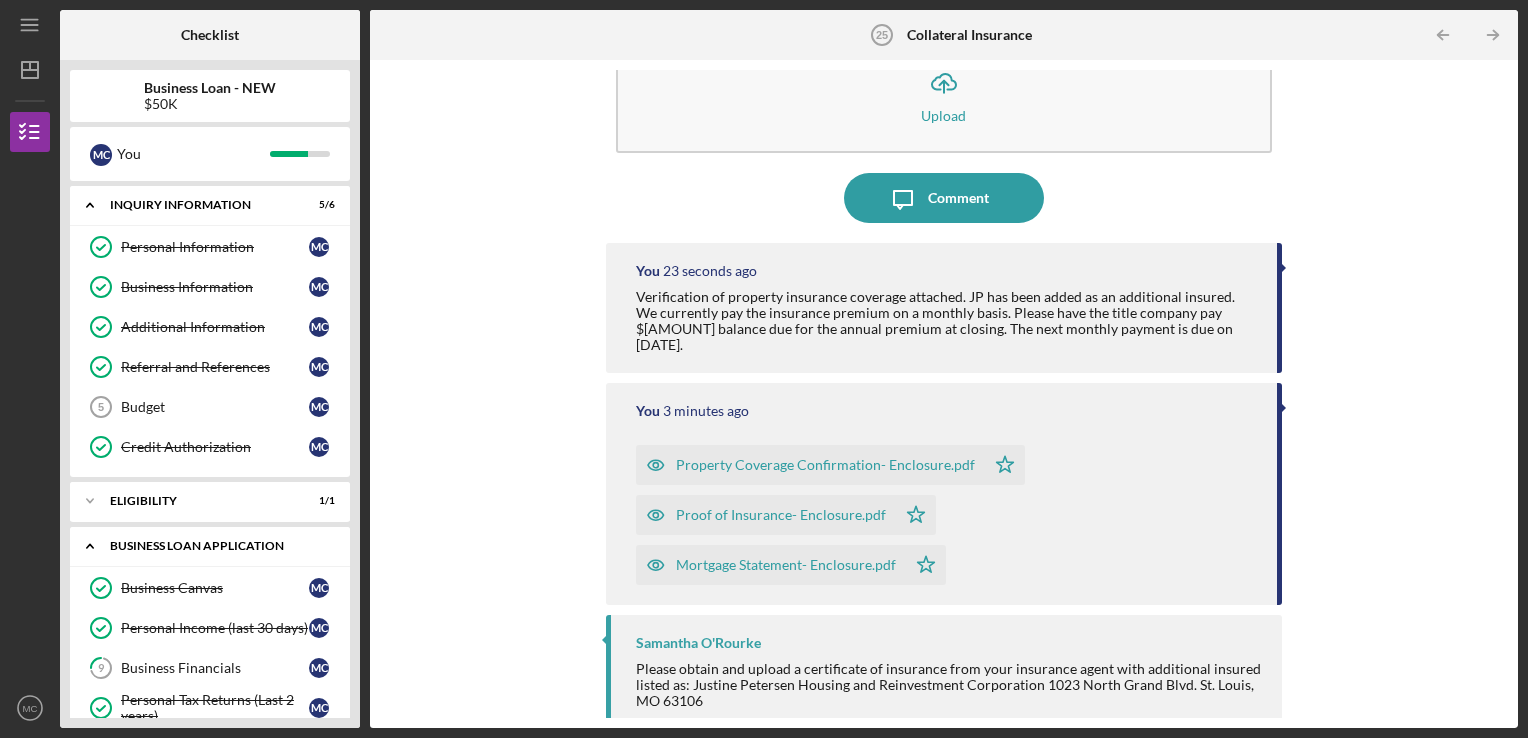click on "BUSINESS LOAN APPLICATION" at bounding box center (217, 546) 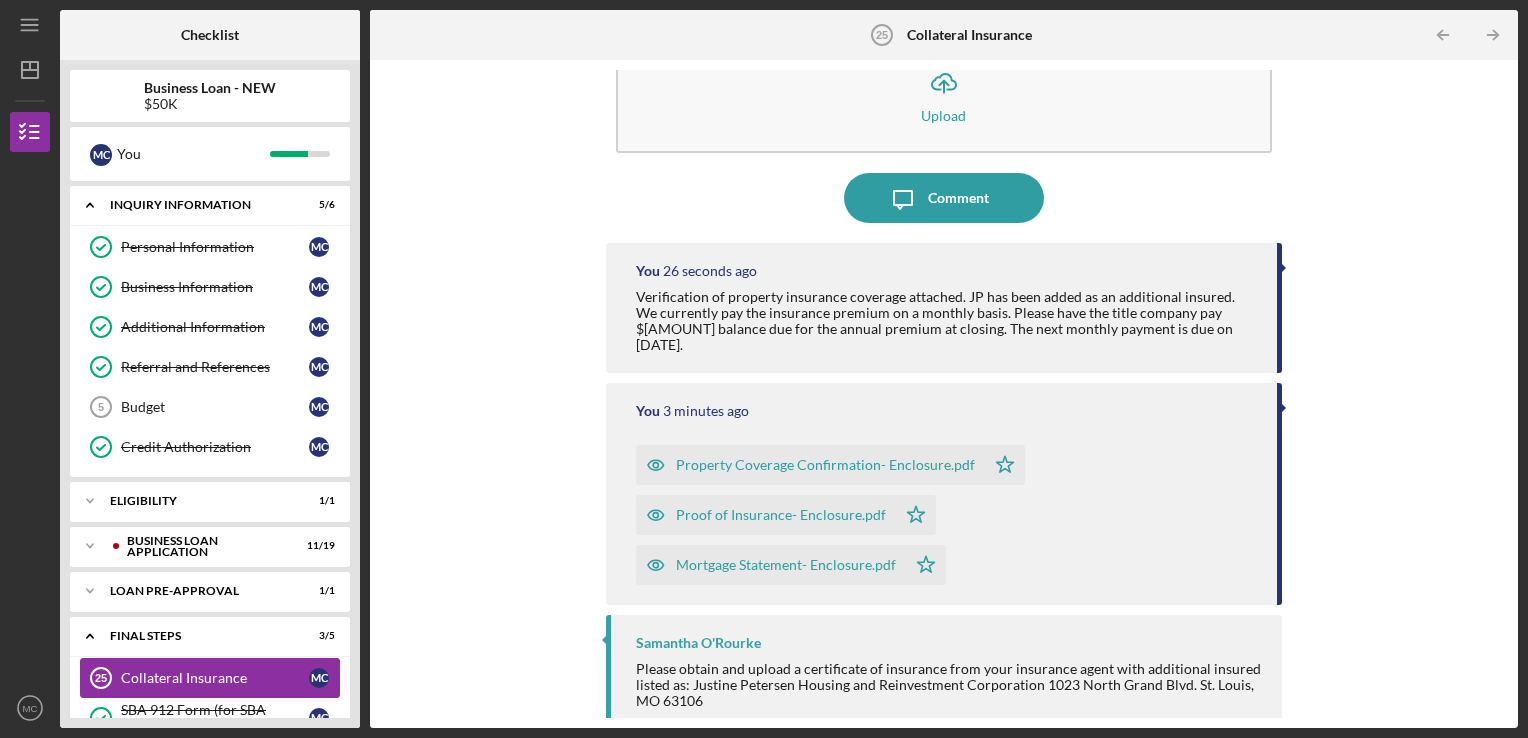 click on "Collateral Insurance" at bounding box center (215, 678) 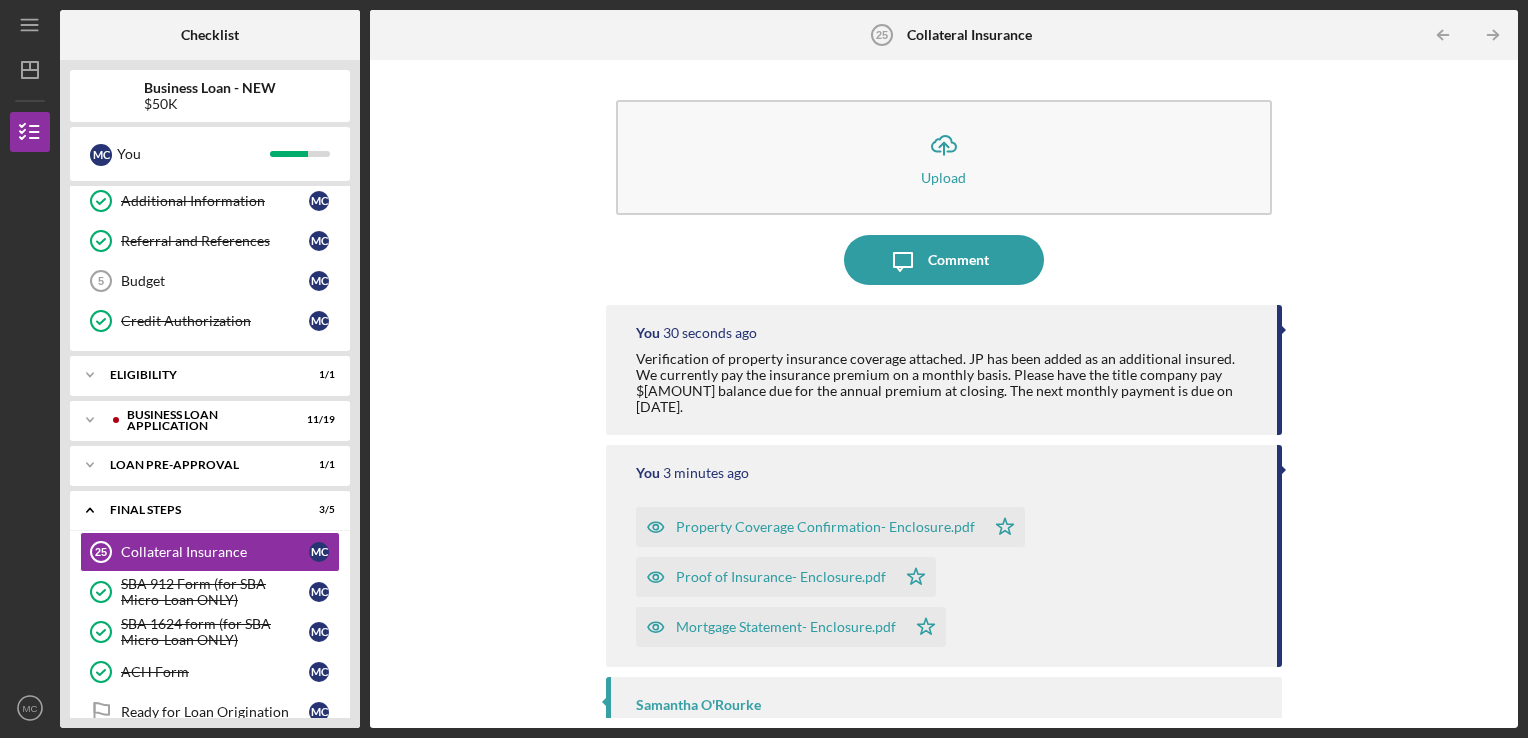 scroll, scrollTop: 200, scrollLeft: 0, axis: vertical 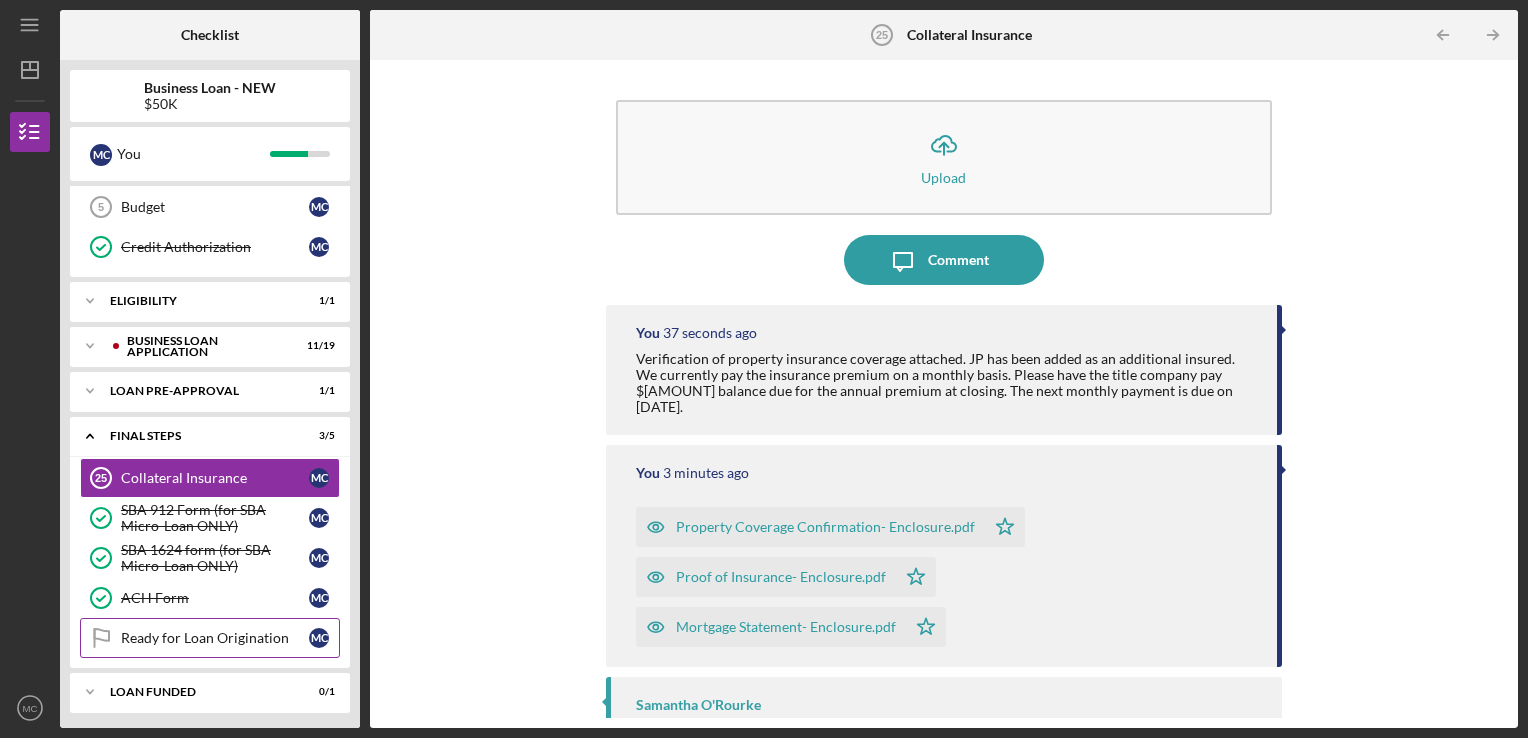 click on "Ready for Loan Origination Ready for Loan Origination M C" at bounding box center (210, 638) 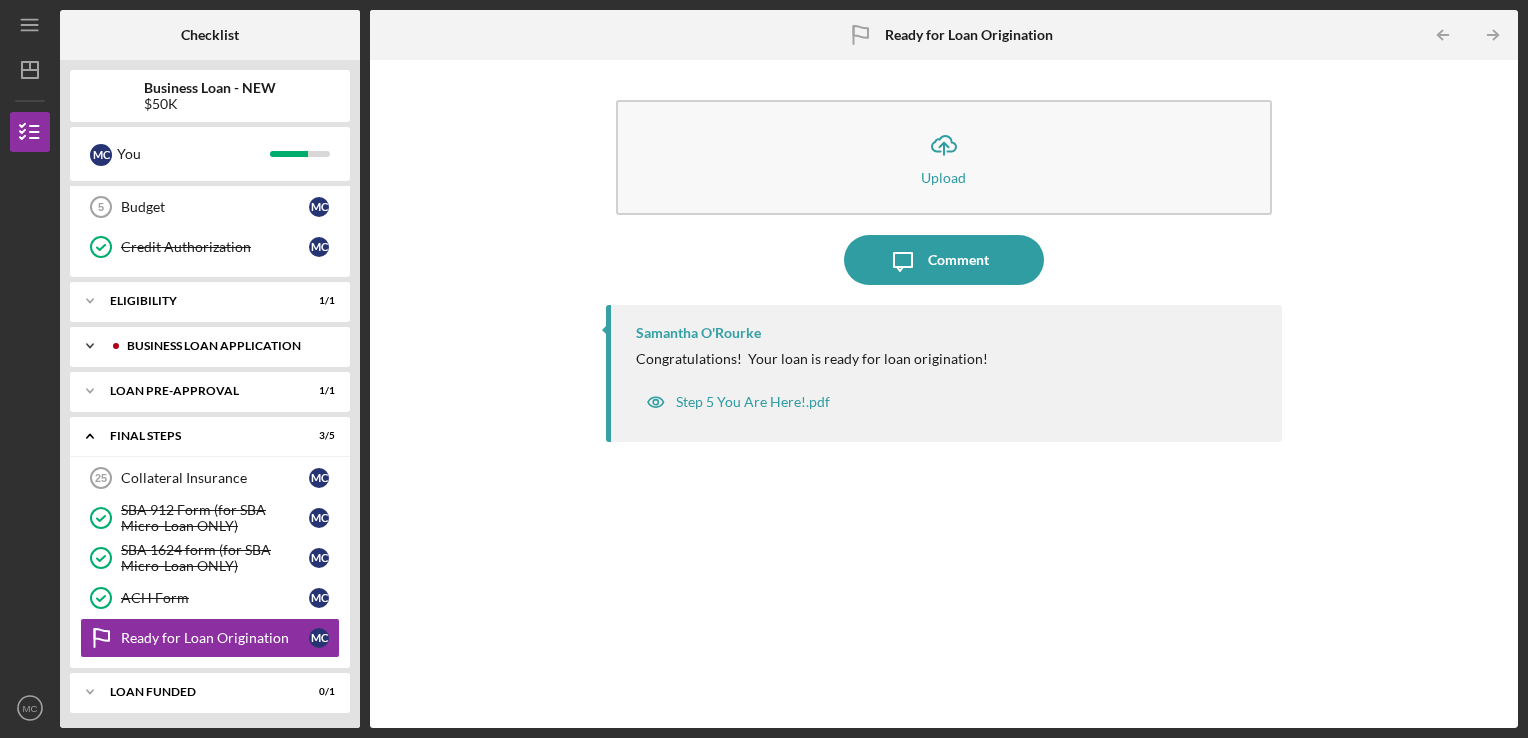click on "BUSINESS LOAN APPLICATION" at bounding box center [226, 346] 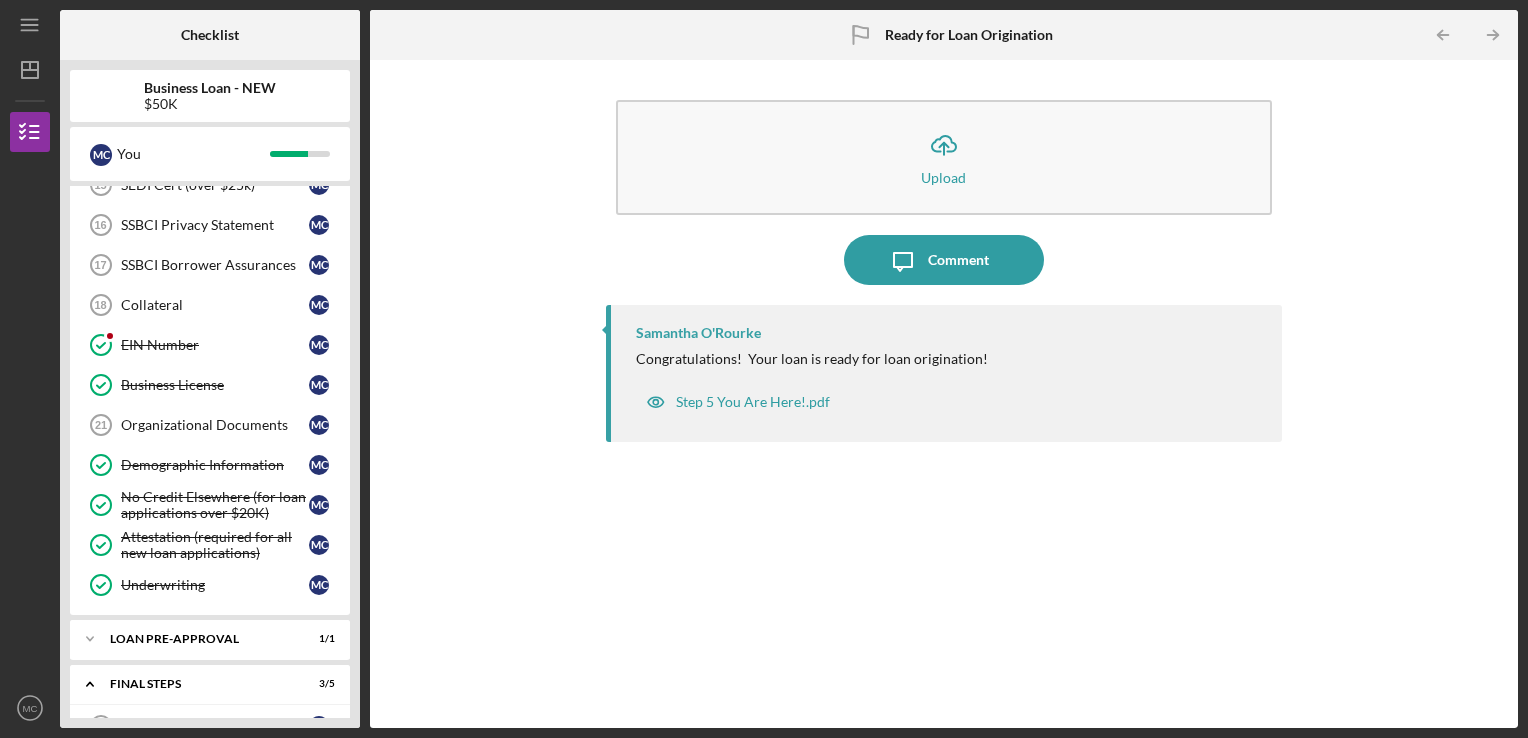 scroll, scrollTop: 732, scrollLeft: 0, axis: vertical 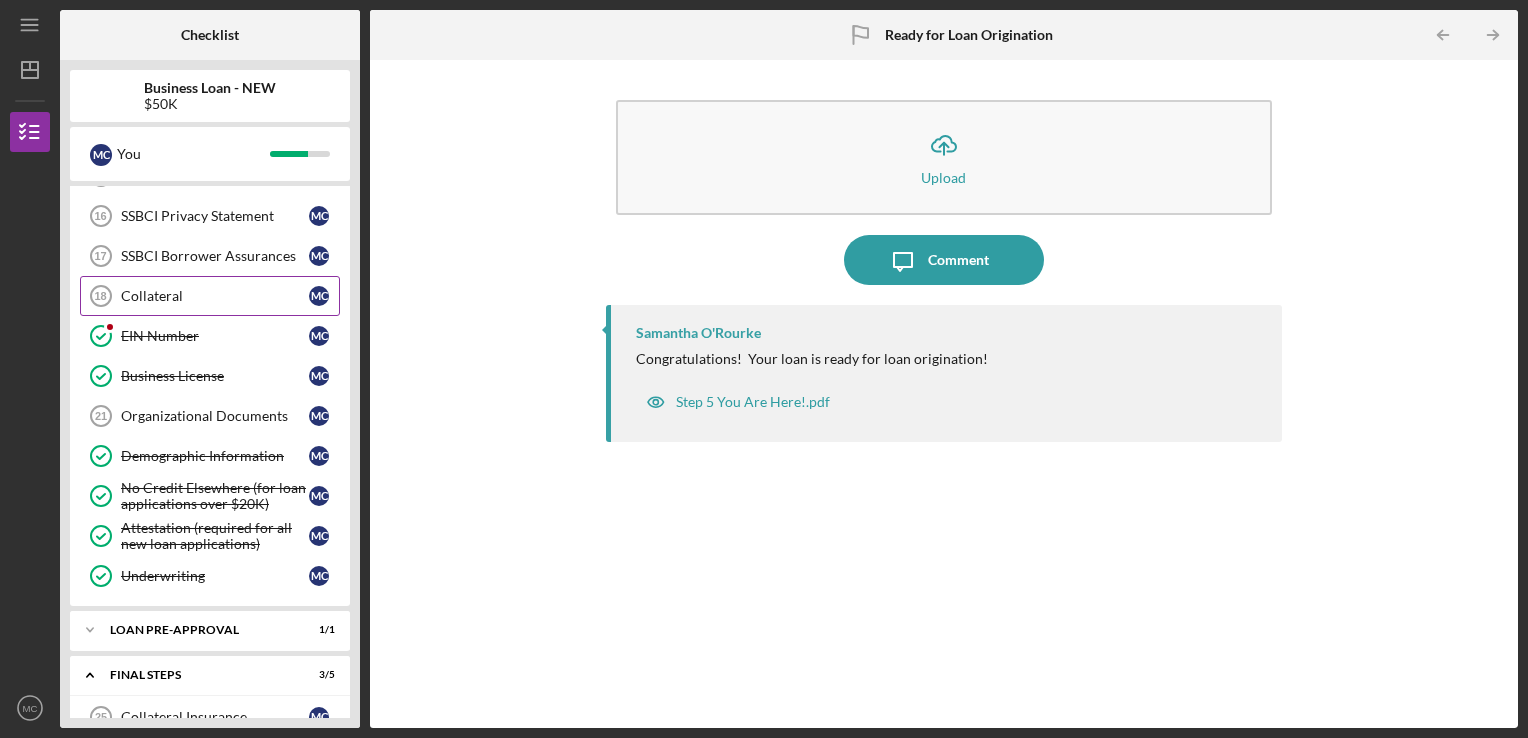 click on "Collateral" at bounding box center [215, 296] 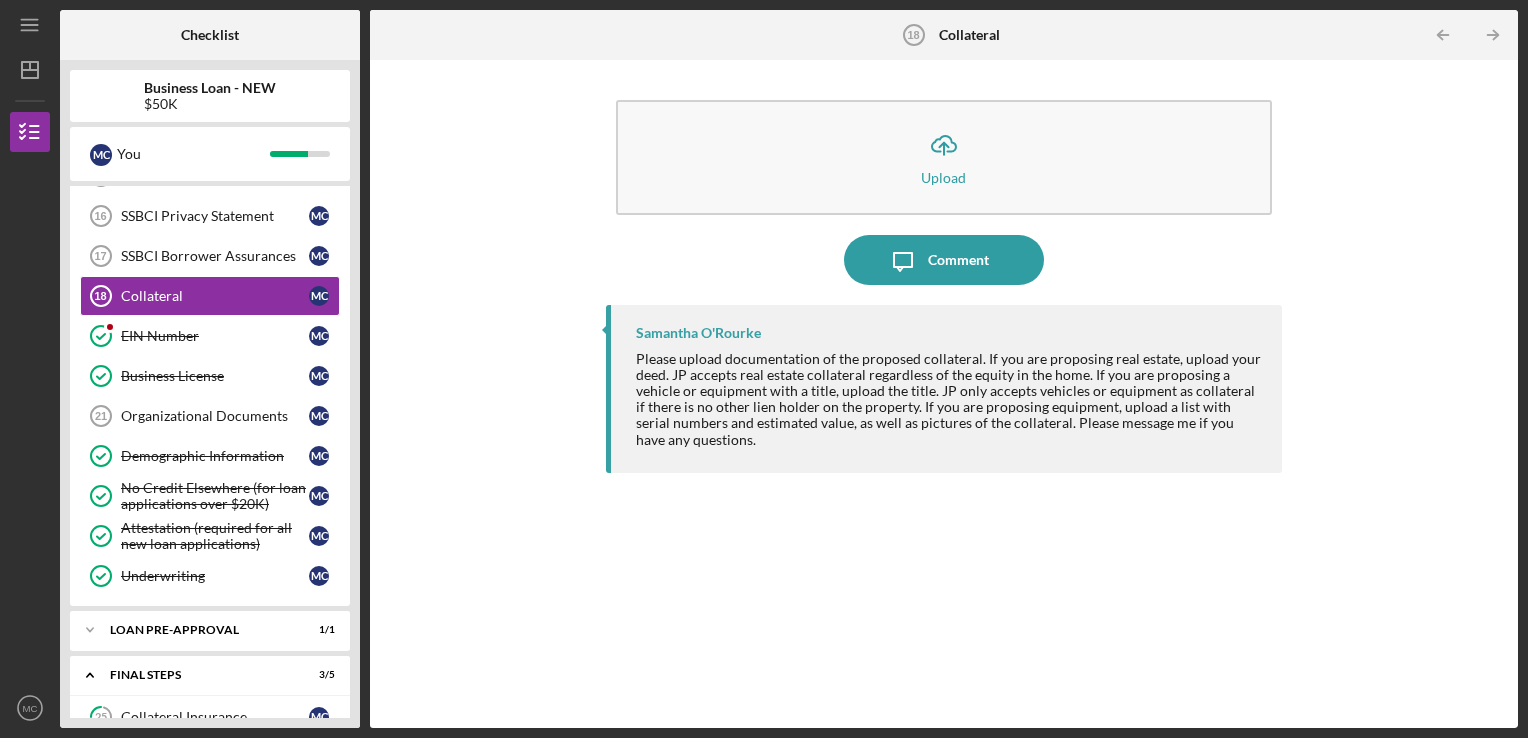 click on "[FIRST] [LAST]   Please upload documentation of the proposed collateral. If you are proposing real estate, upload your deed. [INITIAL] accepts real estate collateral regardless of the equity in the home. If you are proposing a vehicle or equipment with a title, upload the title. [INITIAL] only accepts vehicles or equipment as collateral if there is no other lien holder on the property. If you are proposing equipment, upload a list with serial numbers and estimated value, as well as pictures of the collateral. Please message me if you have any questions." at bounding box center (944, 389) 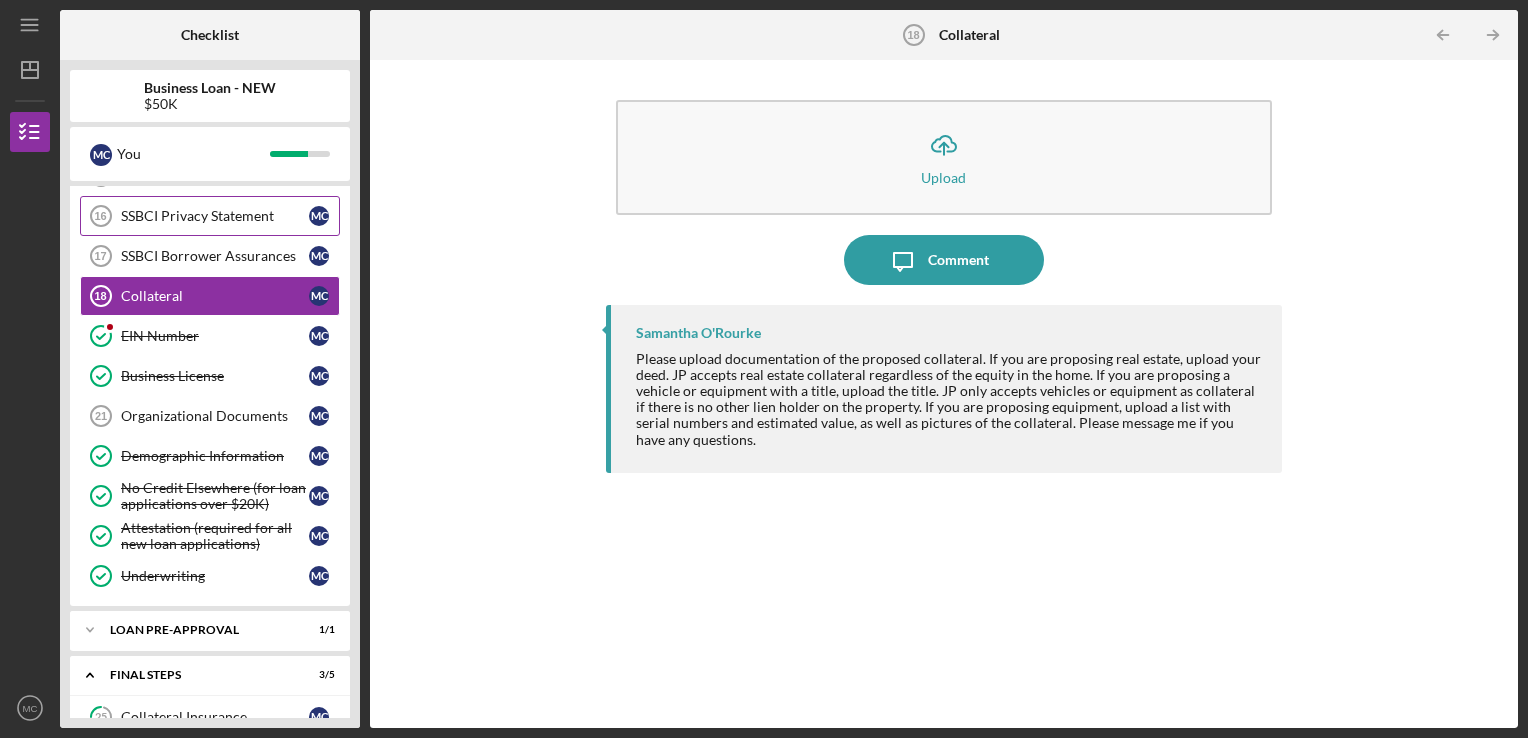 click on "SSBCI Privacy Statement" at bounding box center (215, 216) 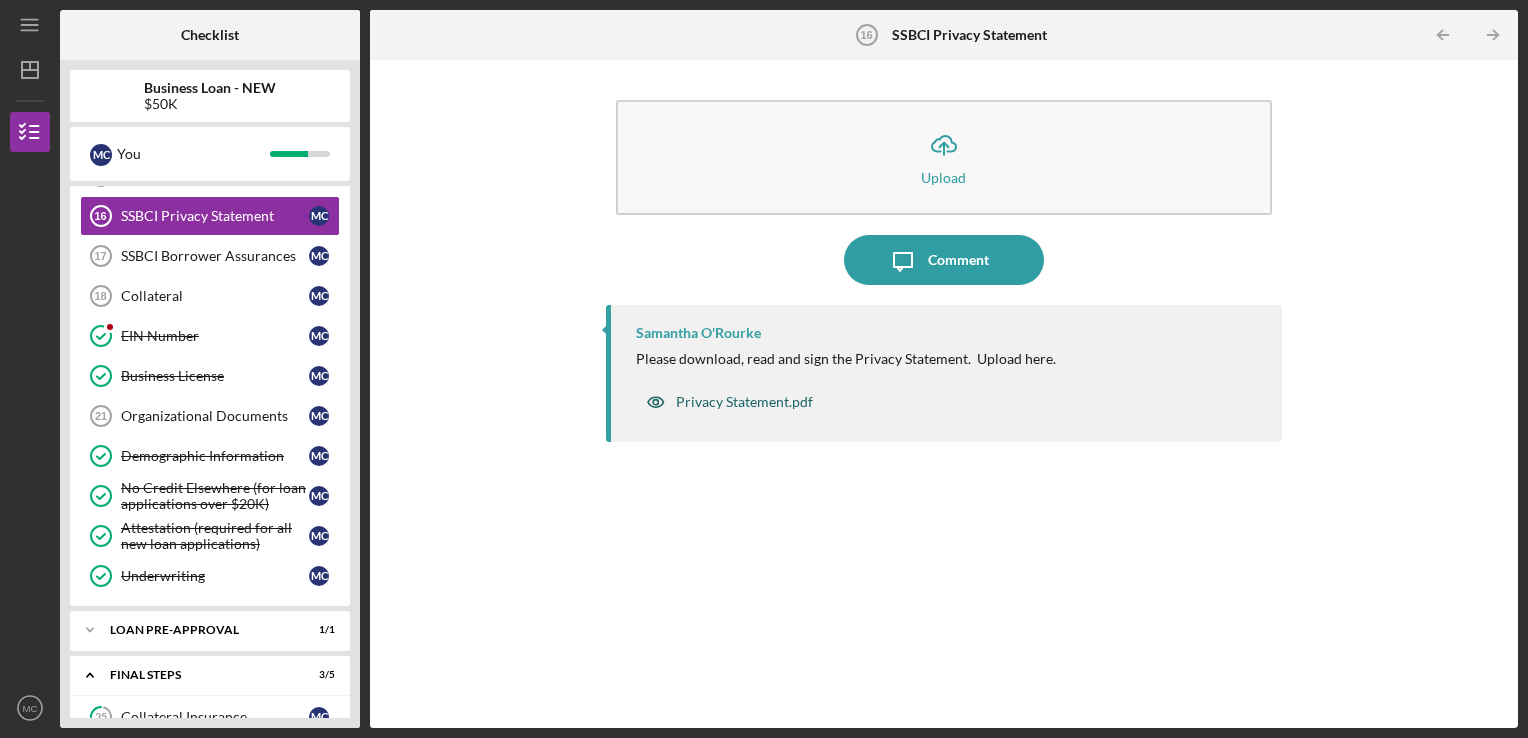 click on "Privacy Statement.pdf" at bounding box center [744, 402] 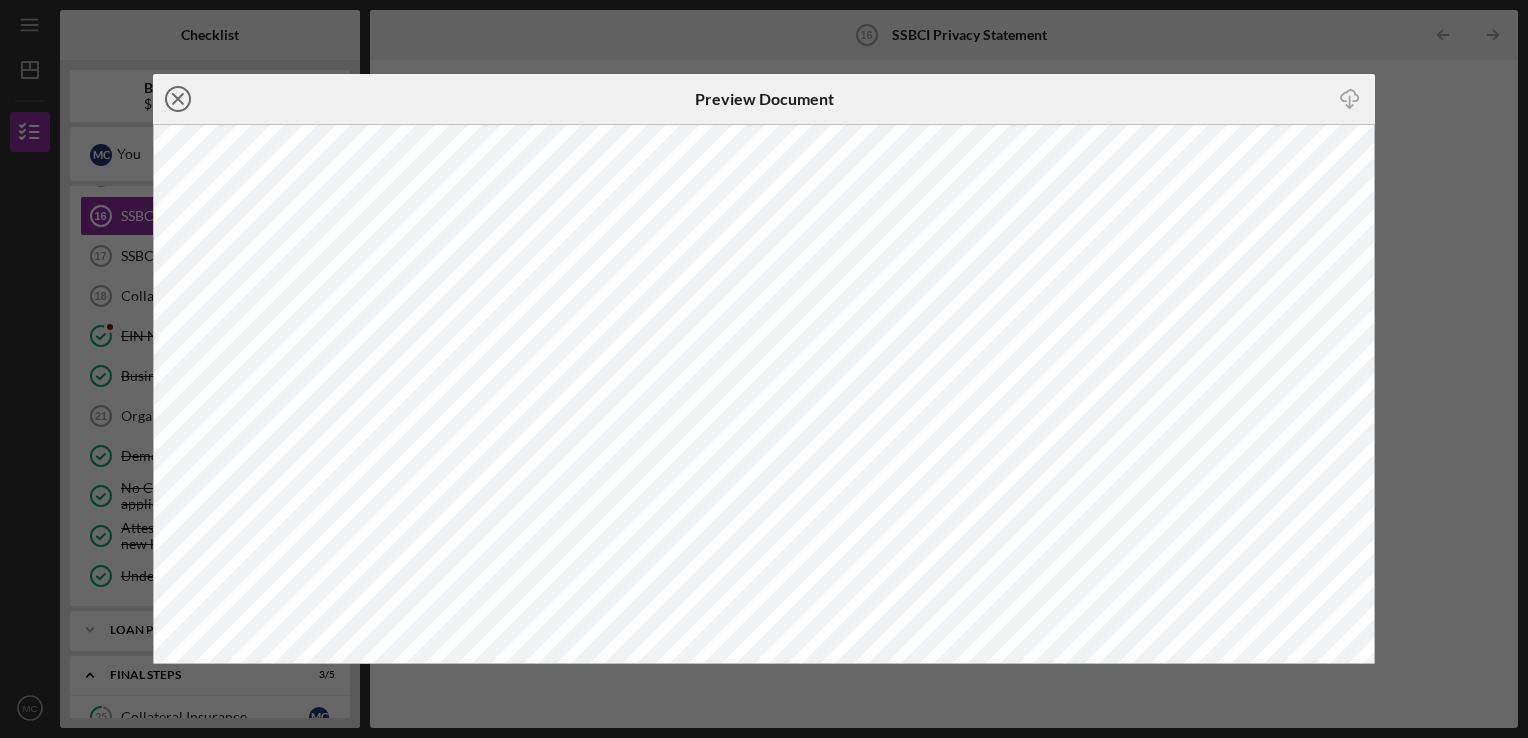 click on "Icon/Close" 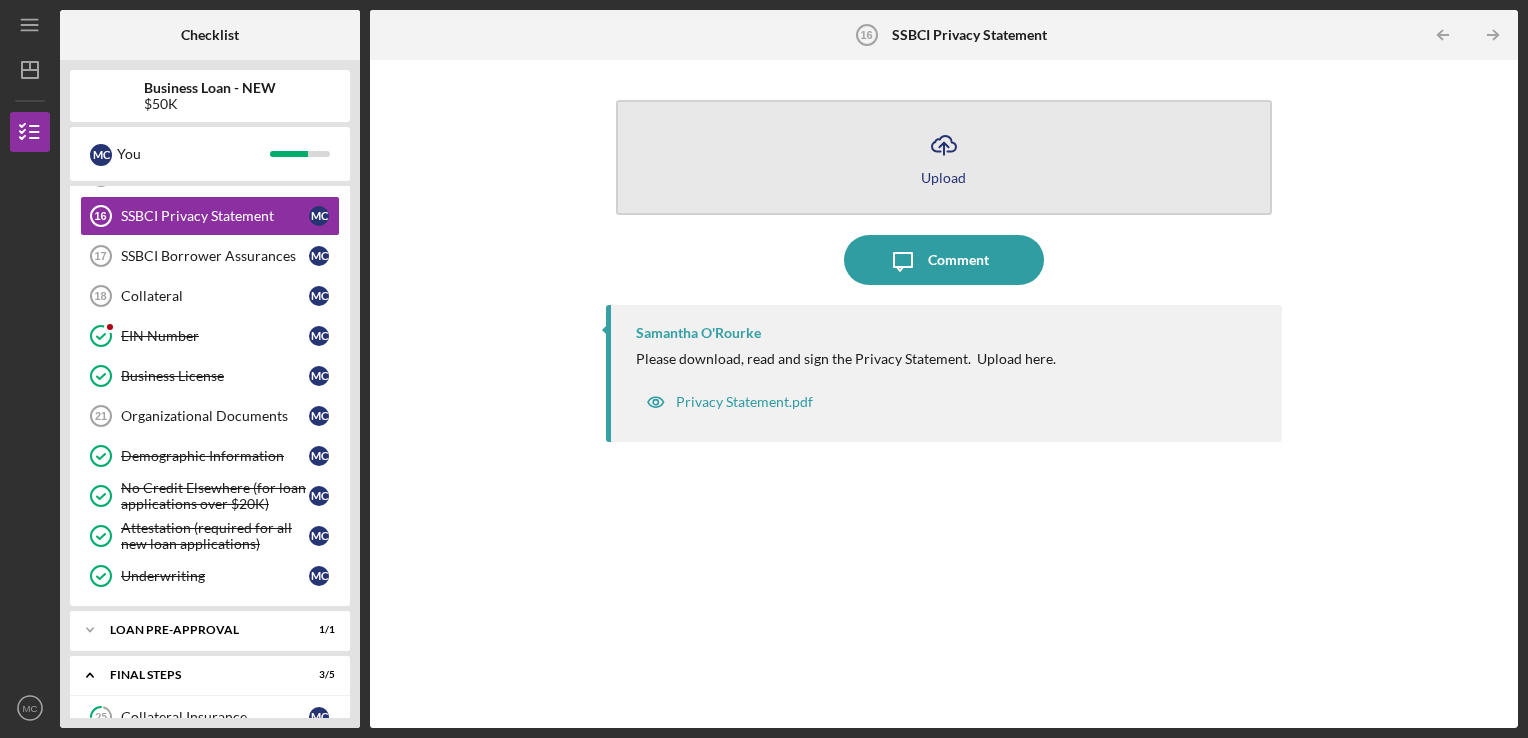 click on "Upload" at bounding box center [943, 177] 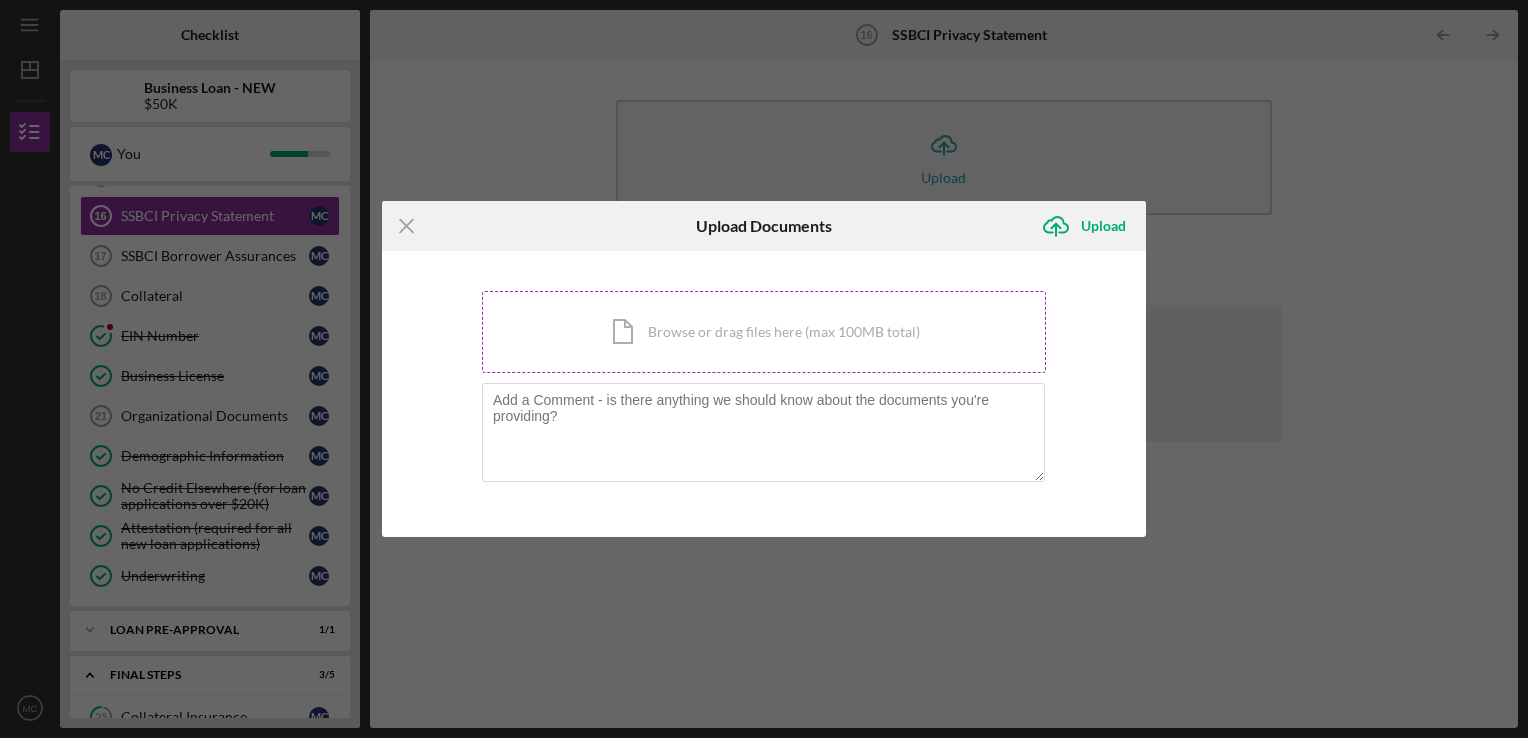 click on "Icon/Document Browse or drag files here (max 100MB total) Tap to choose files or take a photo" at bounding box center [764, 332] 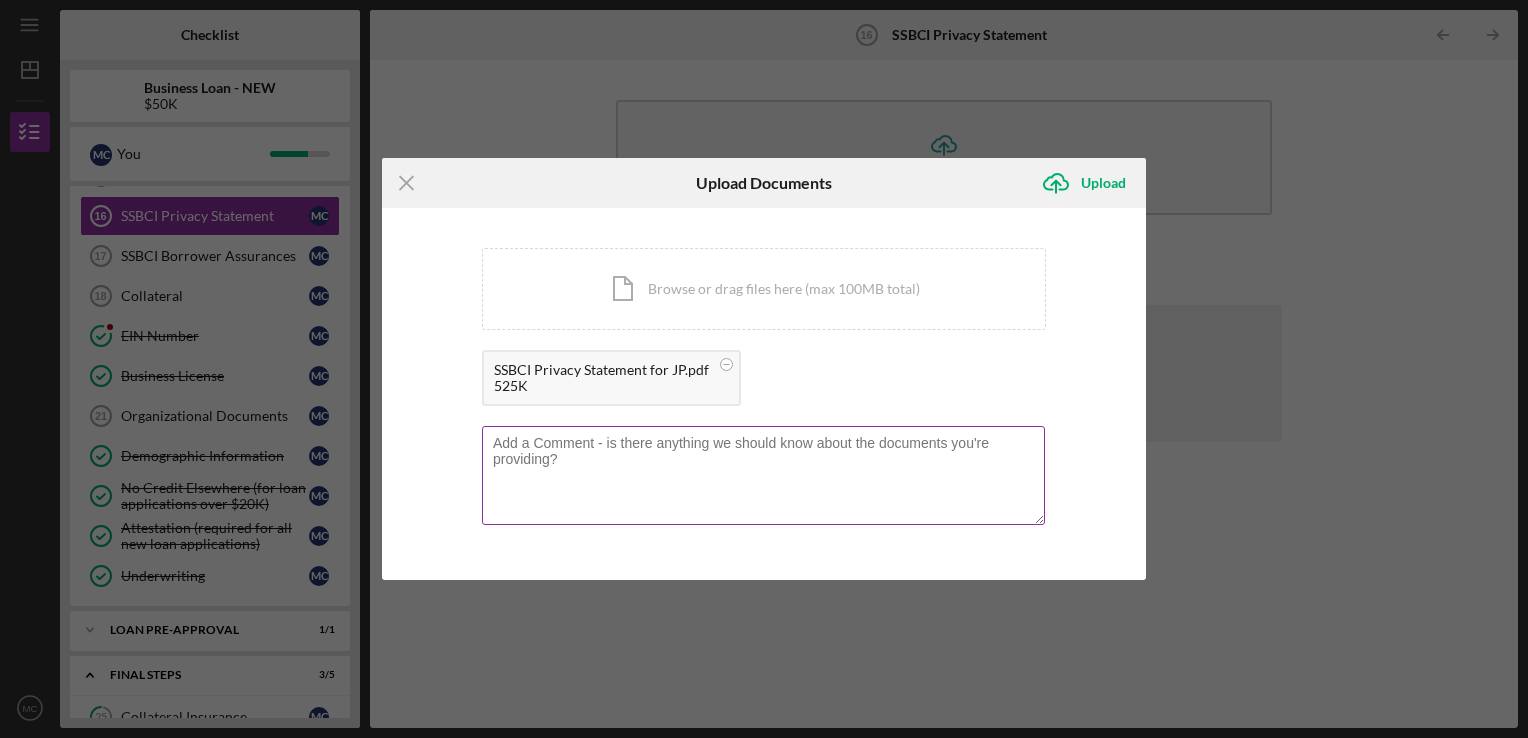 click at bounding box center (763, 475) 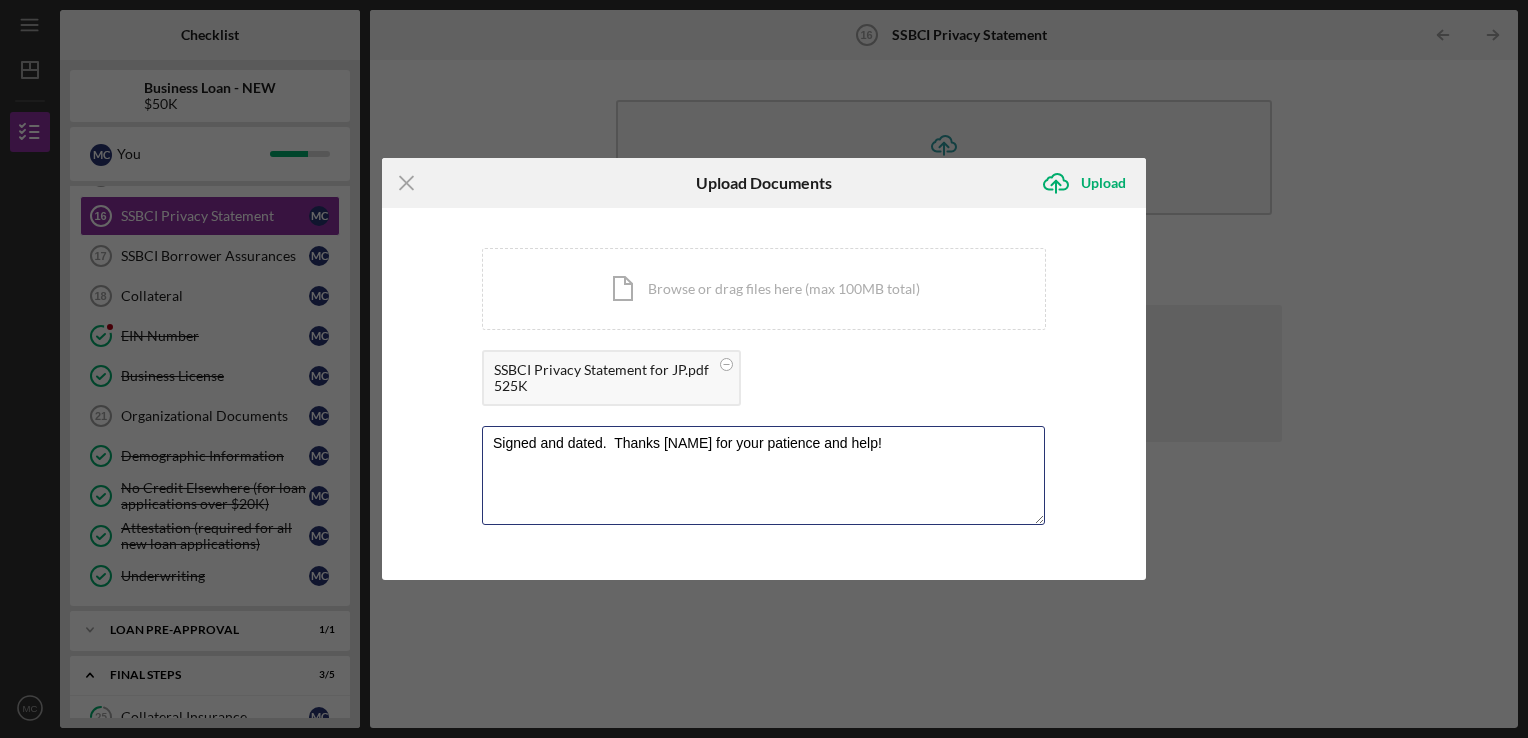 type on "Signed and dated.  Thanks [NAME] for your patience and help!" 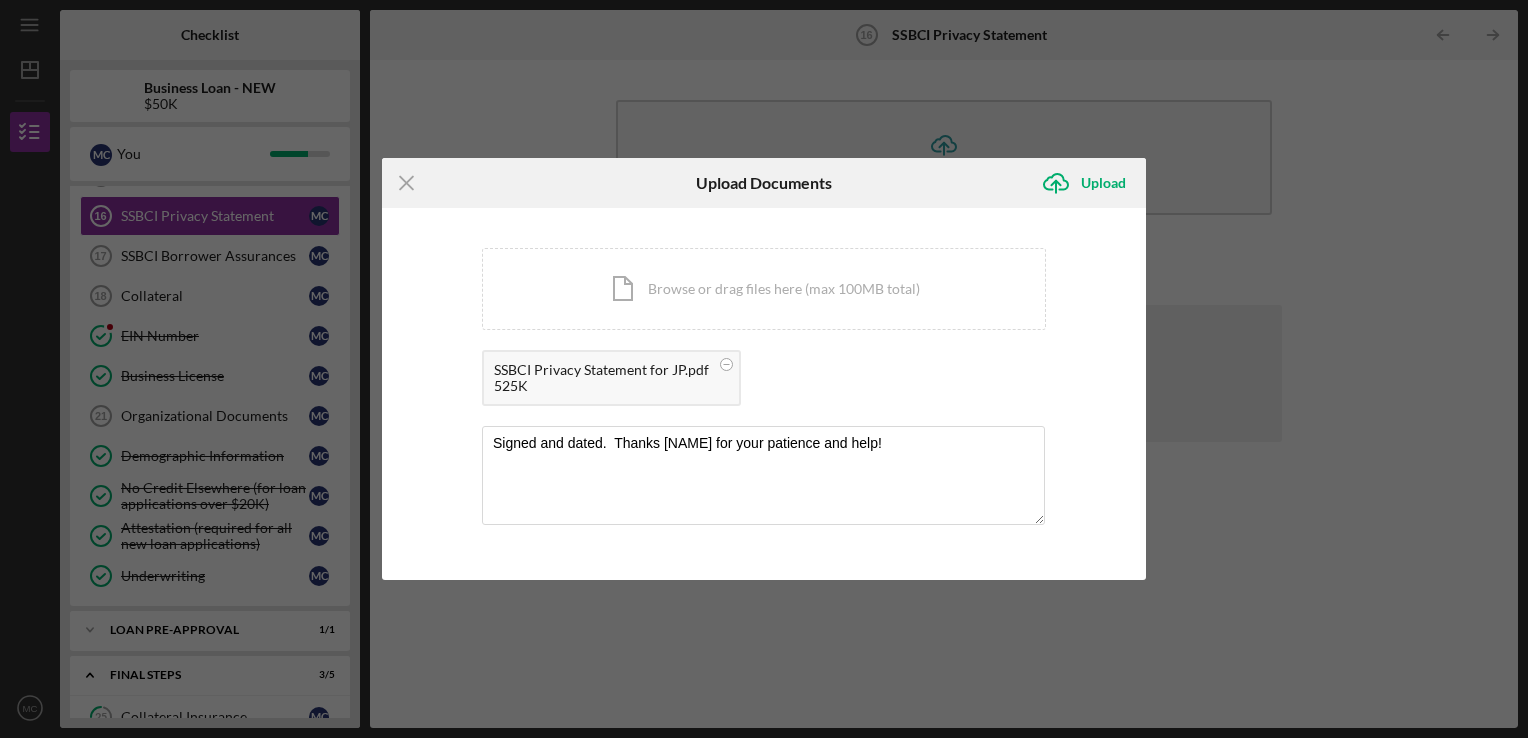click on "You're uploading documents related to SSBCI Privacy Statement . Icon/Document Browse or drag files here (max 100MB total) Tap to choose files or take a photo SSBCI Privacy Statement for JP.pdf 525K Signed and dated. Thanks [NAME] for your patience and help!" at bounding box center [764, 394] 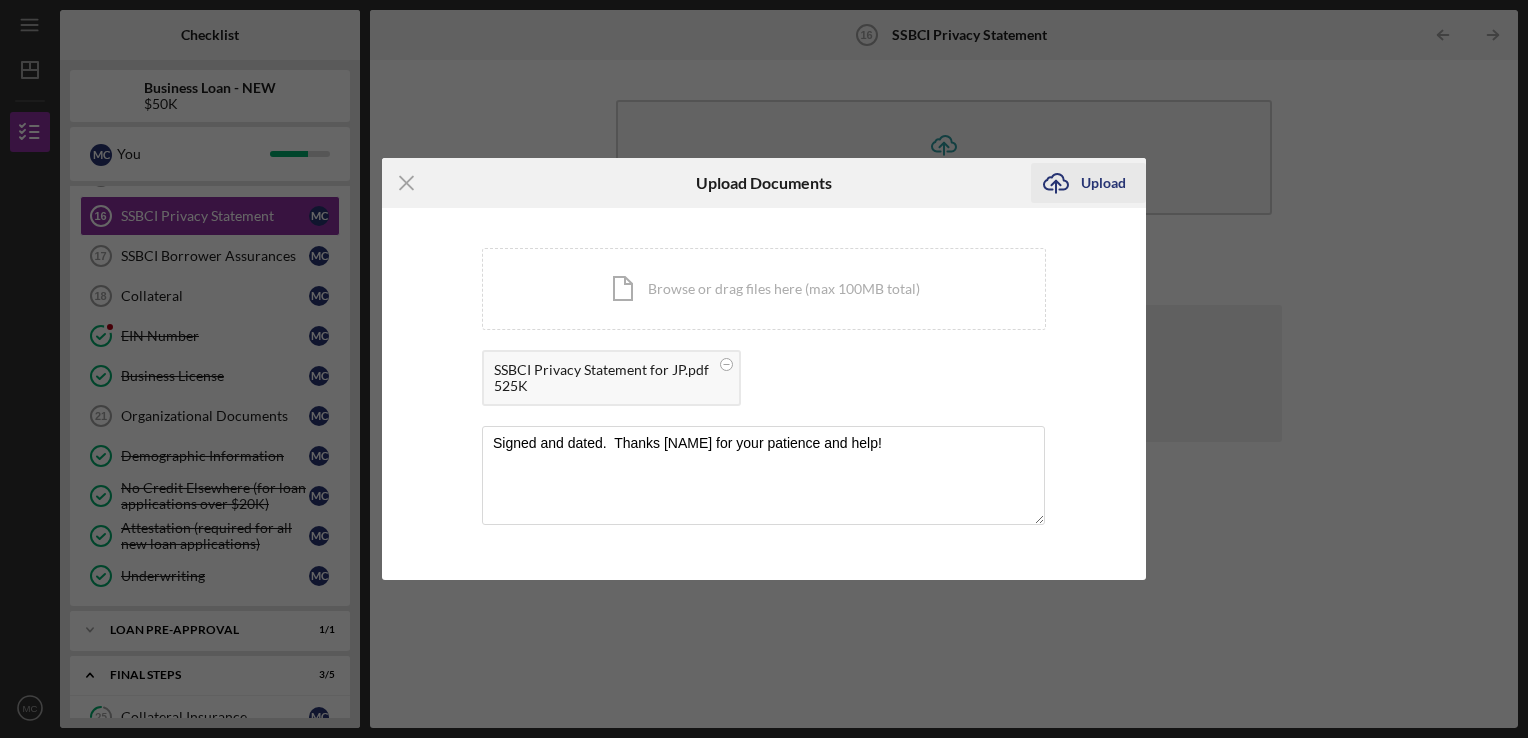click on "Upload" at bounding box center (1103, 183) 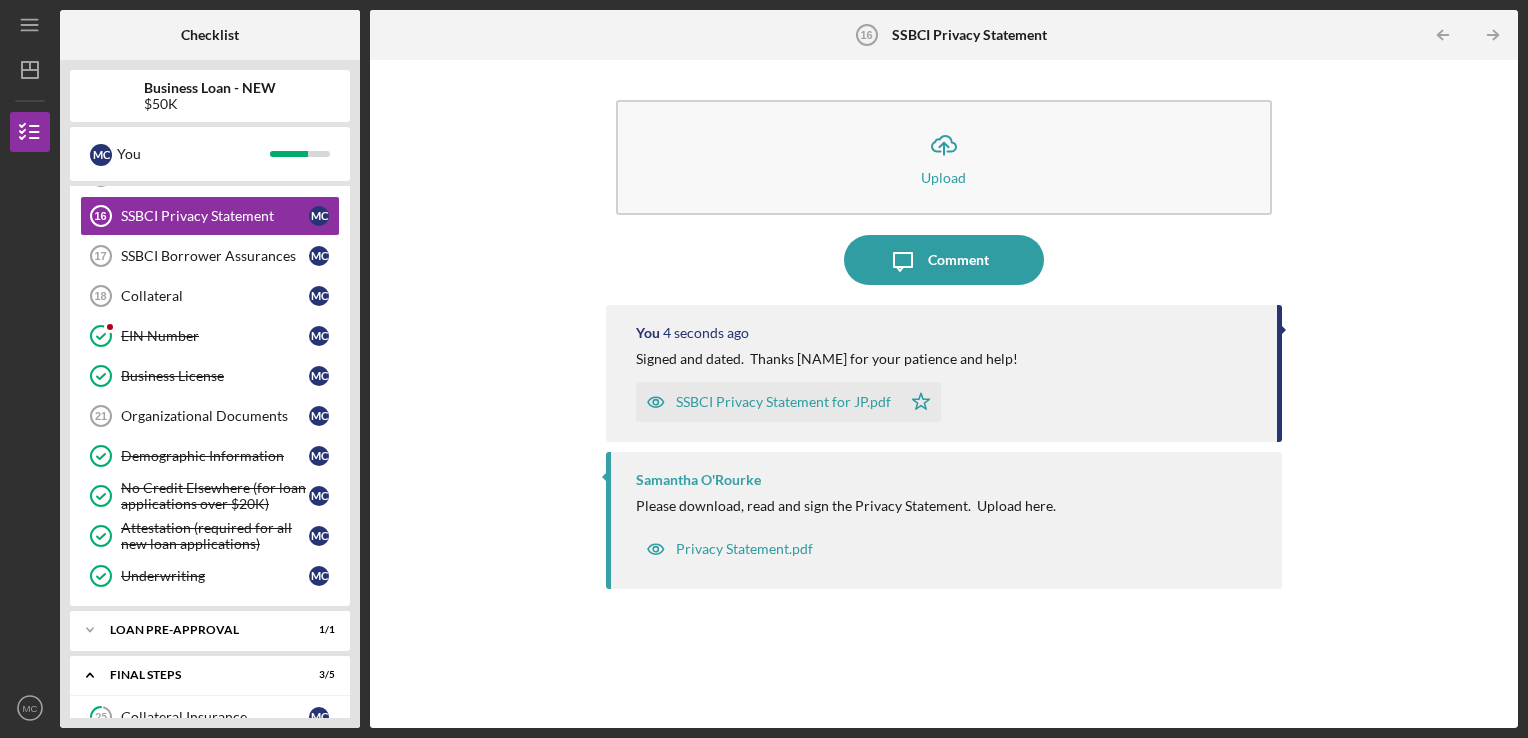 click on "SSBCI Privacy Statement for JP.pdf" at bounding box center [783, 402] 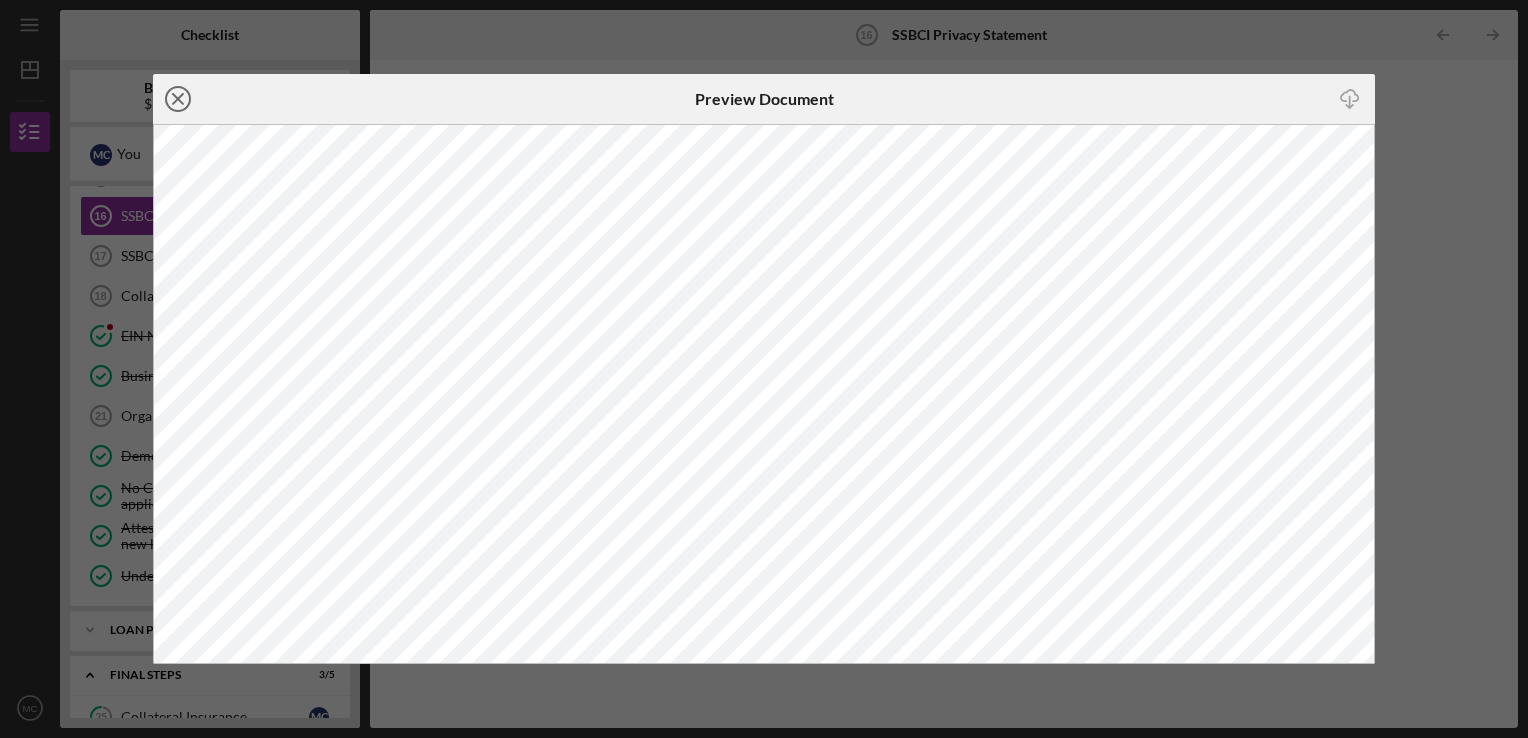 click on "Icon/Close" 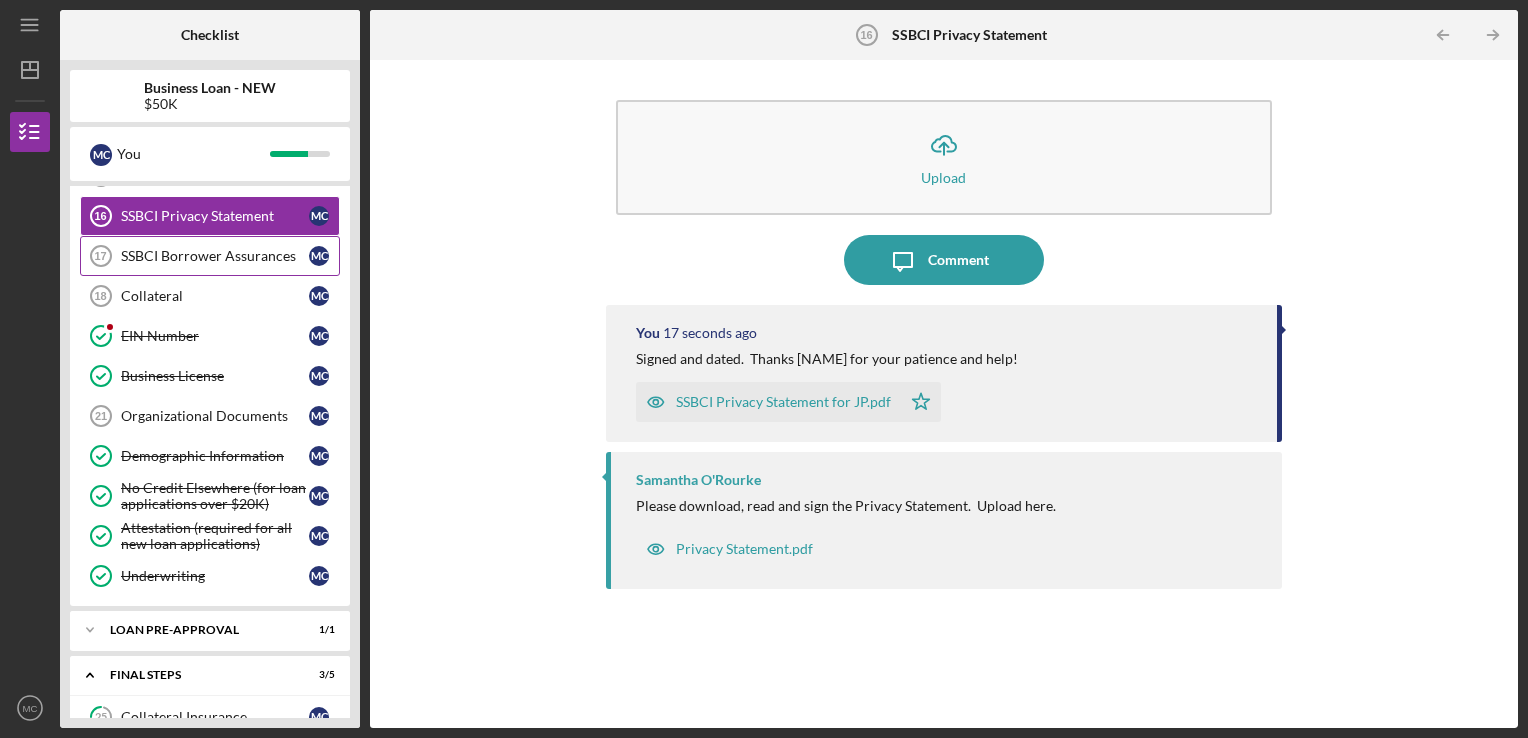 click on "SSBCI Borrower Assurances" at bounding box center [215, 256] 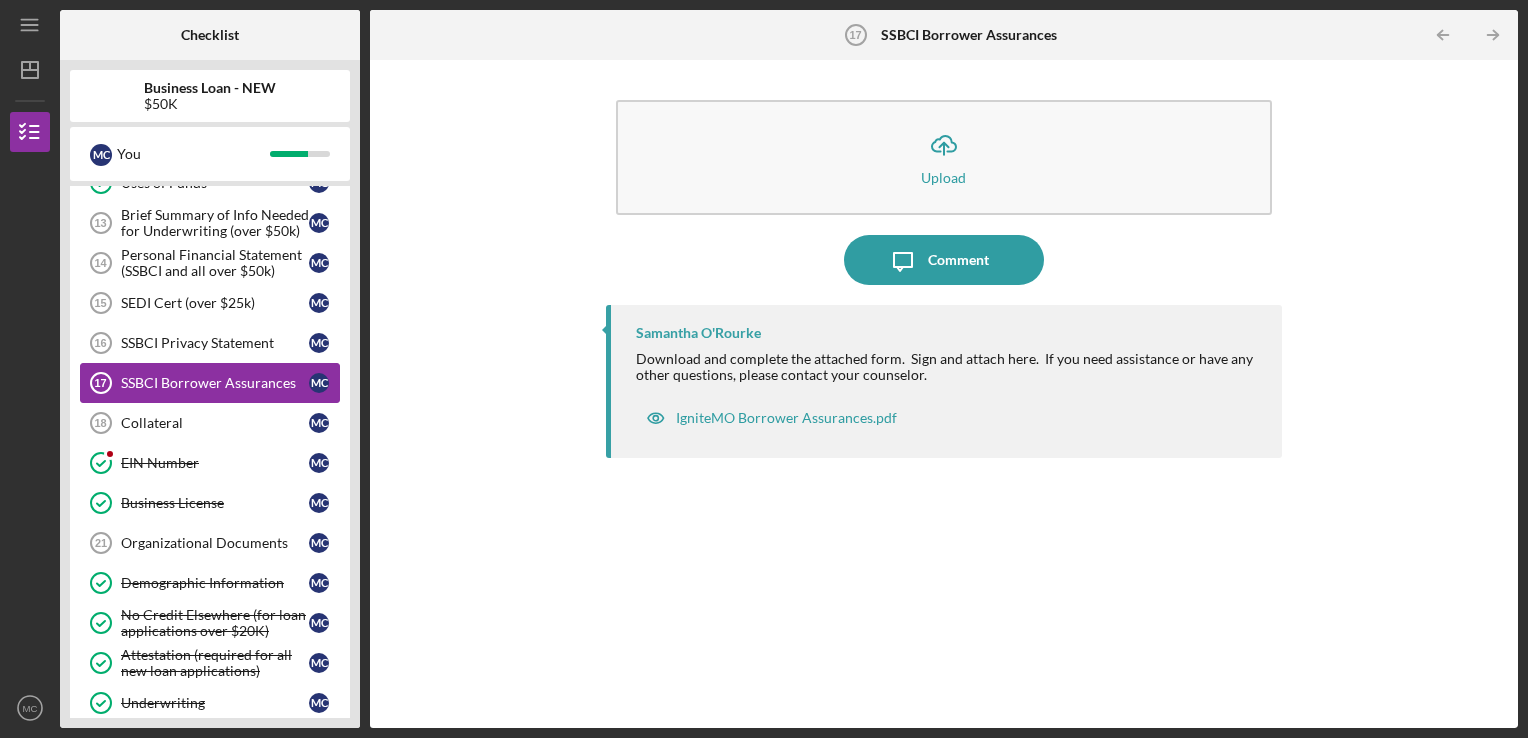 scroll, scrollTop: 609, scrollLeft: 0, axis: vertical 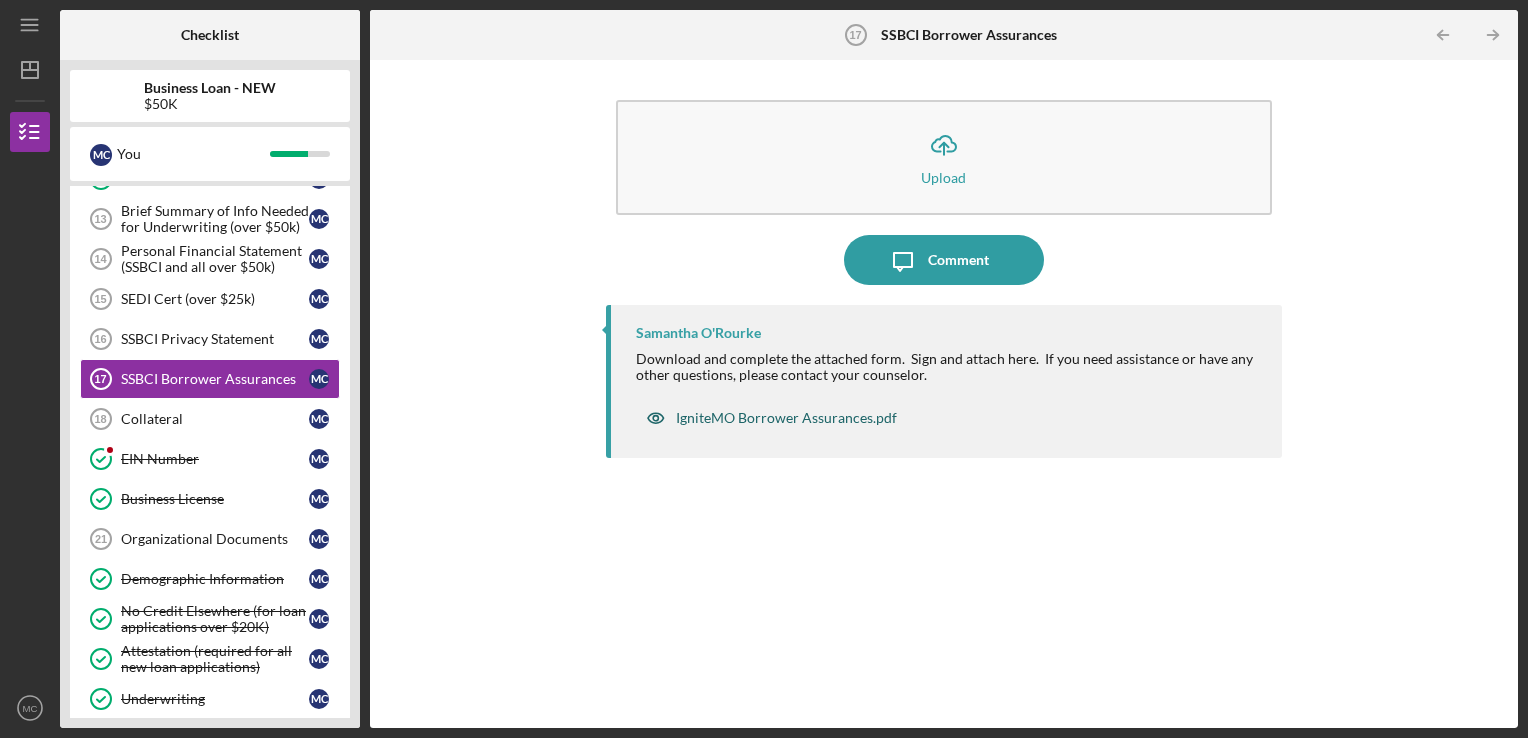 click on "IgniteMO Borrower Assurances.pdf" at bounding box center (786, 418) 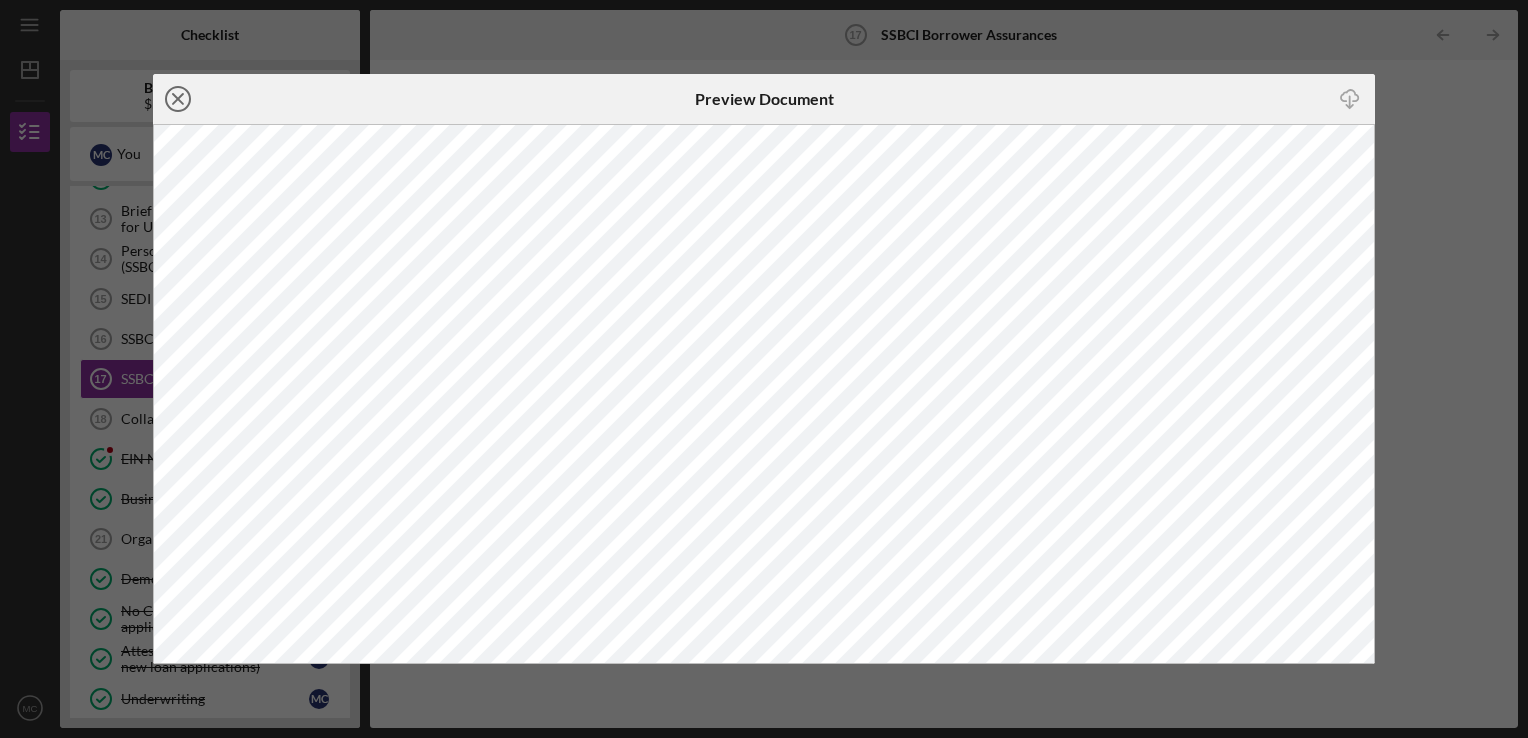 click on "Icon/Close" 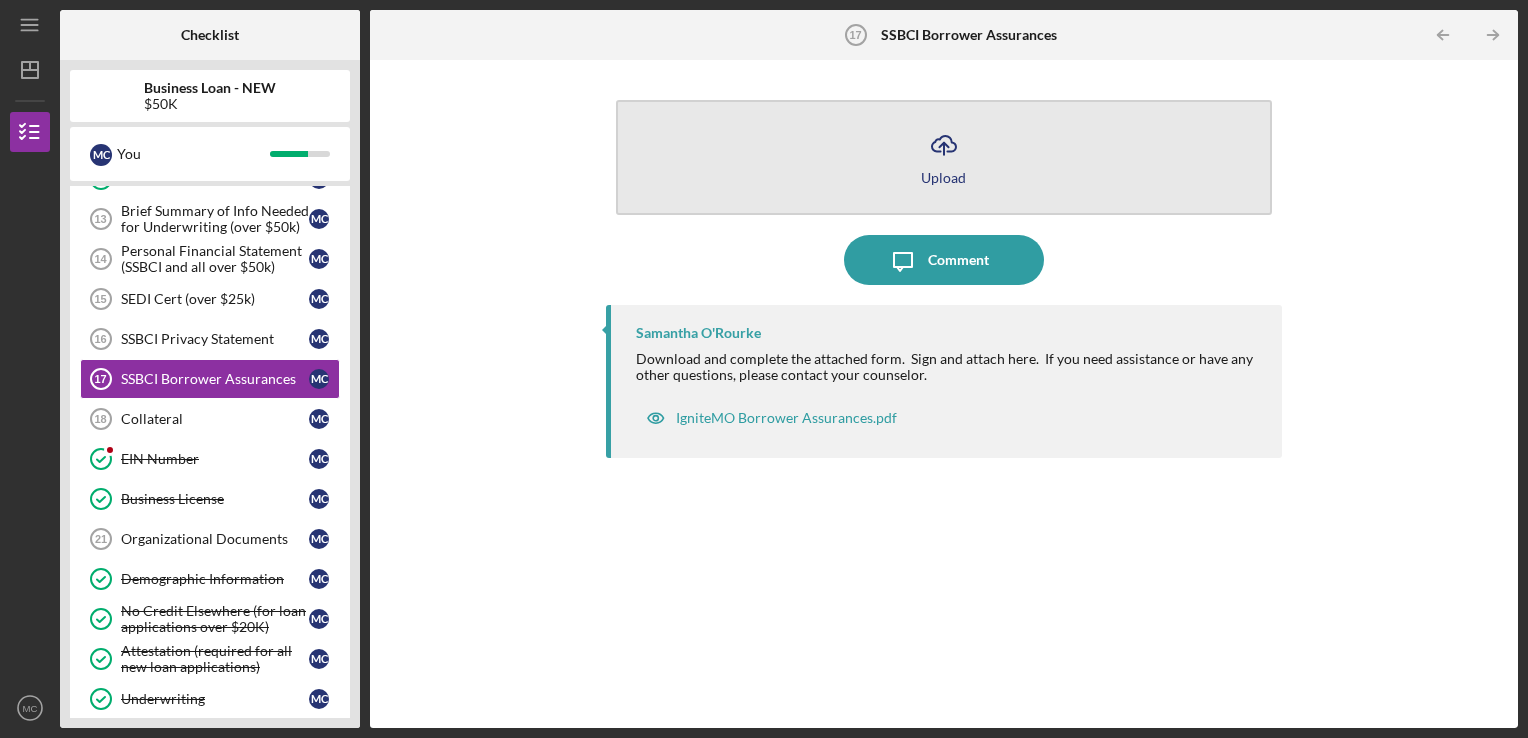 click on "Upload" at bounding box center [943, 177] 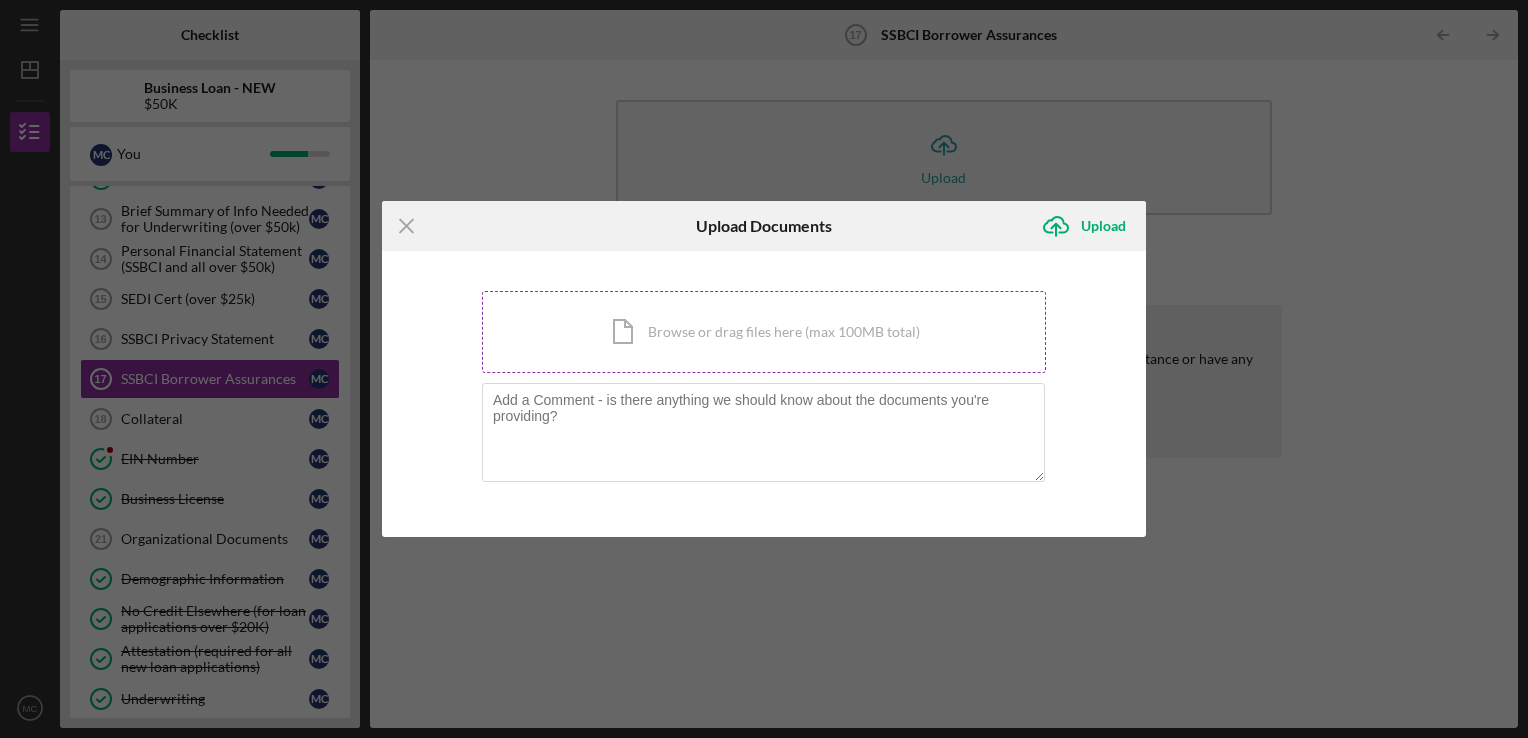 click on "Icon/Document Browse or drag files here (max 100MB total) Tap to choose files or take a photo" at bounding box center (764, 332) 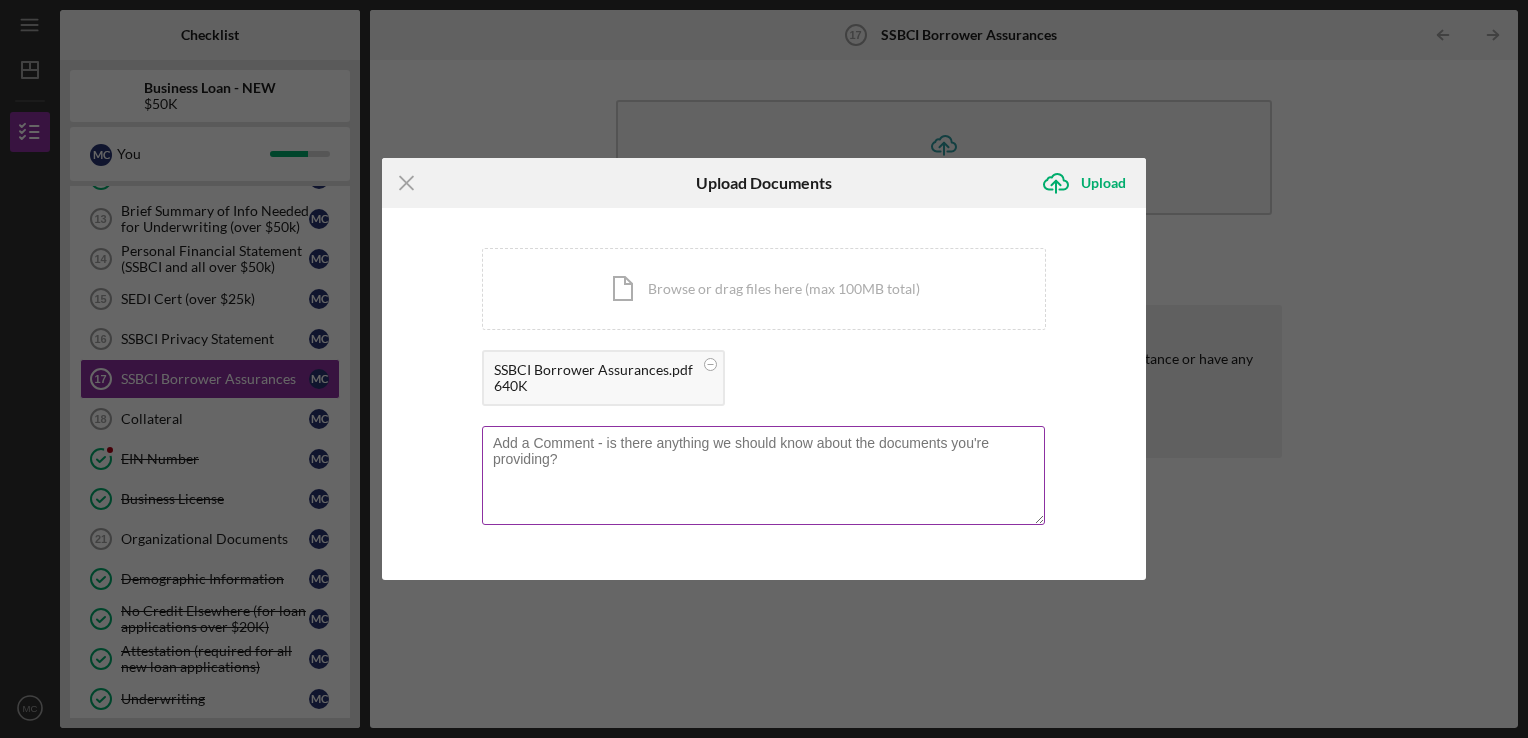 click at bounding box center (763, 475) 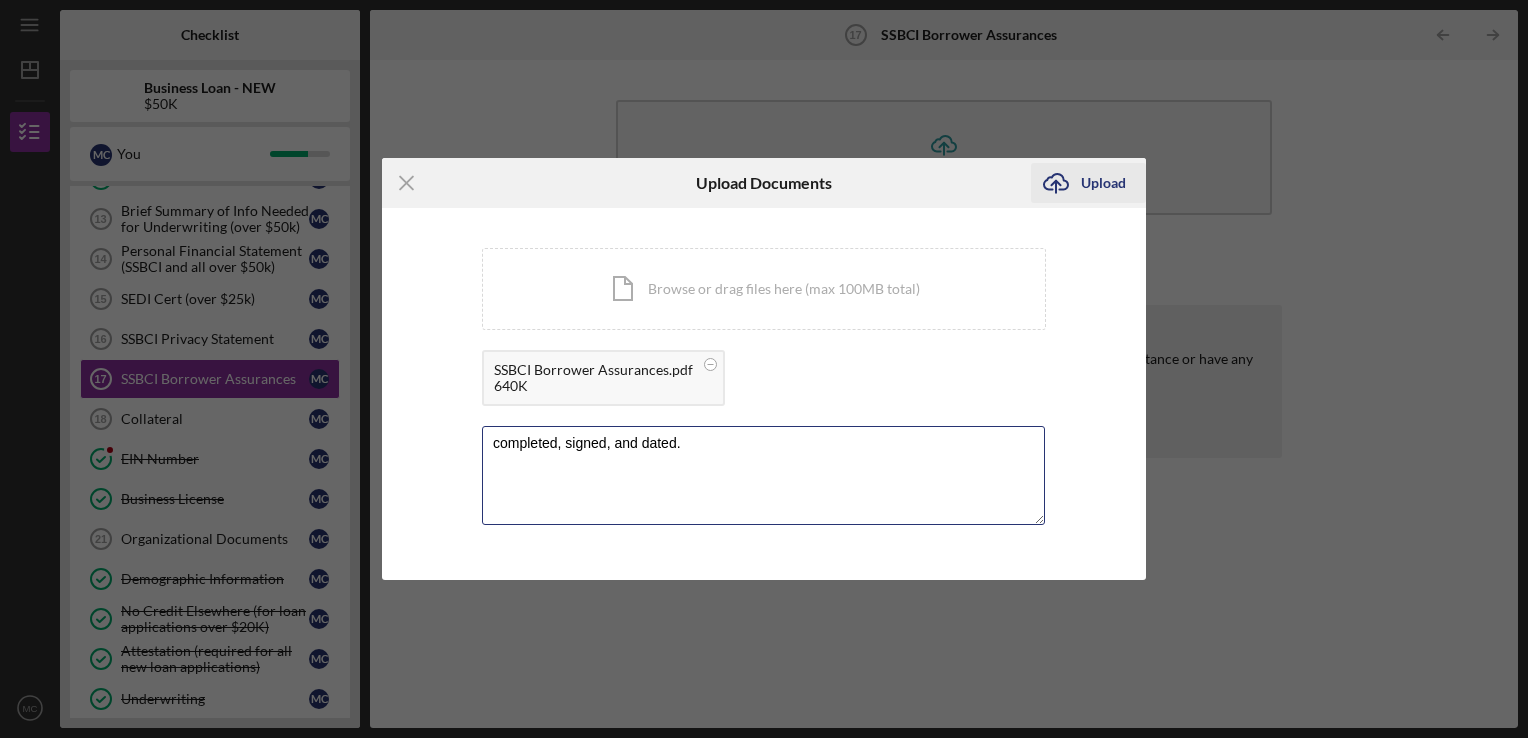 type on "completed, signed, and dated." 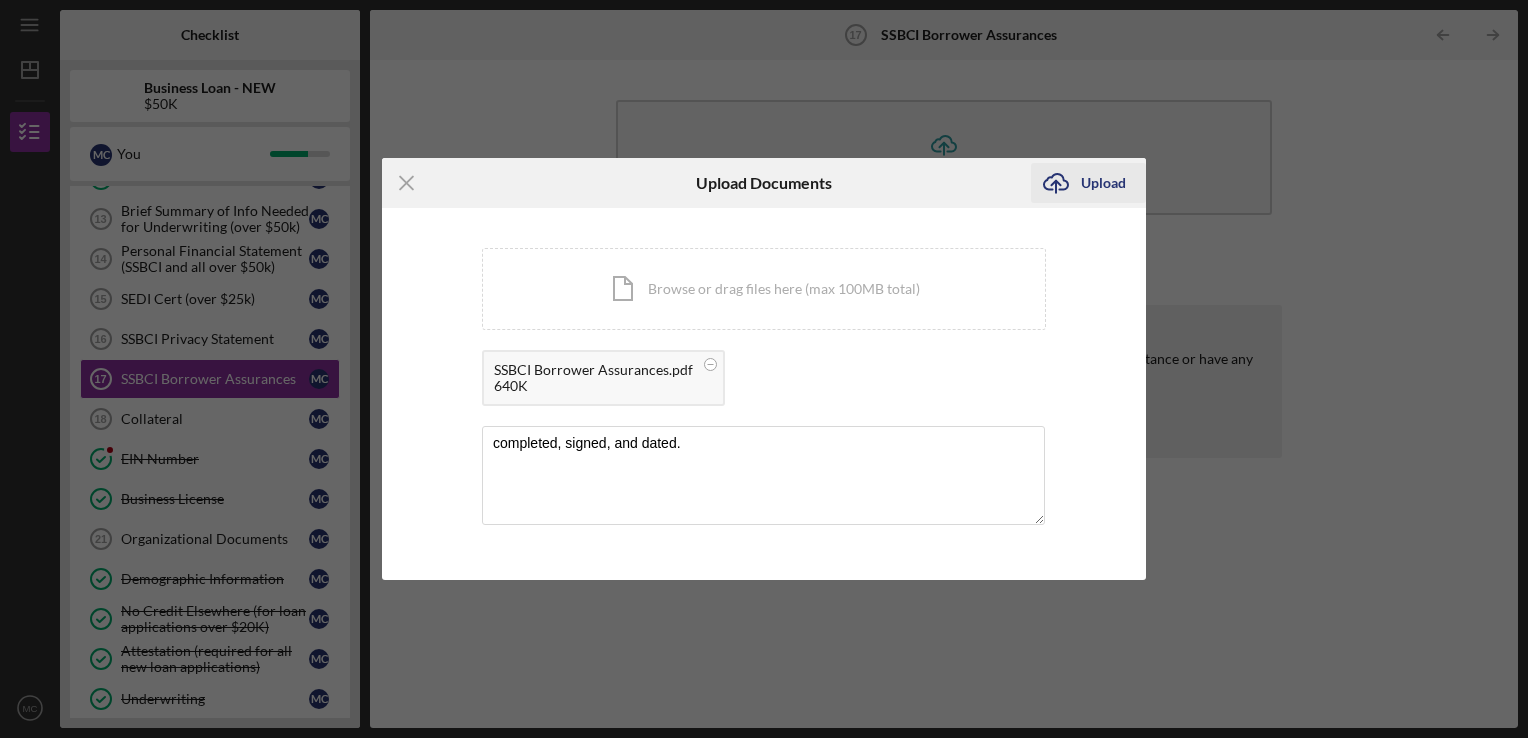 click on "Icon/Upload" 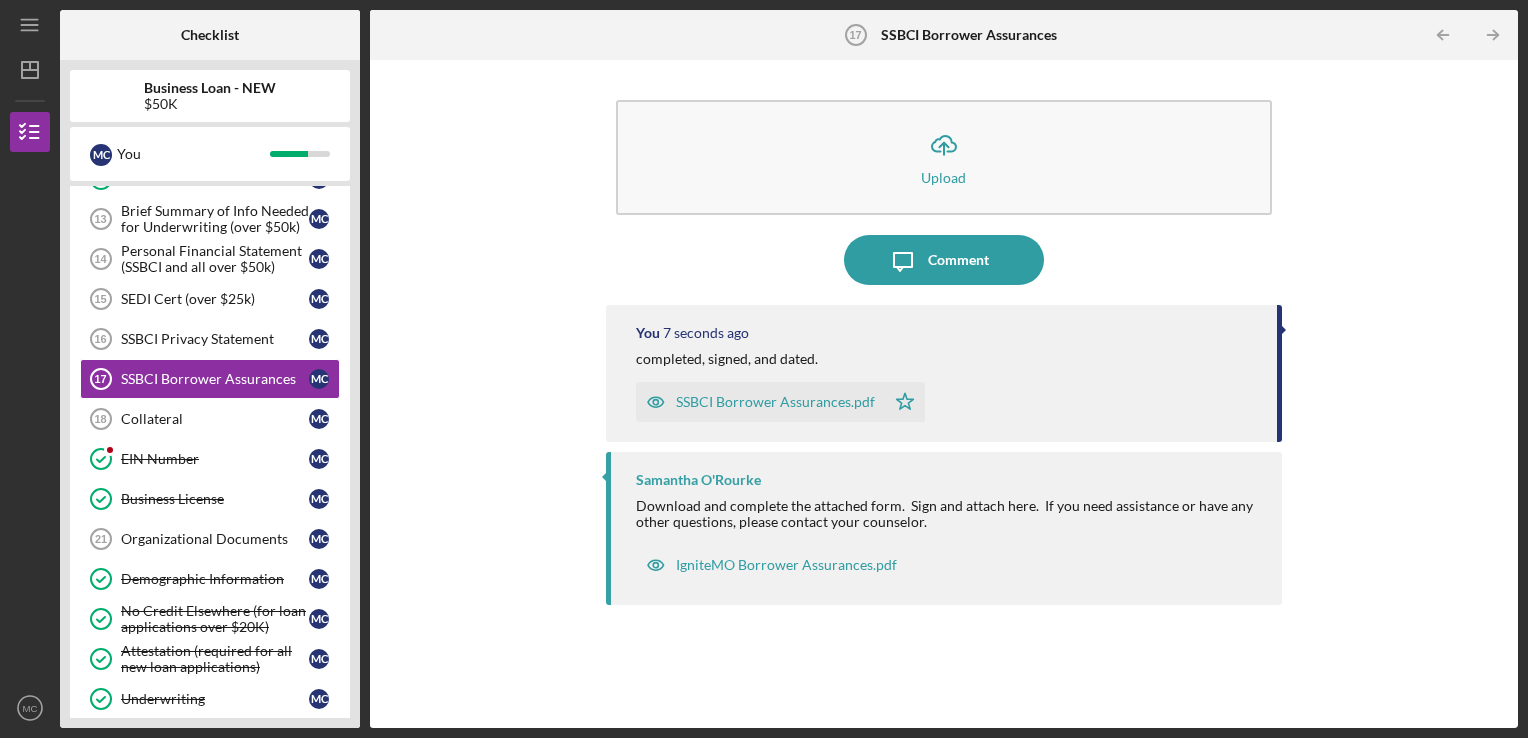 click on "SSBCI Borrower Assurances.pdf" at bounding box center (760, 402) 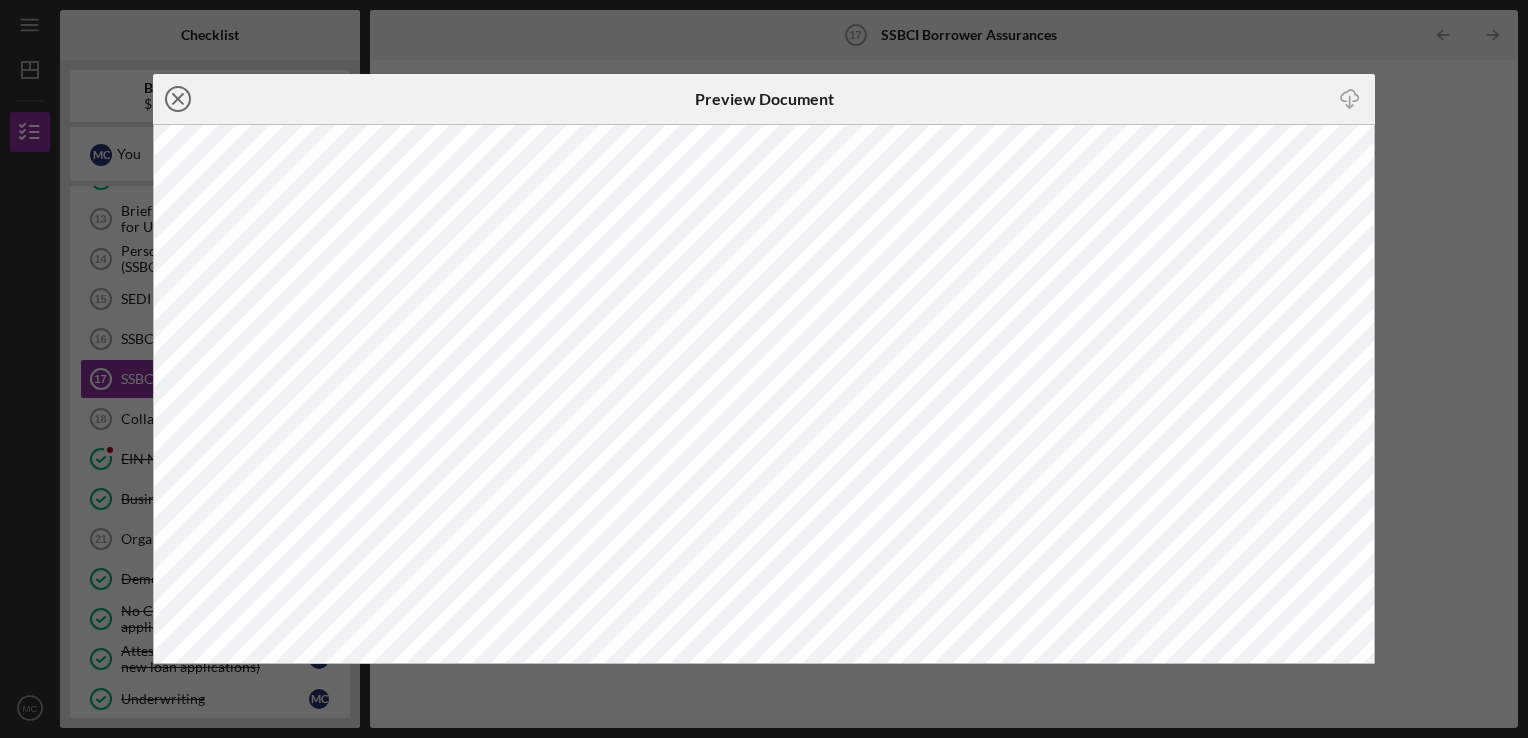 click 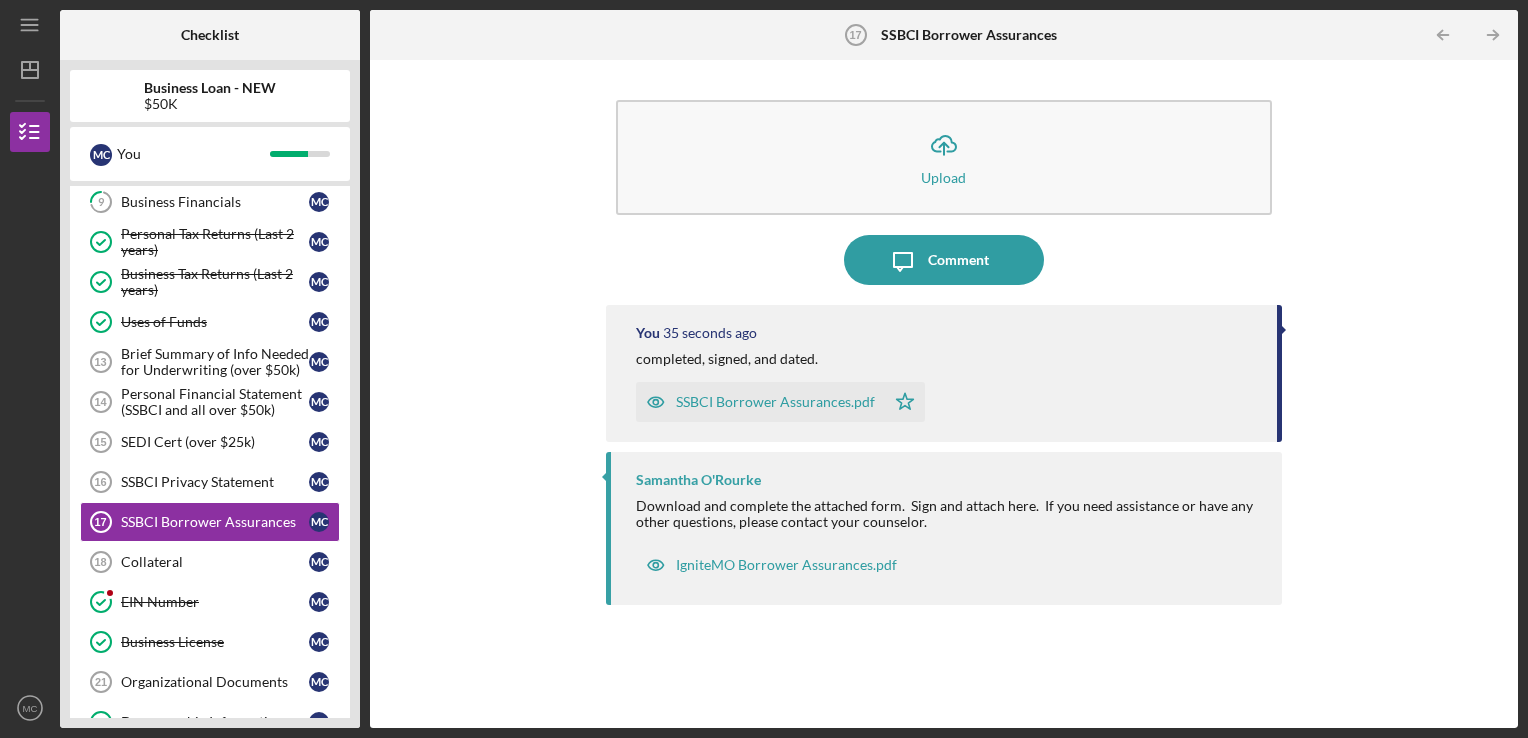 scroll, scrollTop: 468, scrollLeft: 0, axis: vertical 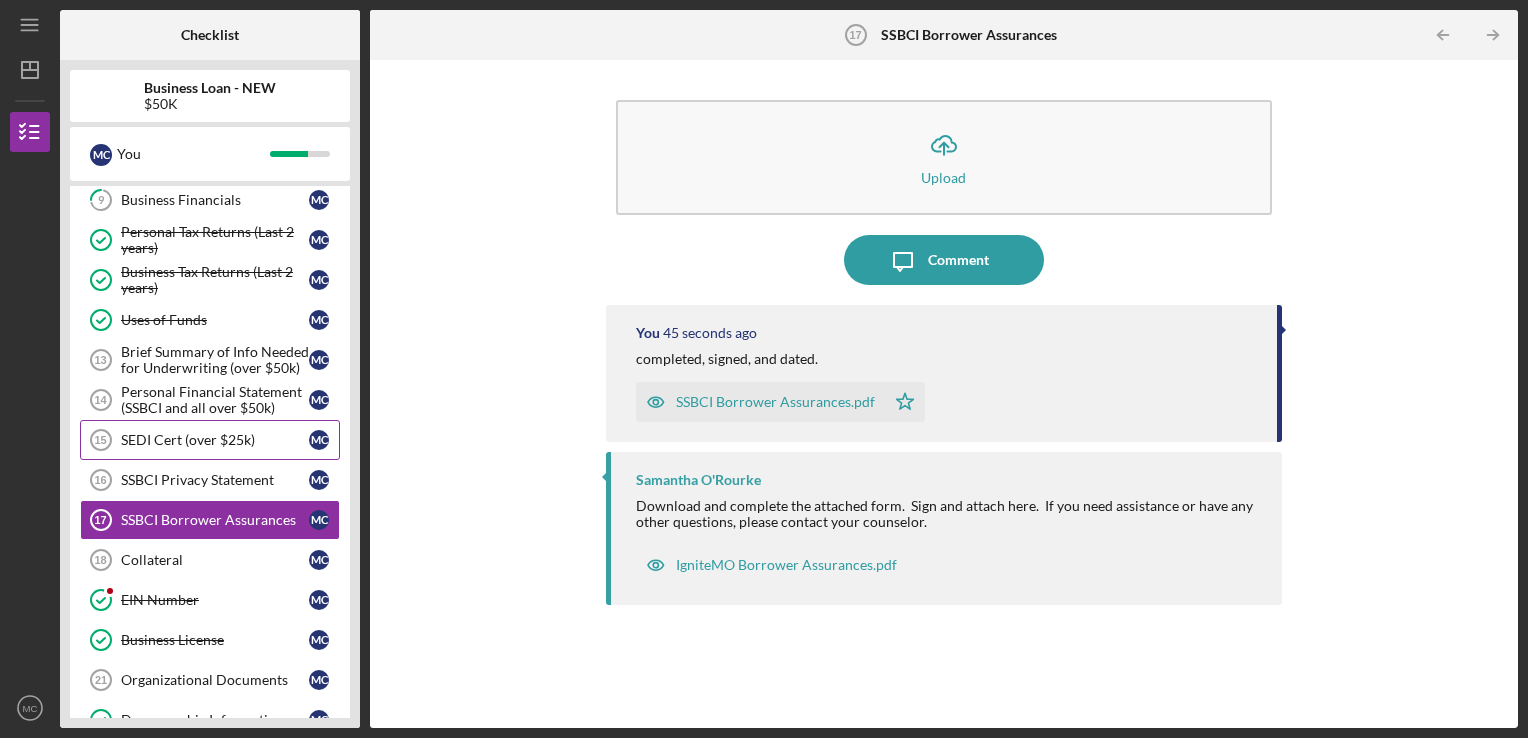 click on "SEDI Cert (over $25k)" at bounding box center [215, 440] 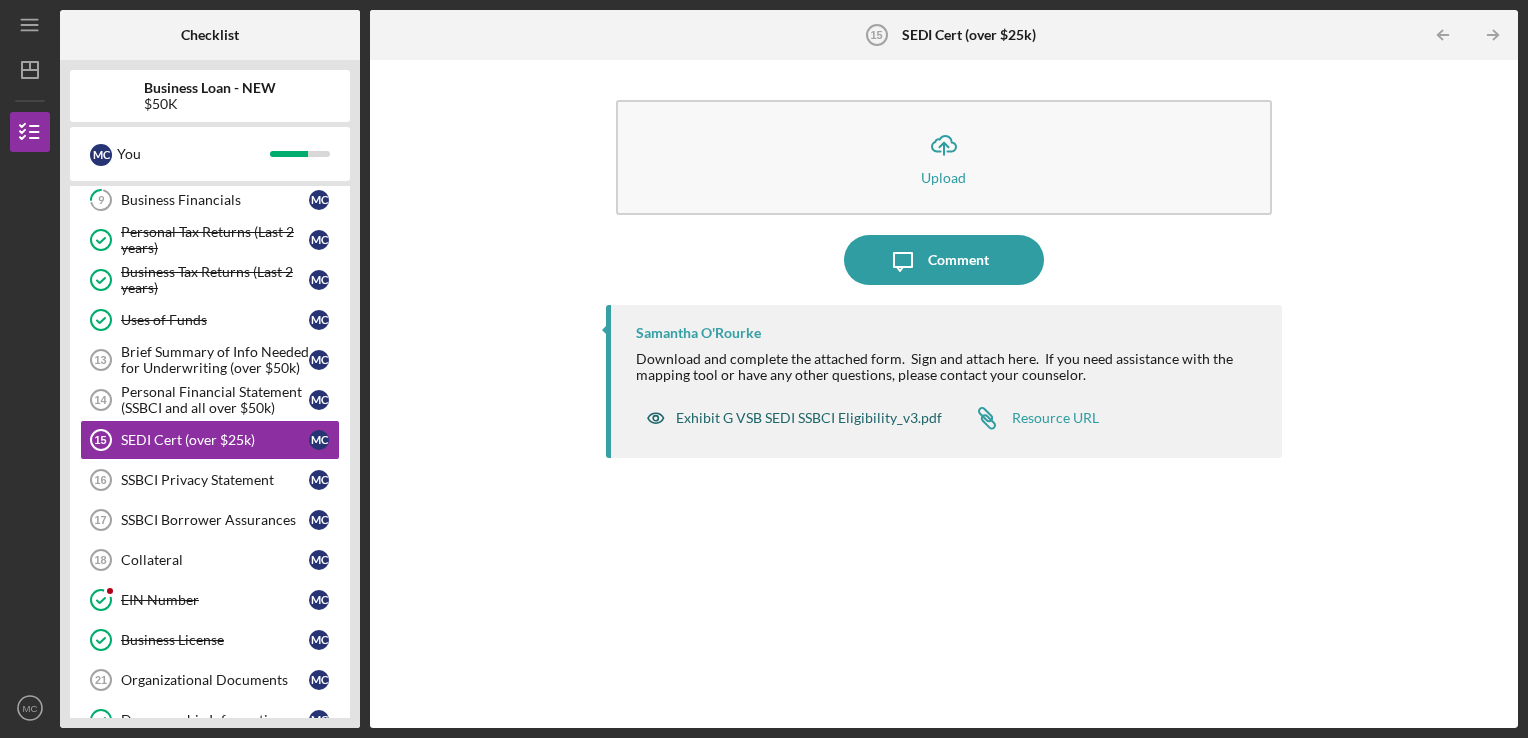 click on "Exhibit G VSB  SEDI SSBCI Eligibility_v3.pdf" at bounding box center (809, 418) 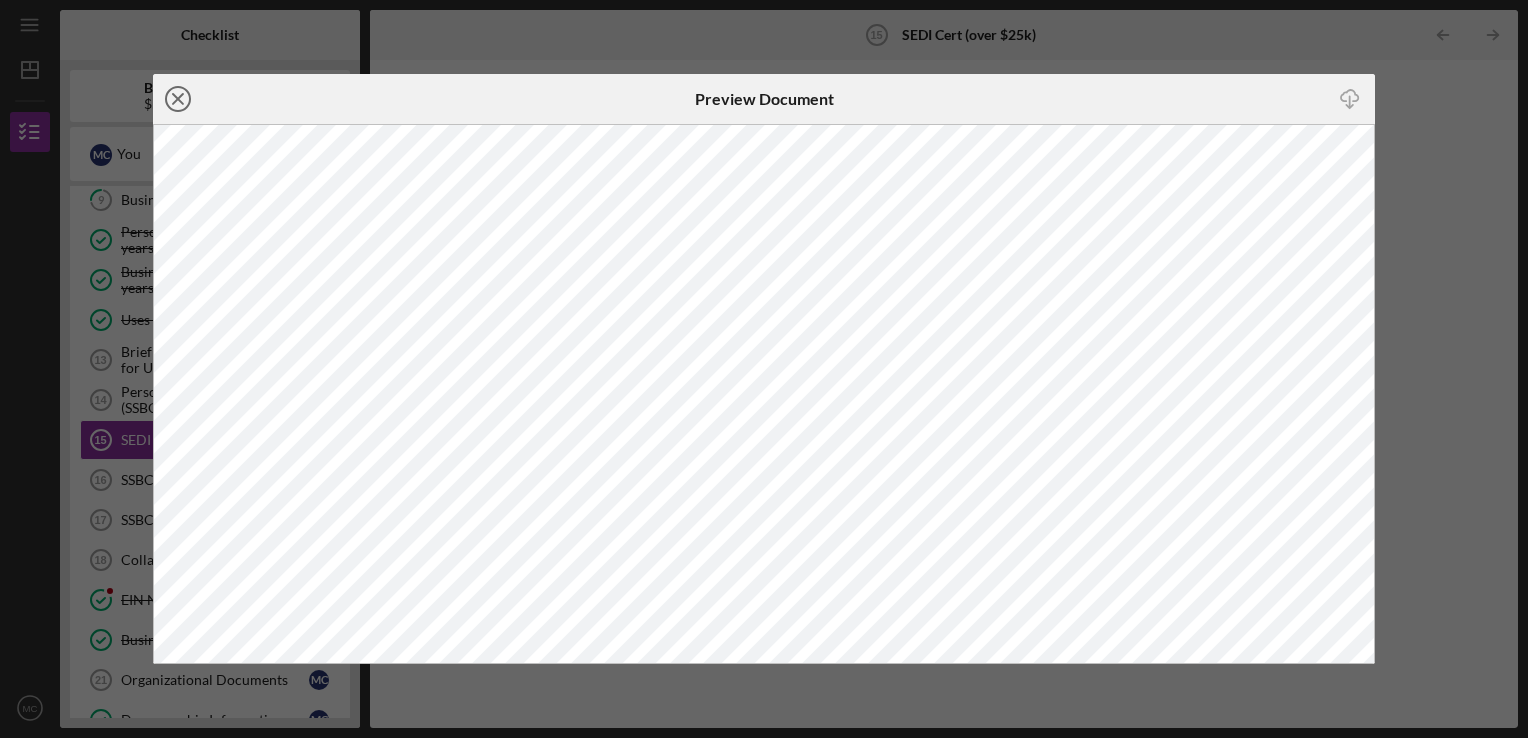 click on "Icon/Close" 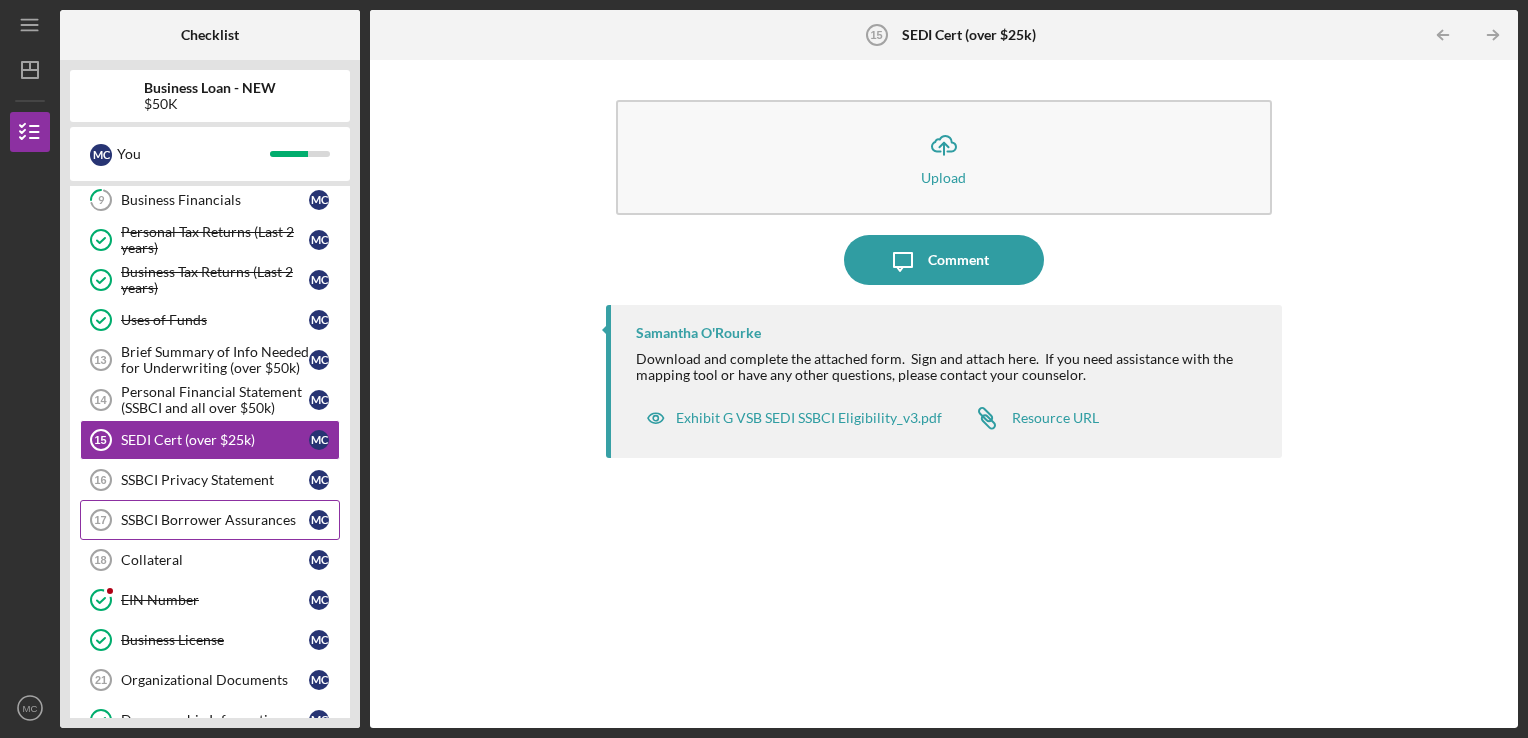click on "SSBCI Borrower Assurances" at bounding box center (215, 520) 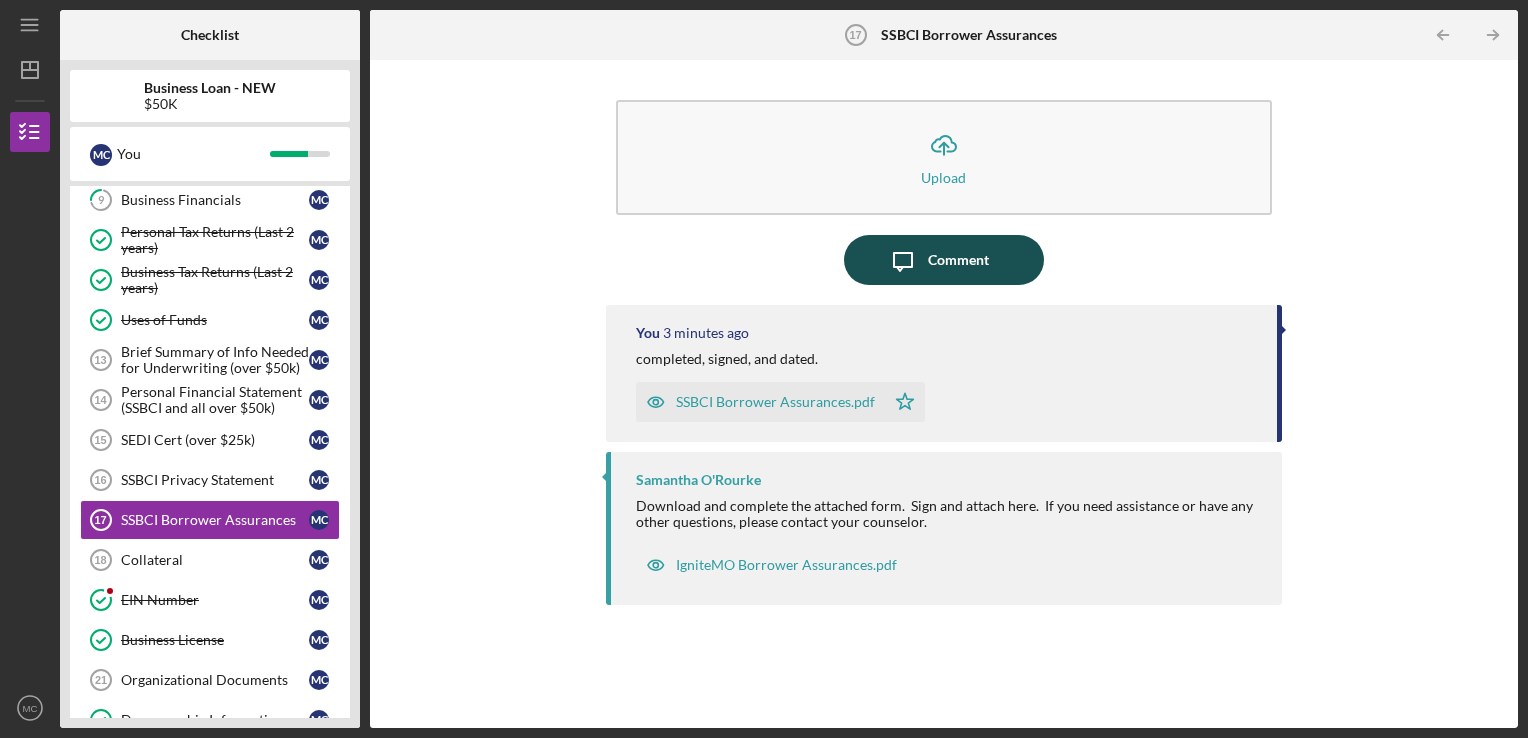 click on "Icon/Message" 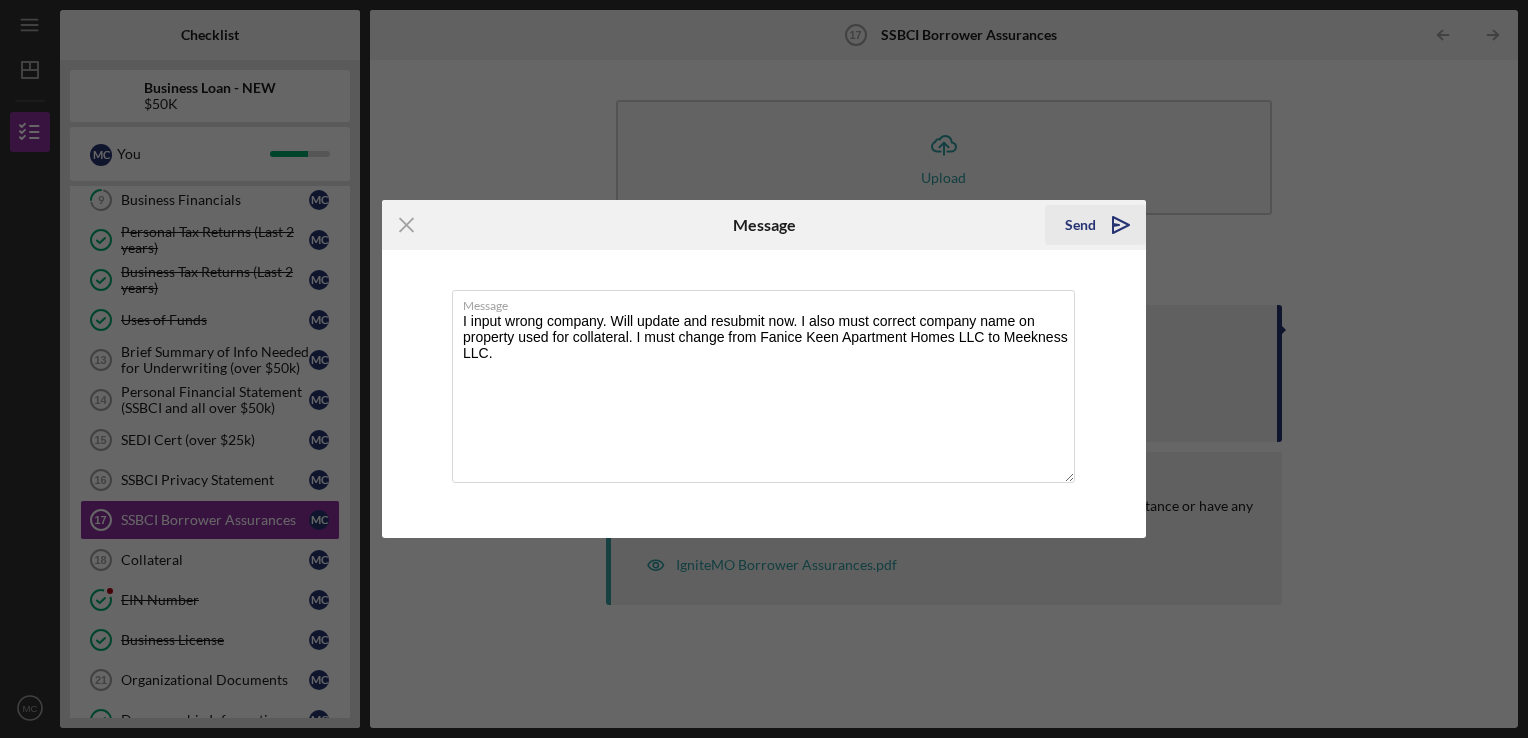 type on "I input wrong company. Will update and resubmit now. I also must correct company name on property used for collateral. I must change from Fanice Keen Apartment Homes LLC to Meekness LLC." 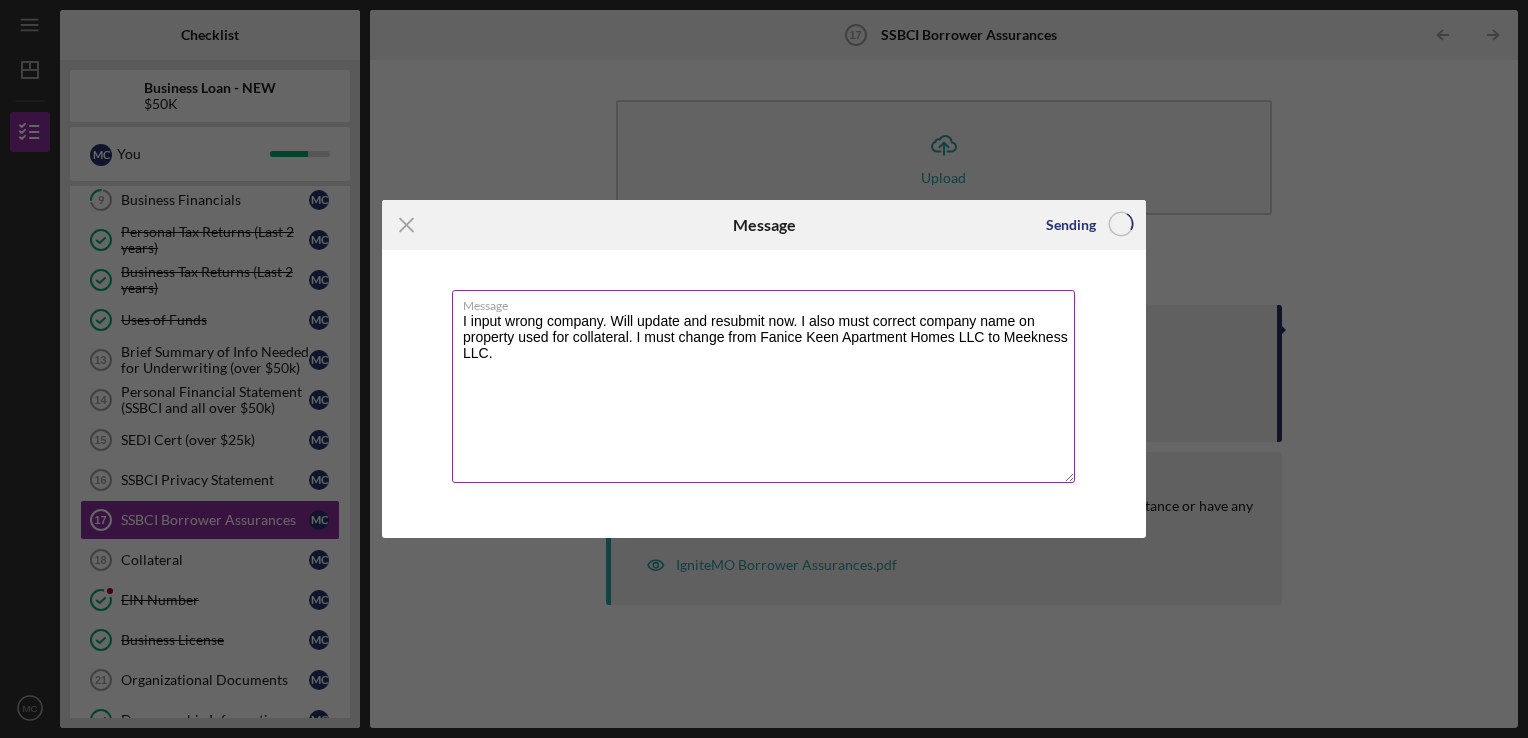 type 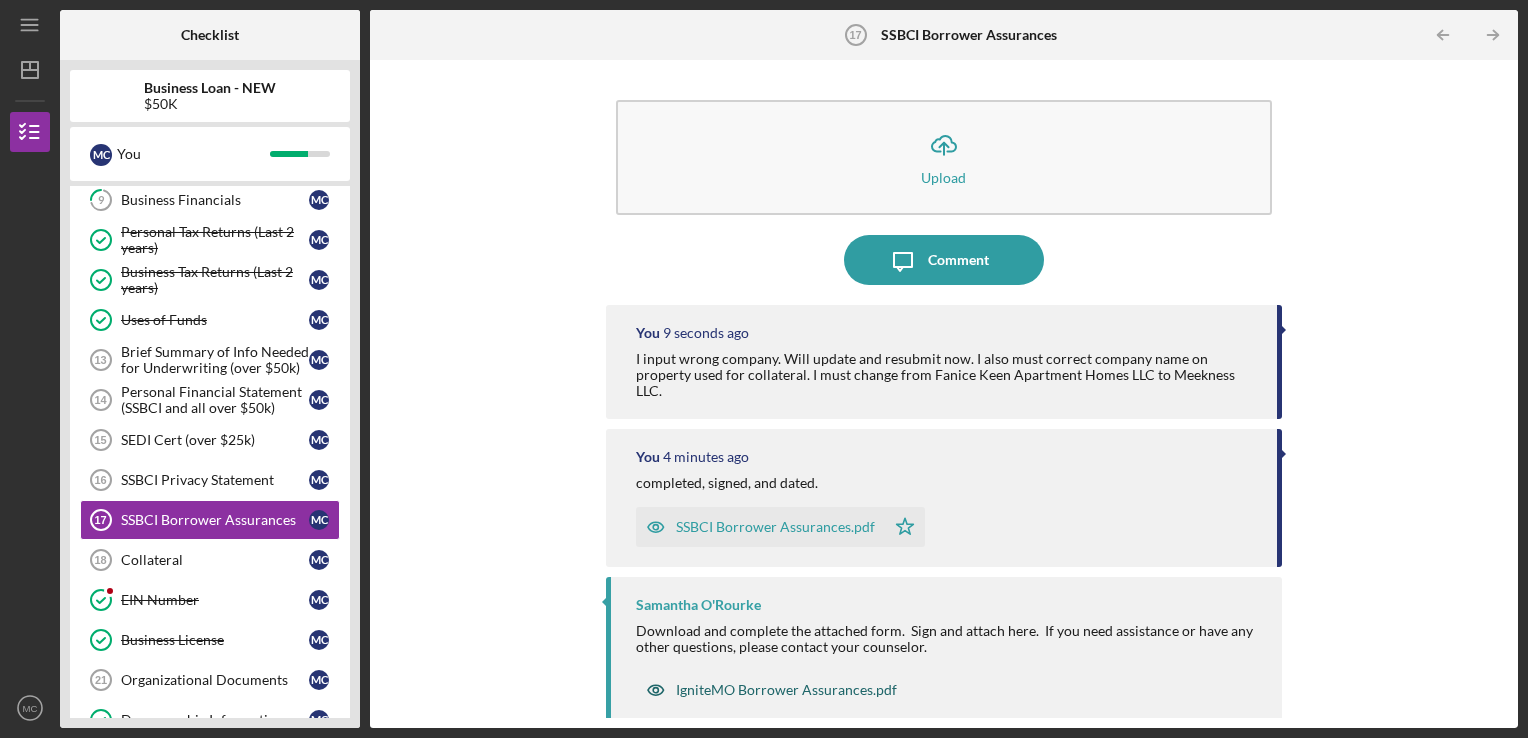 click on "IgniteMO Borrower Assurances.pdf" at bounding box center (786, 690) 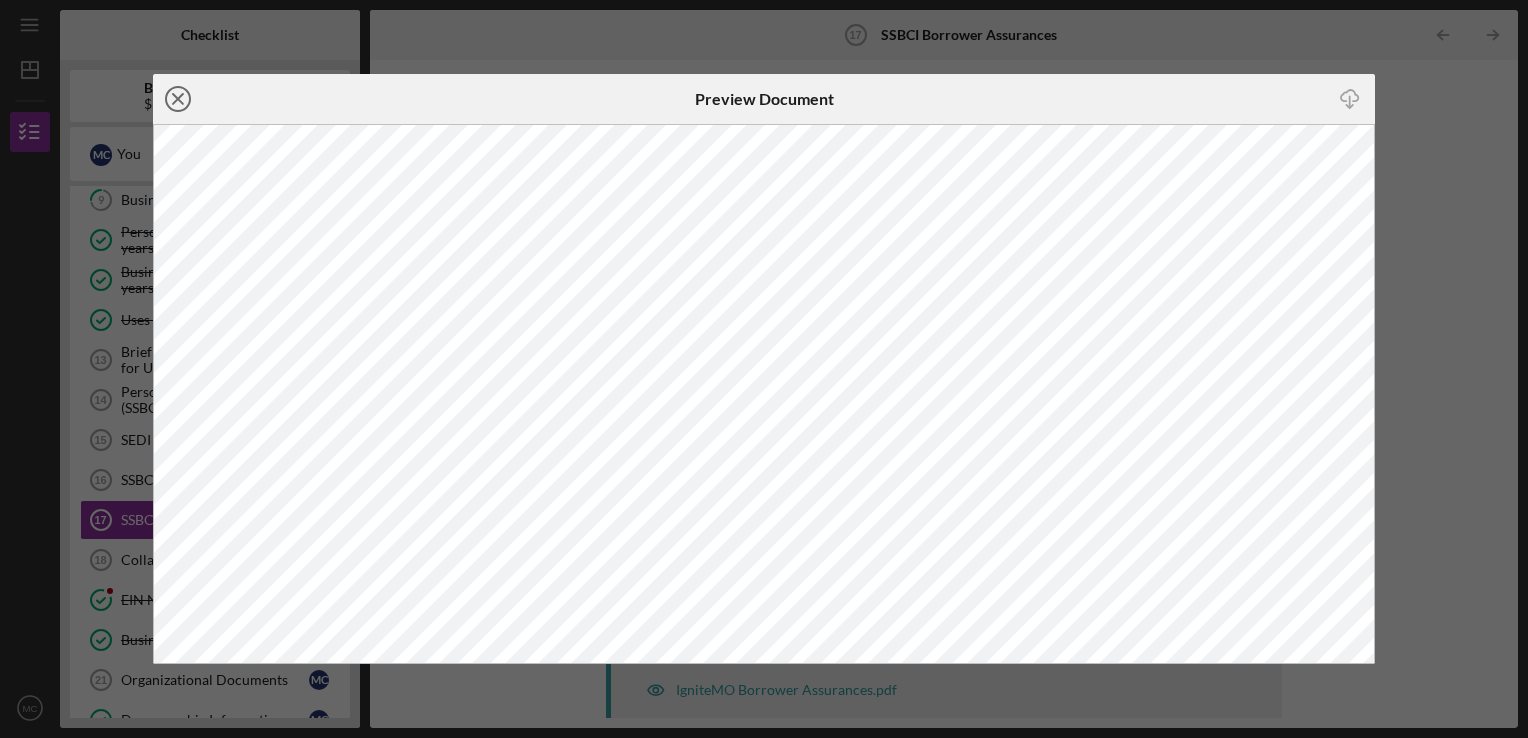 click 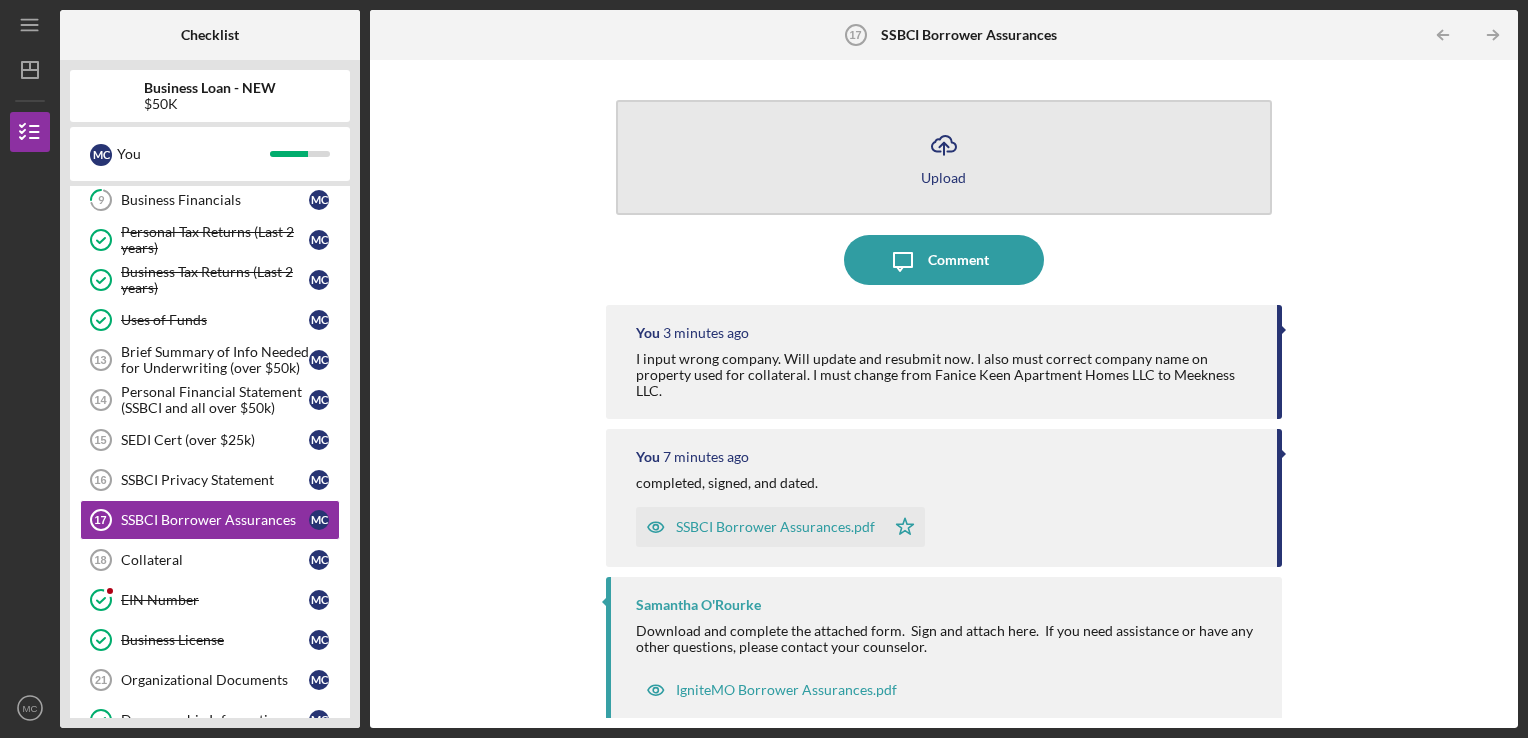 click on "Icon/Upload" 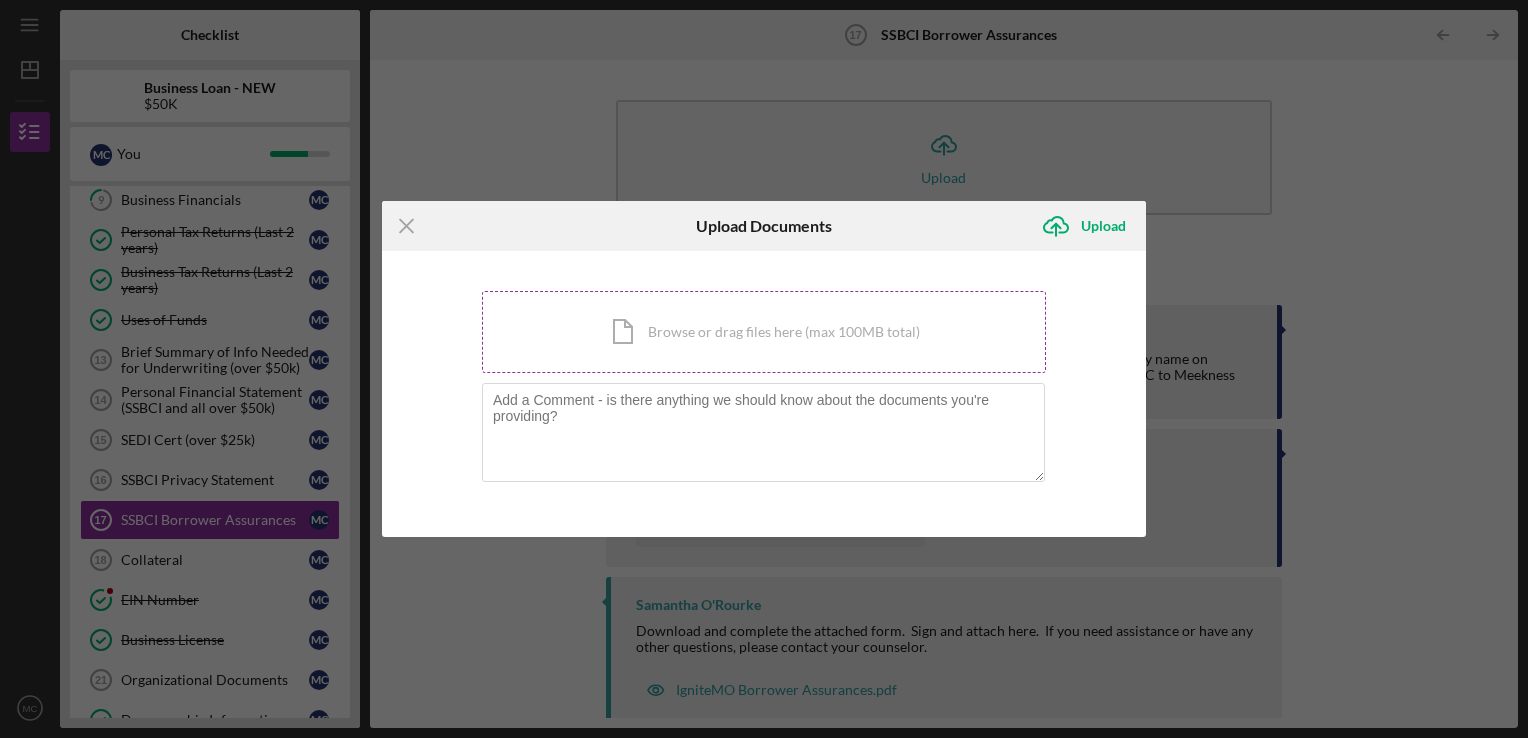 click on "Icon/Document Browse or drag files here (max 100MB total) Tap to choose files or take a photo" at bounding box center [764, 332] 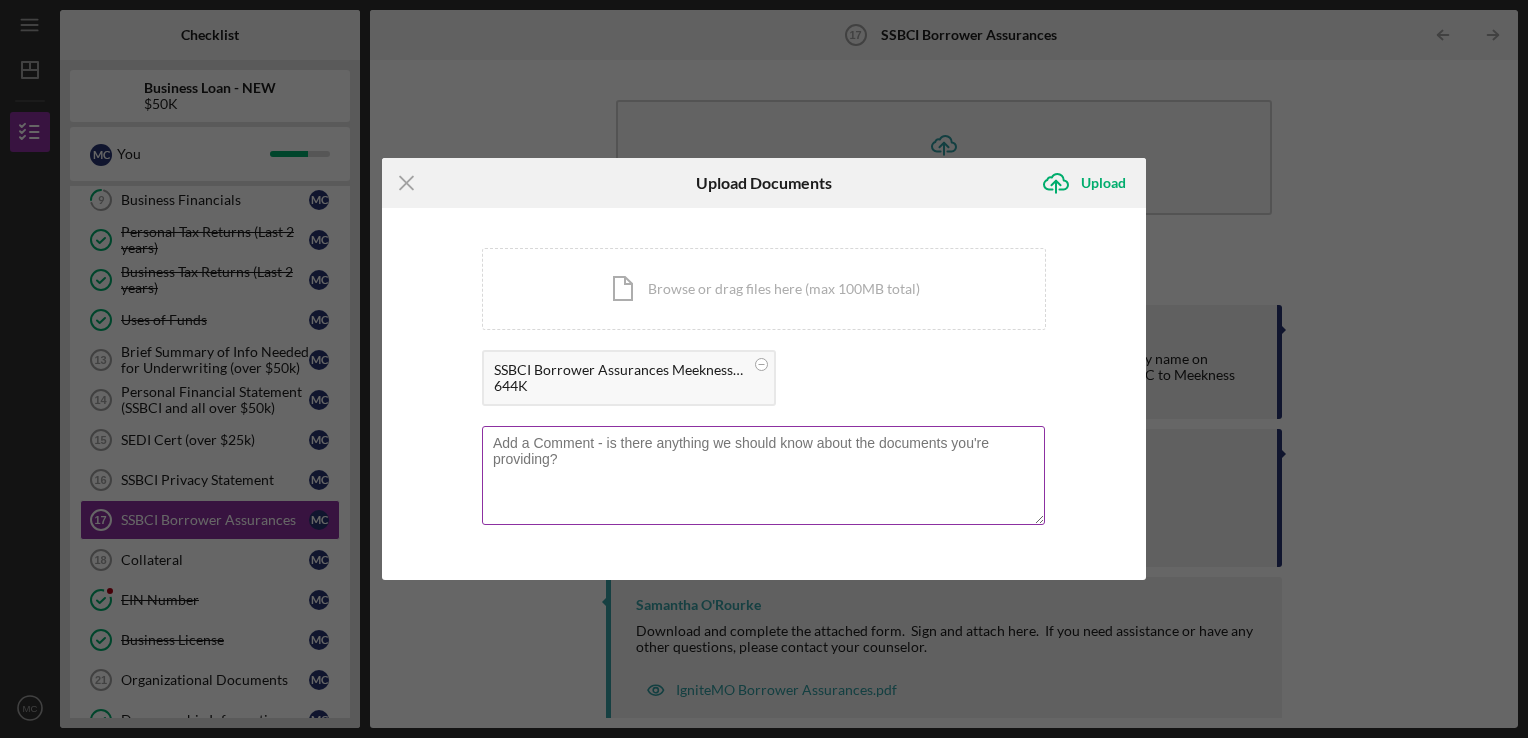 click at bounding box center [763, 475] 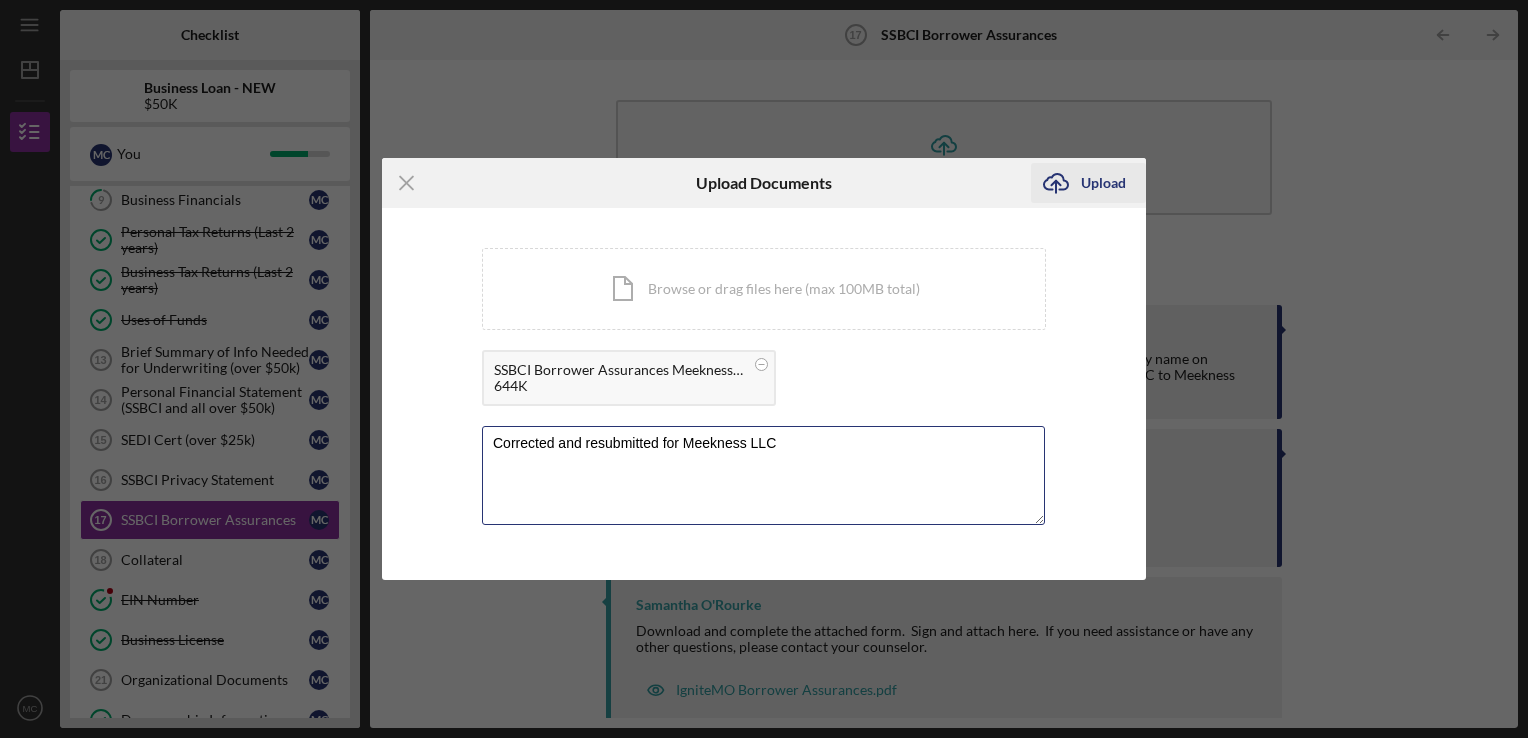 type on "Corrected and resubmitted for Meekness LLC" 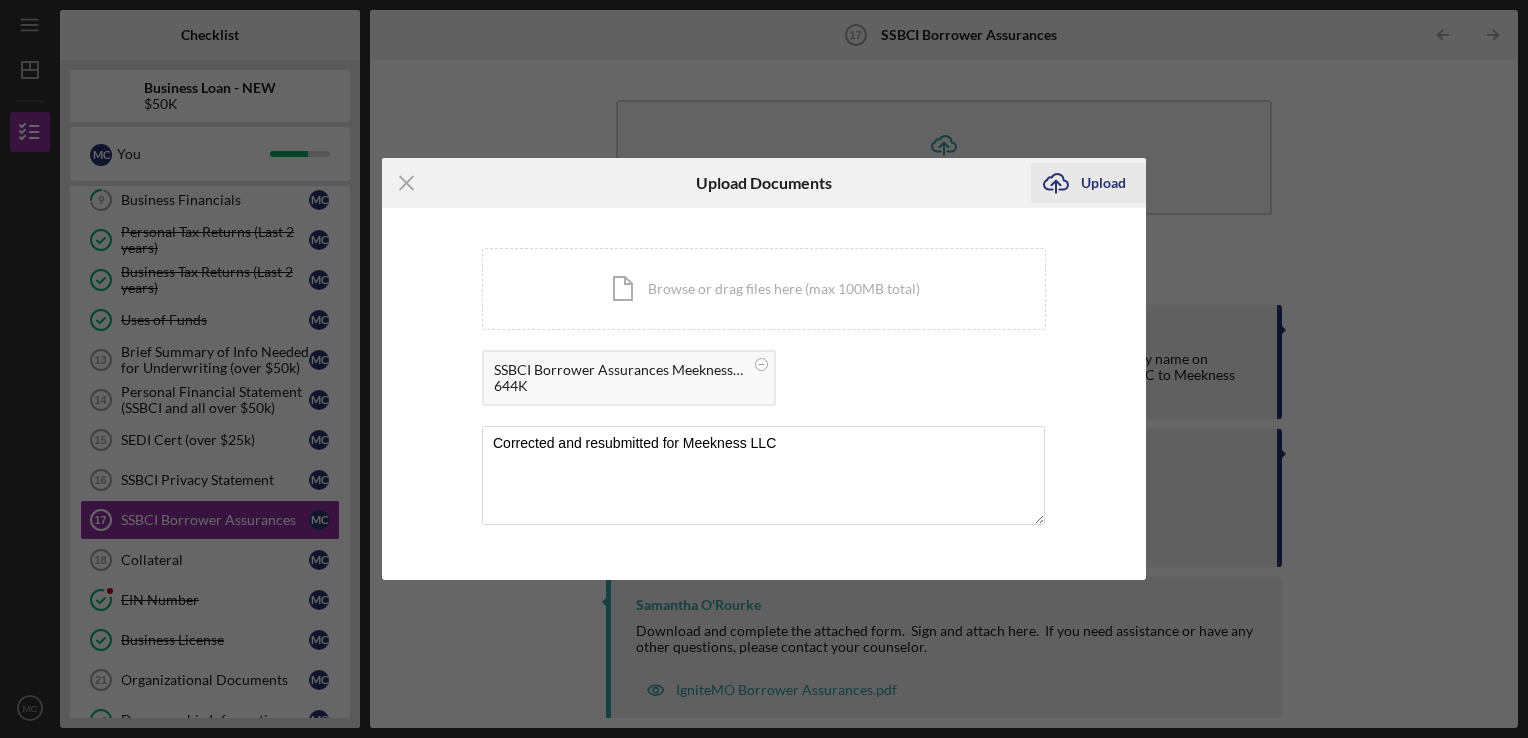 click on "Icon/Upload" 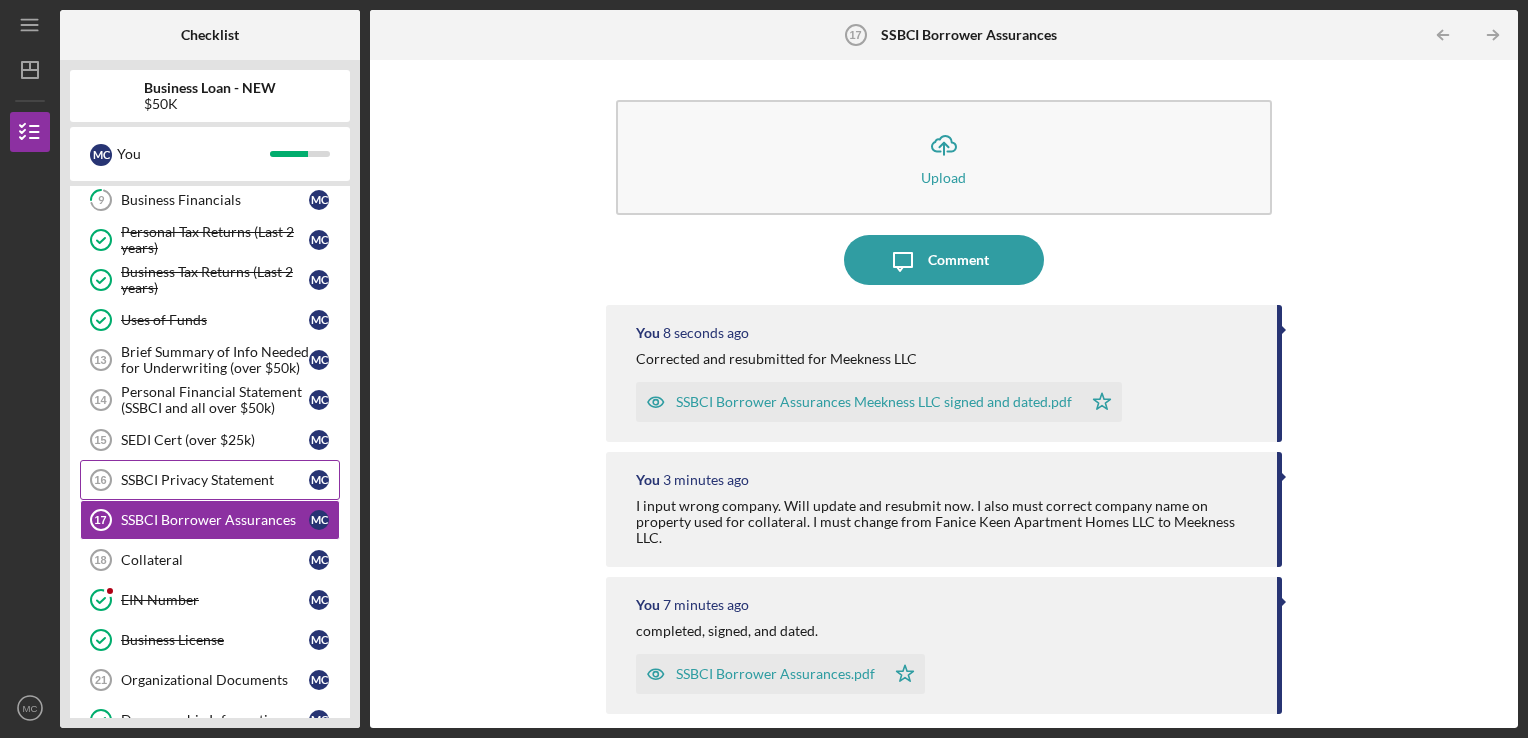 click on "SSBCI Privacy Statement" at bounding box center (215, 480) 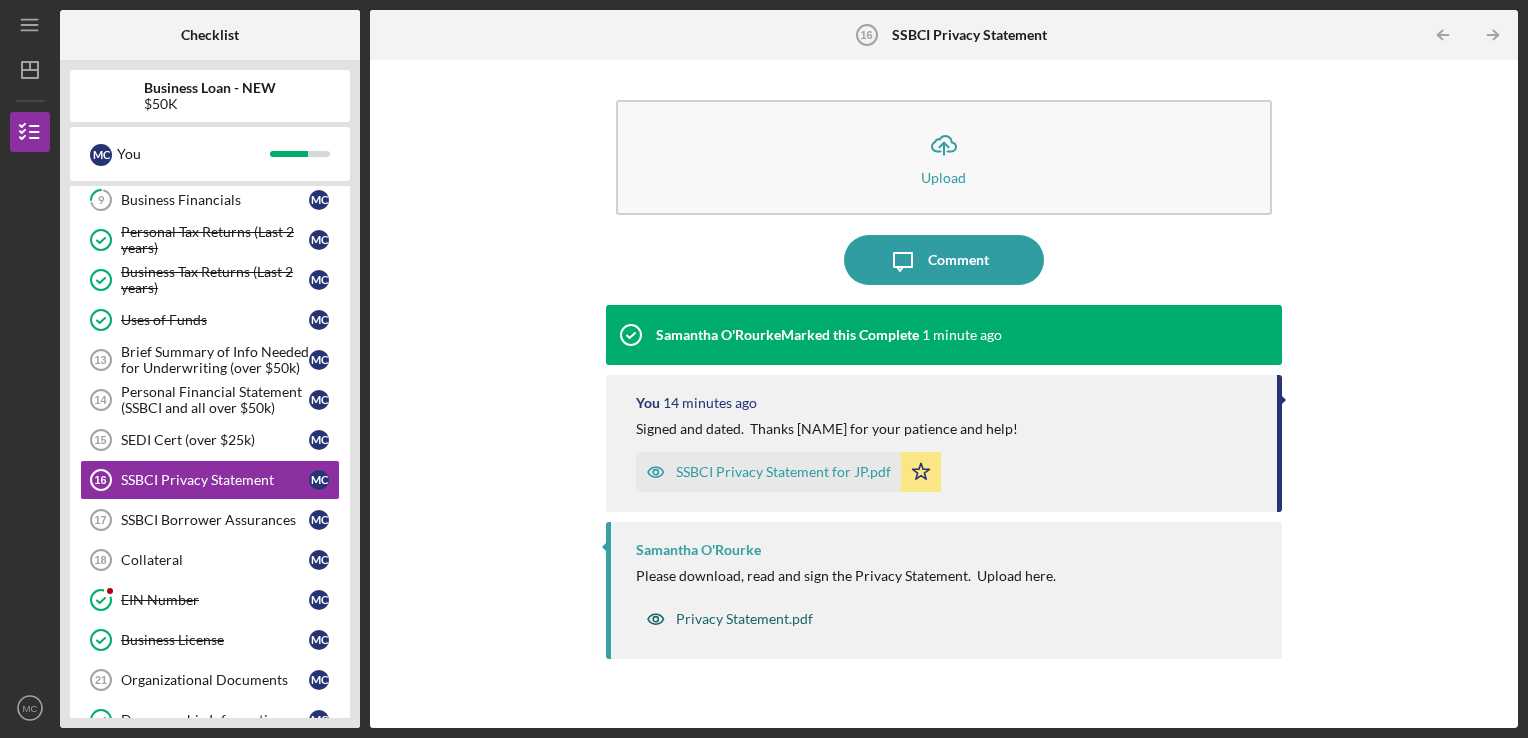 click on "Privacy Statement.pdf" at bounding box center [744, 619] 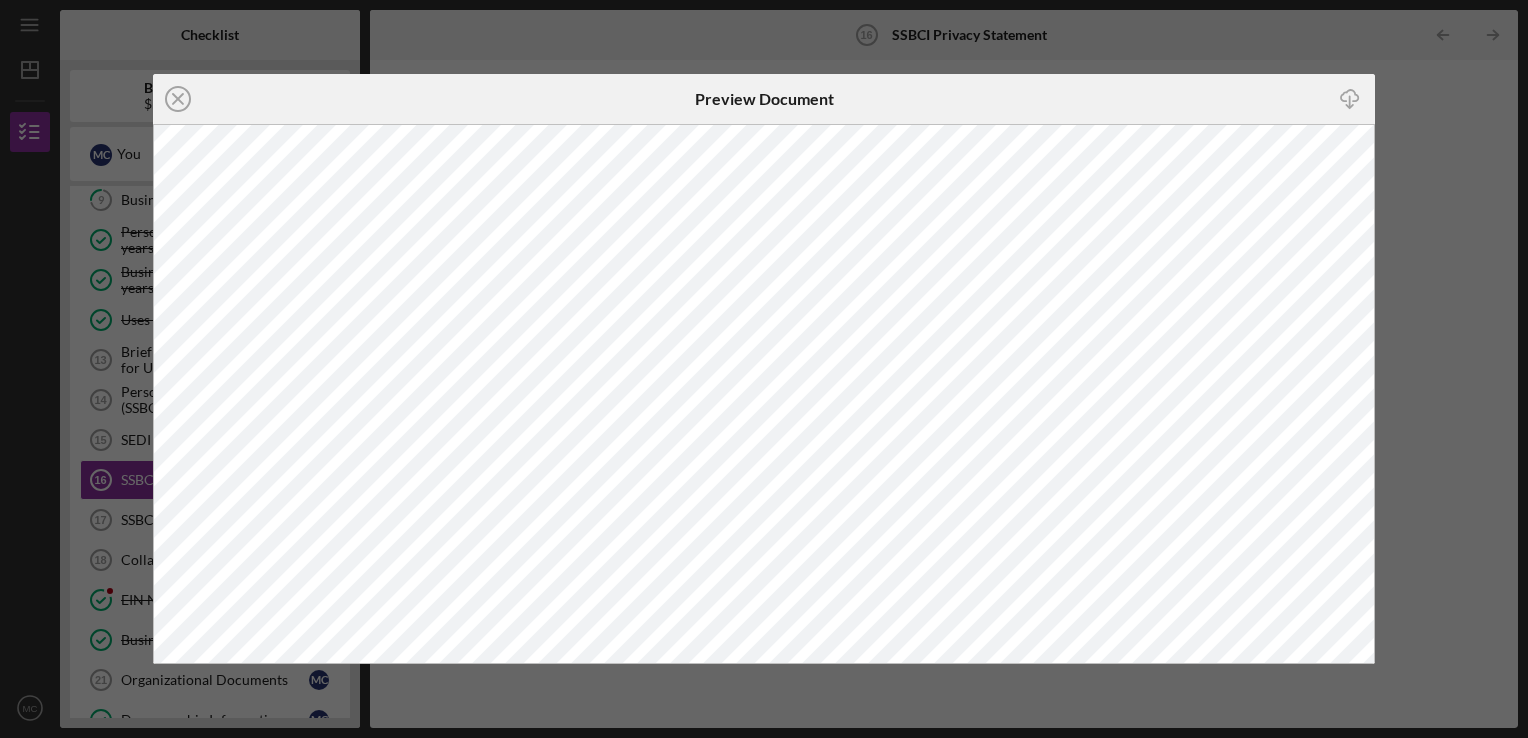 click on "Icon/Menu SSBCI Privacy Statement 16 SSBCI Privacy Statement Checklist Business Loan - NEW $50K M C You Icon/Expander INQUIRY INFORMATION 5 / 6 Personal Information Personal Information M C Business Information Business Information M C Additional Information Additional Information M C Referral and References Referral and References M C 5 Budget M C Credit Authorization Credit Authorization M C Icon/Expander ELIGIBILITY  1 / 1 Icon/Expander BUSINESS LOAN APPLICATION  11 / 19 Business Canvas Business Canvas M C Personal Income (last 30 days) Personal Income (last 30 days) M C 9 Business Financials M C Personal Tax Returns (Last 2 years) Personal Tax Returns (Last 2 years) M C Business Tax Returns (Last 2 years) Business Tax Returns (Last 2 years) M C Uses of Funds Uses of Funds M C Brief Summary of Info Needed for Underwriting (over $50k) 13 Brief Summary of Info Needed for Underwriting (over $50k) M C Personal Financial Statement (SSBCI and all over $50k) 14 M C SEDI Cert (over $25k)" at bounding box center (764, 369) 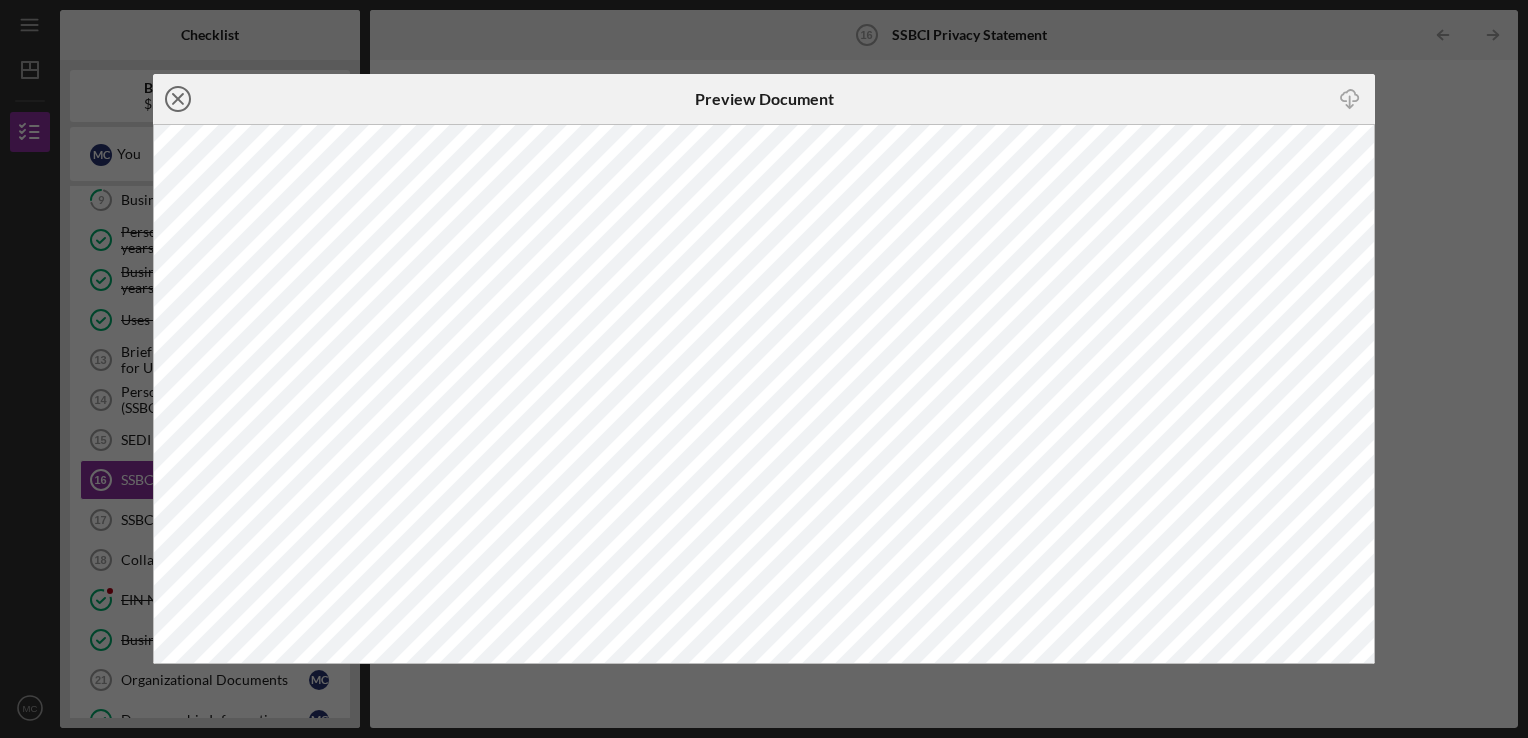 click 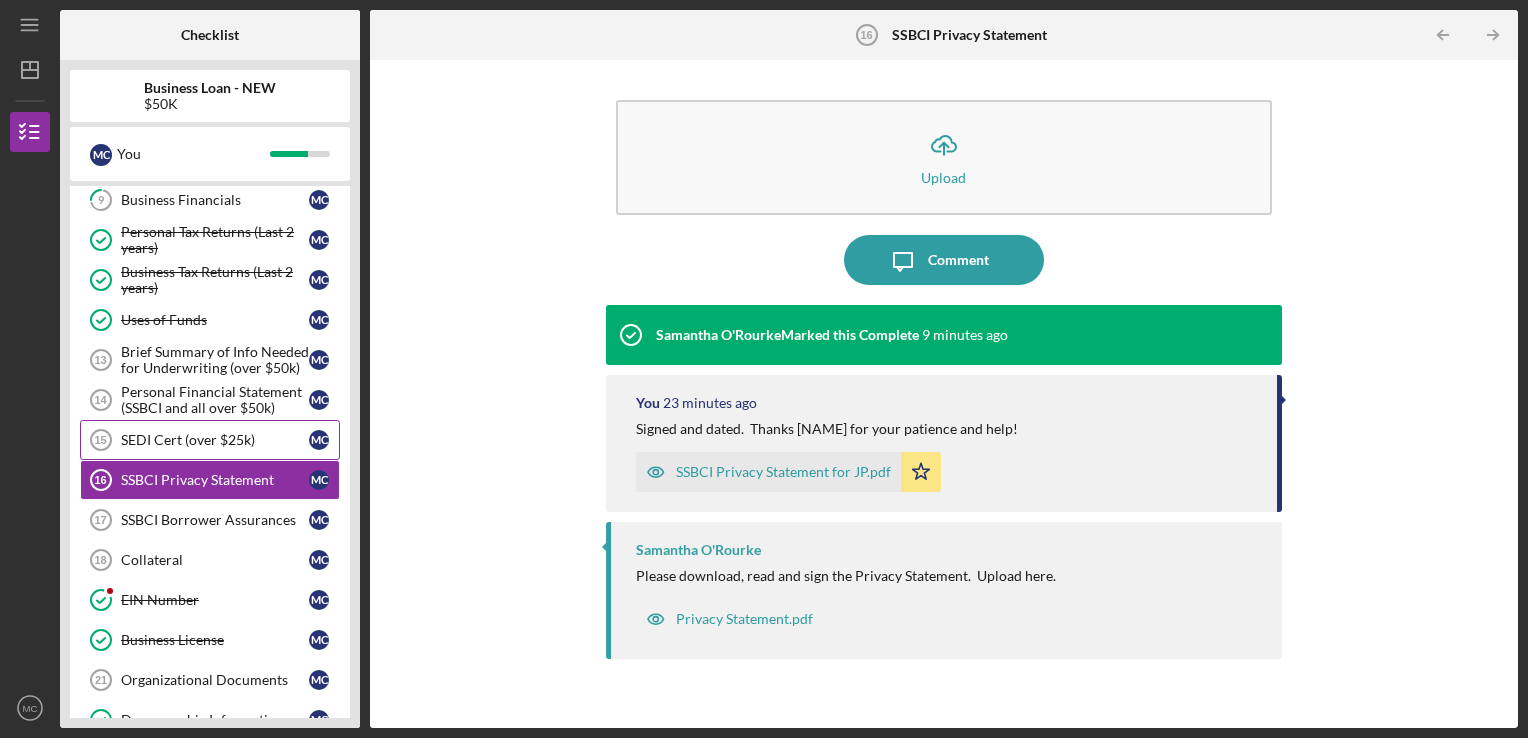 click on "SEDI Cert (over $25k)" at bounding box center [215, 440] 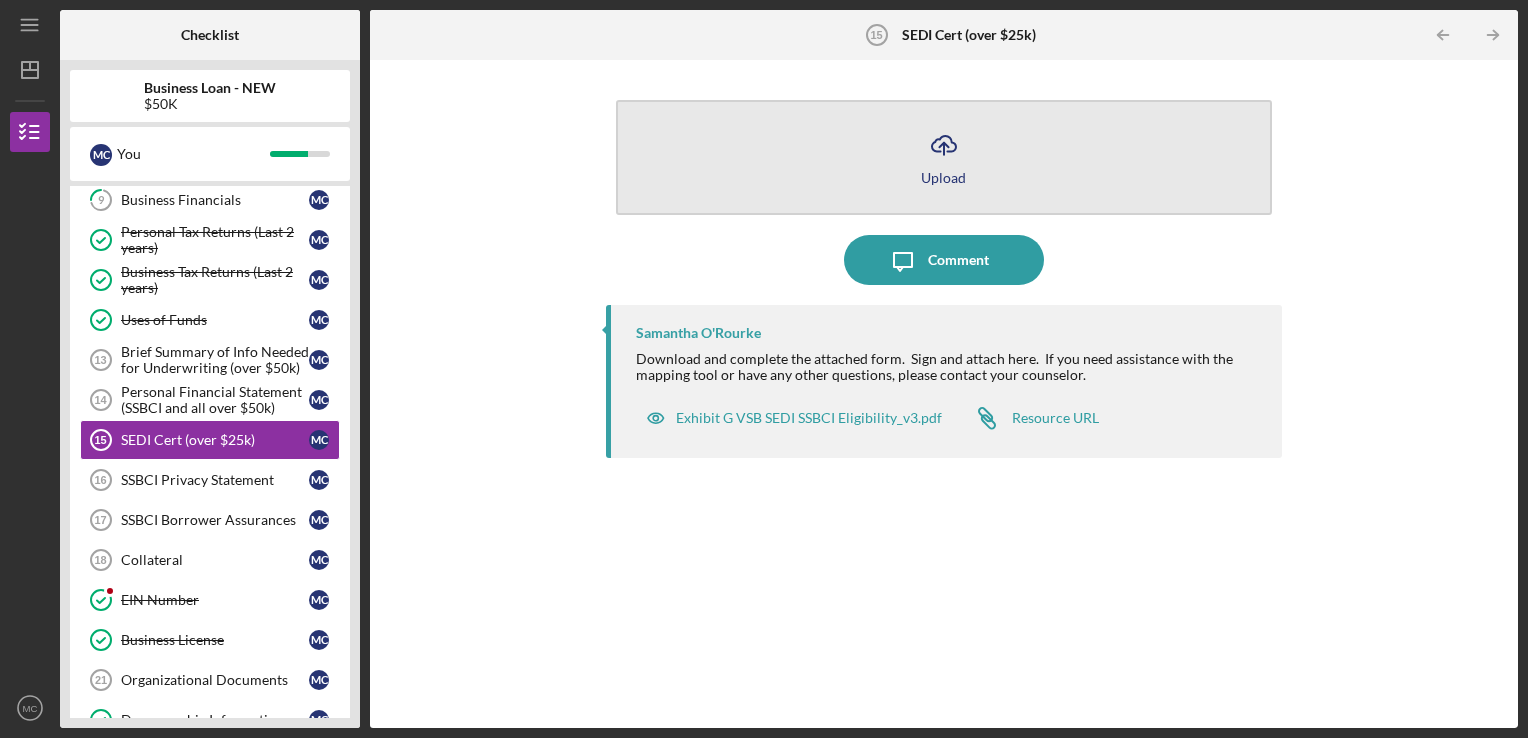 click on "Upload" at bounding box center (943, 177) 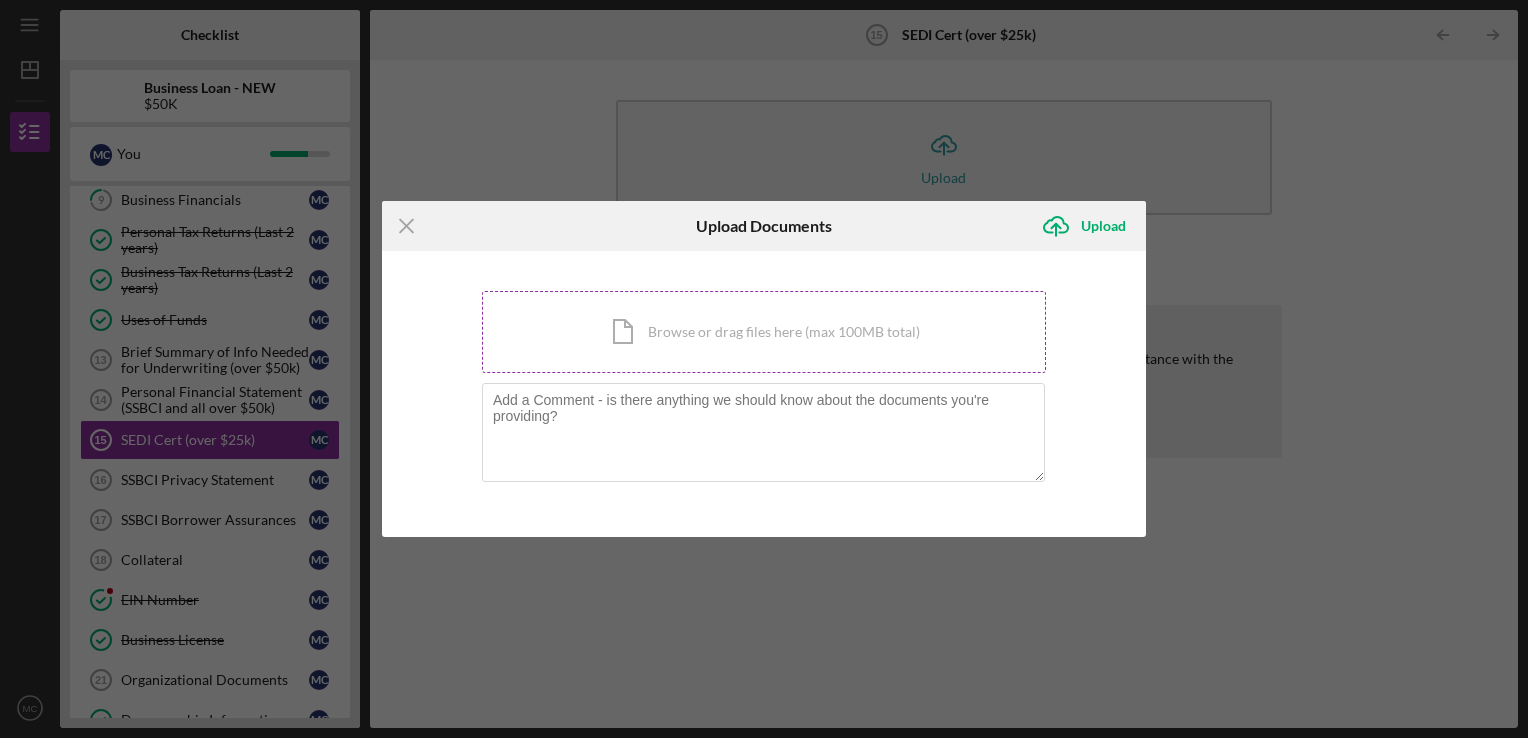 click on "Icon/Document Browse or drag files here (max 100MB total) Tap to choose files or take a photo" at bounding box center (764, 332) 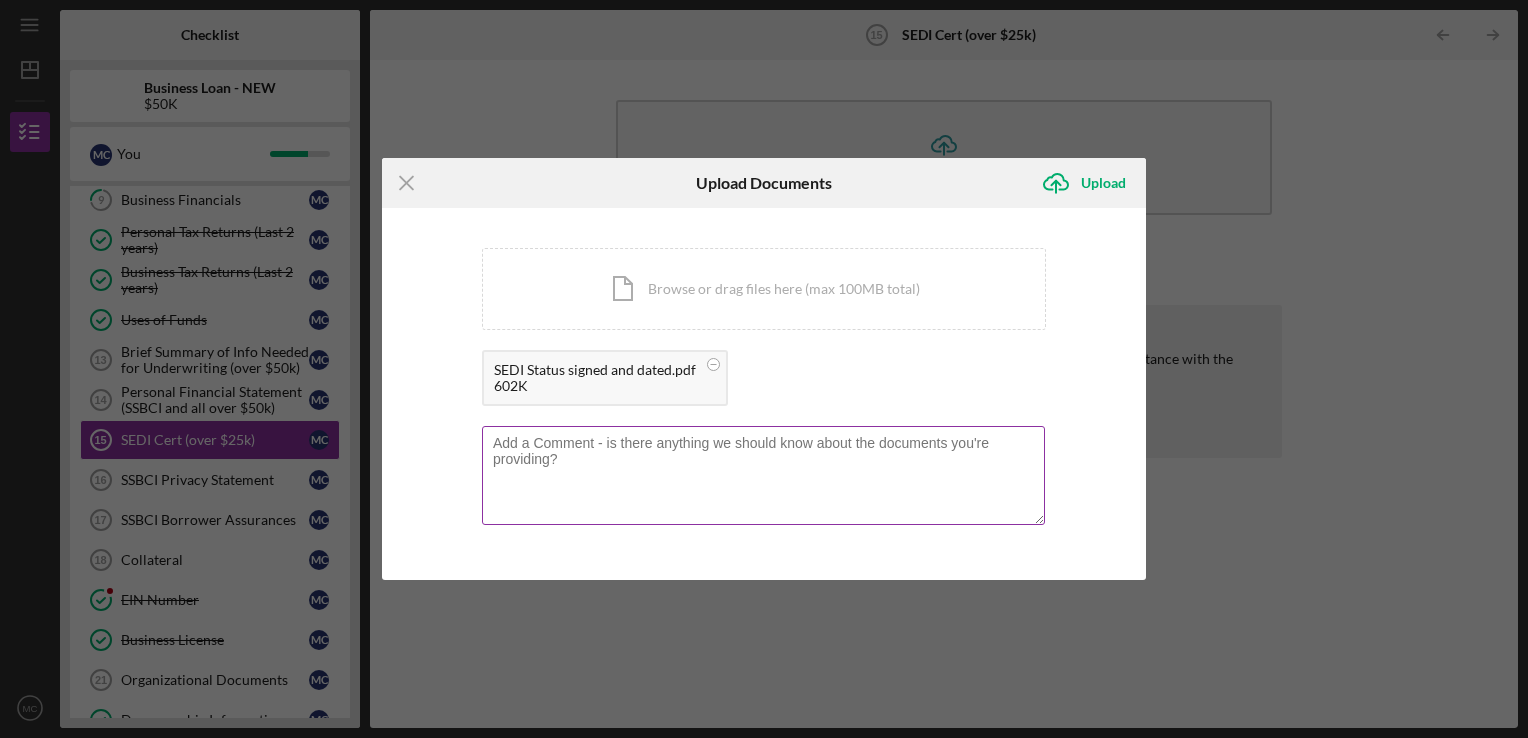 click at bounding box center (763, 475) 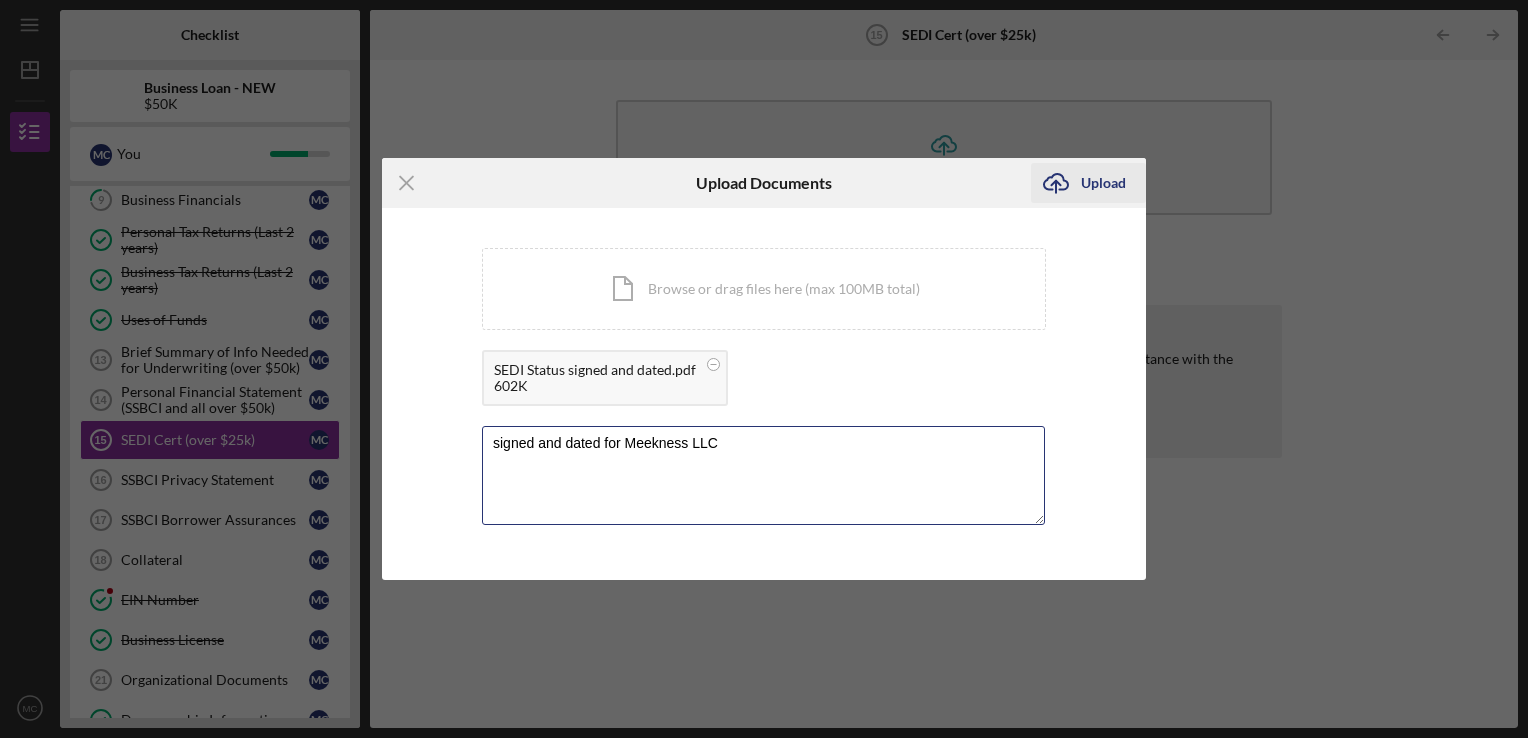 type on "signed and dated for Meekness LLC" 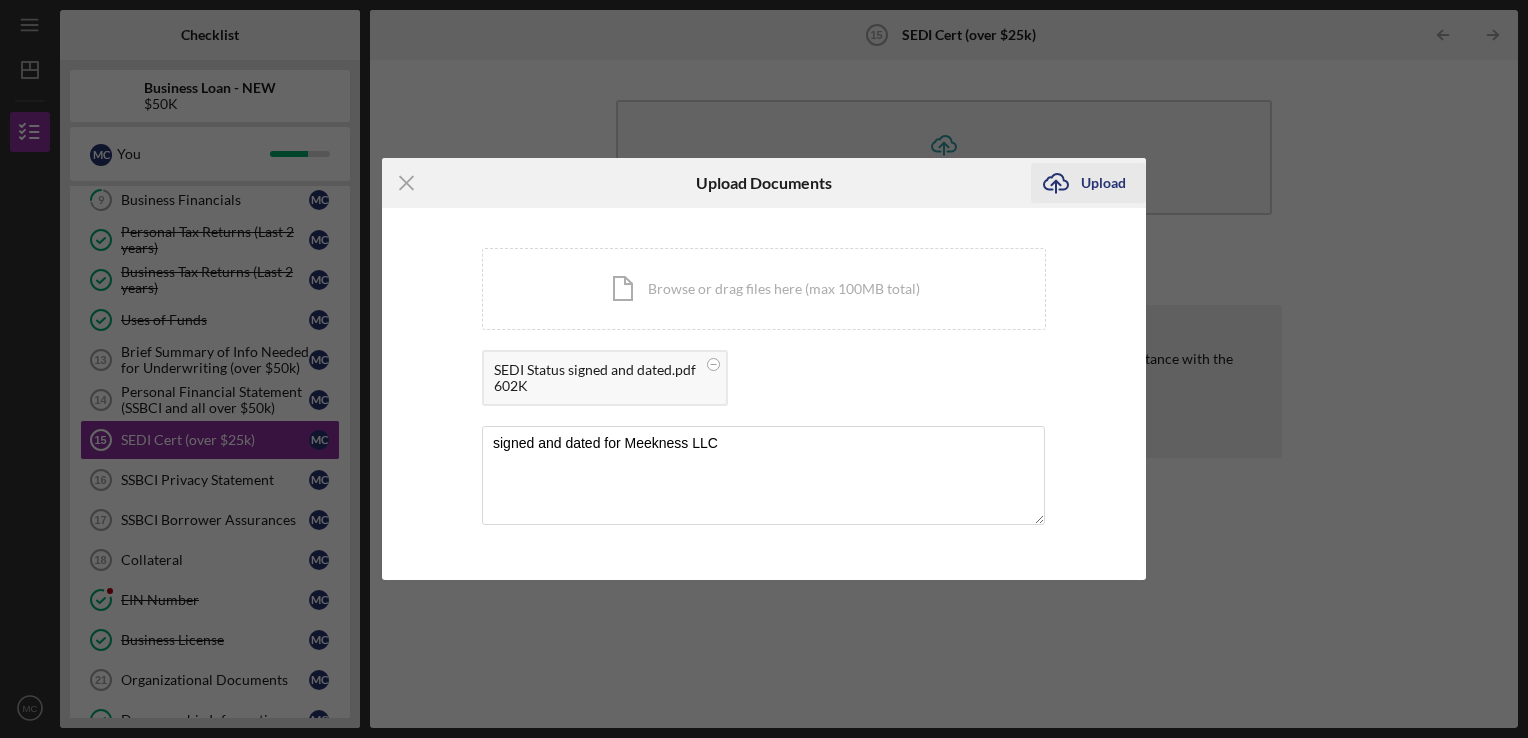 click on "Upload" at bounding box center (1103, 183) 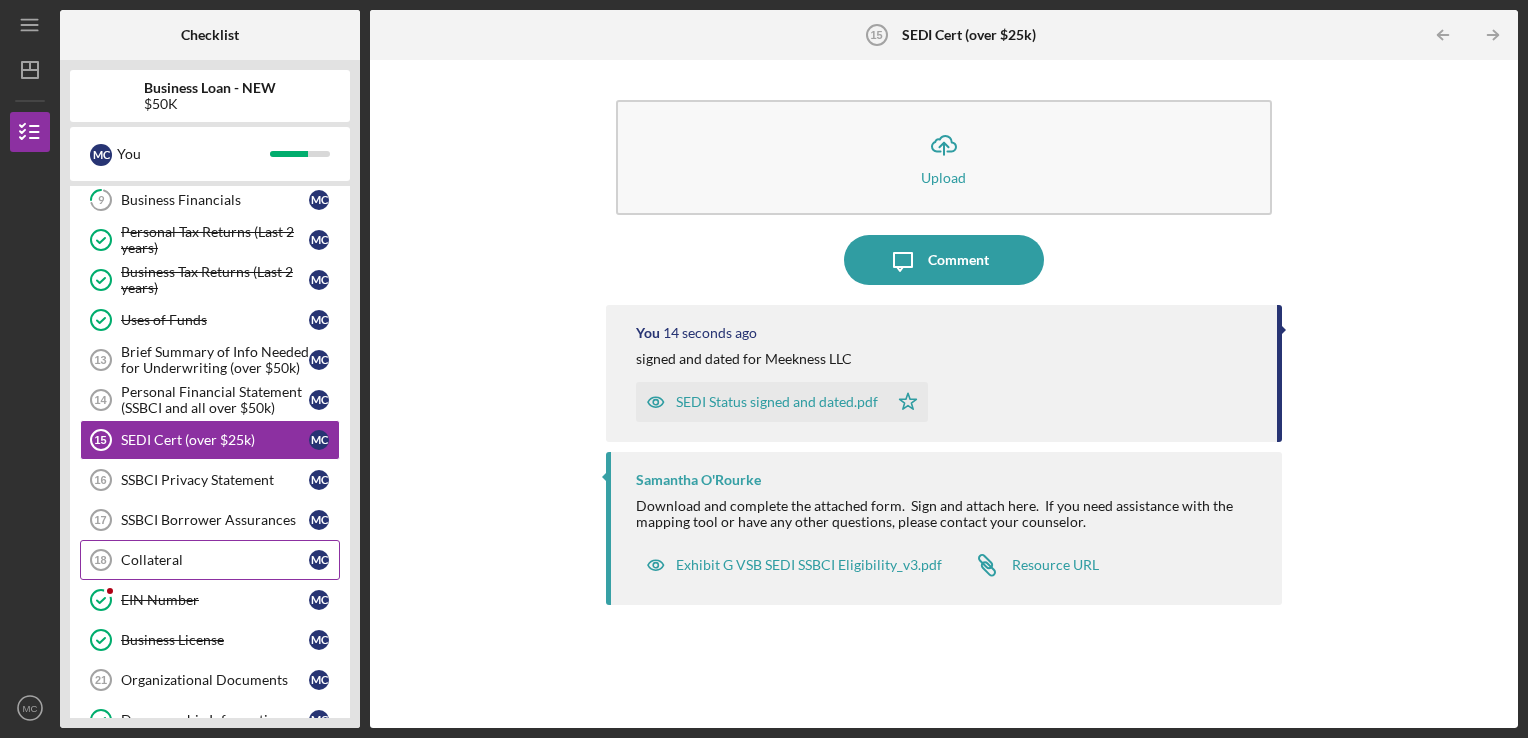 click on "Collateral" at bounding box center [215, 560] 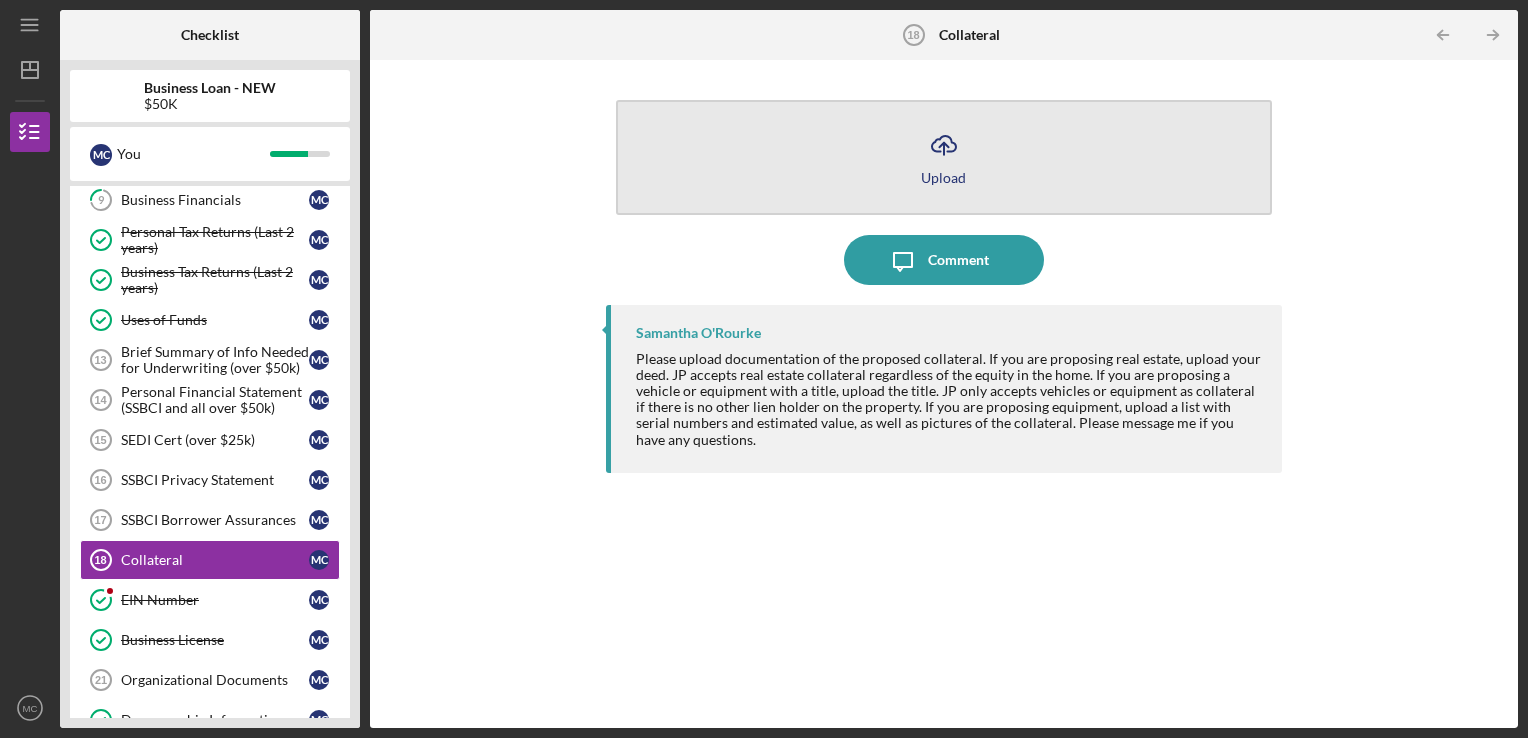 click on "Upload" at bounding box center (943, 177) 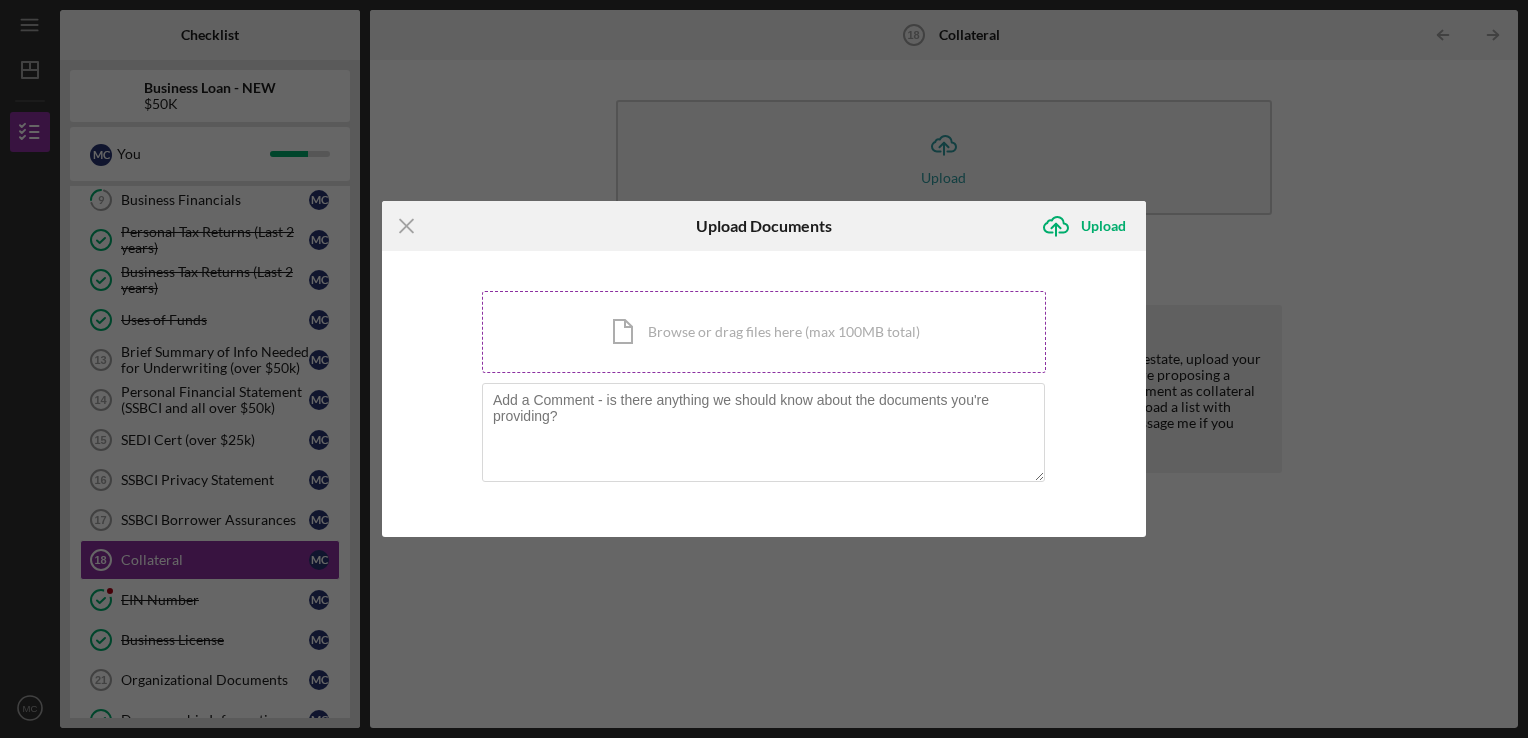 click on "Icon/Document Browse or drag files here (max 100MB total) Tap to choose files or take a photo" at bounding box center (764, 332) 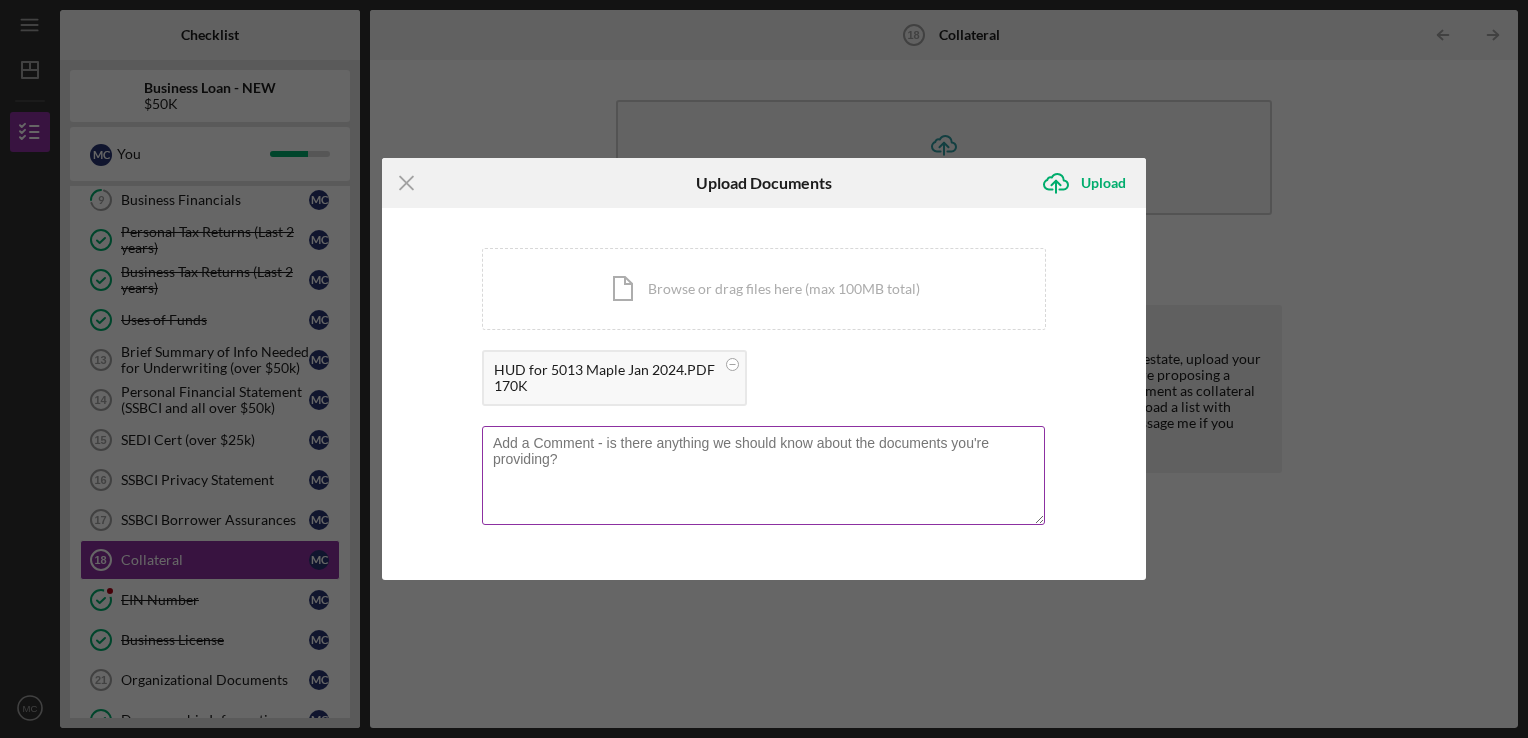 click at bounding box center [763, 475] 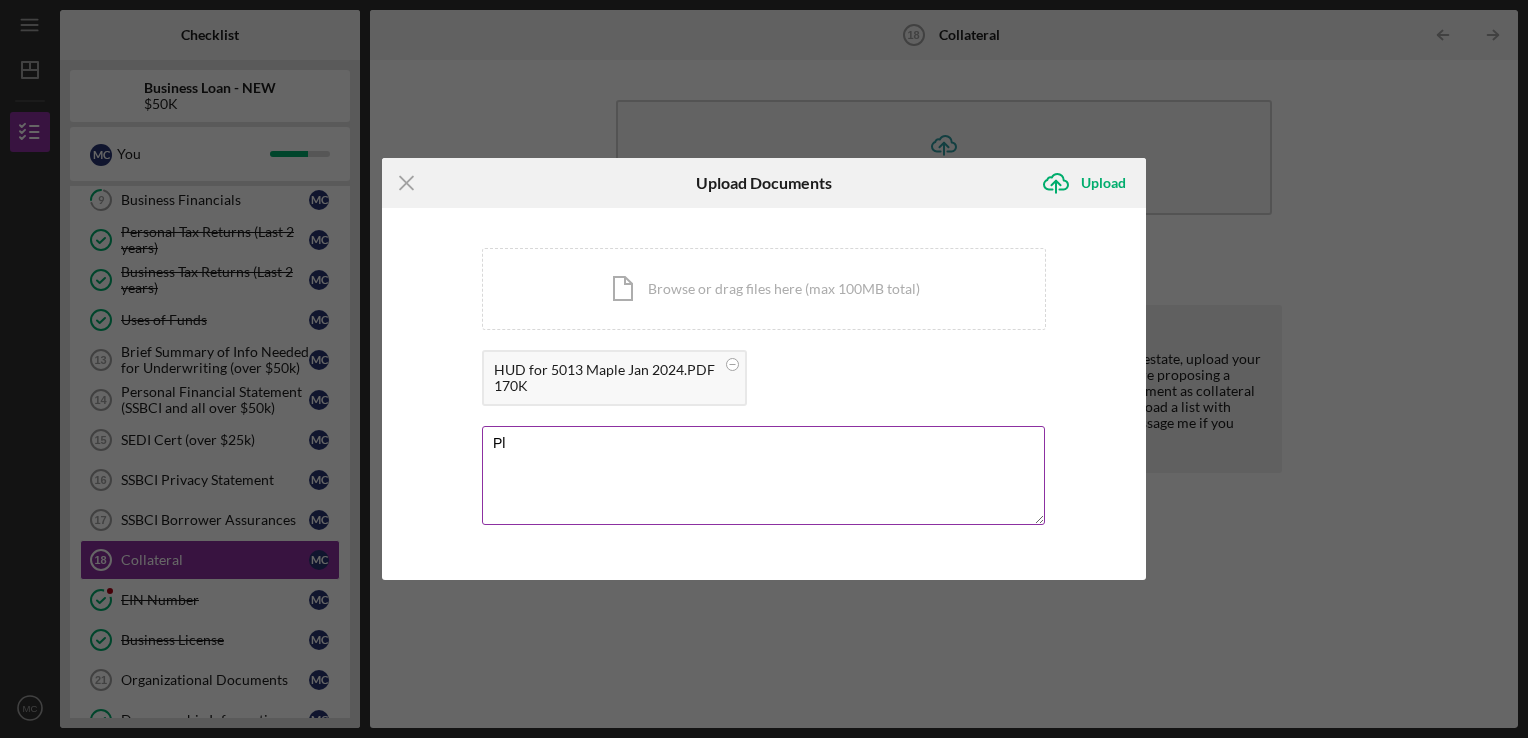type on "P" 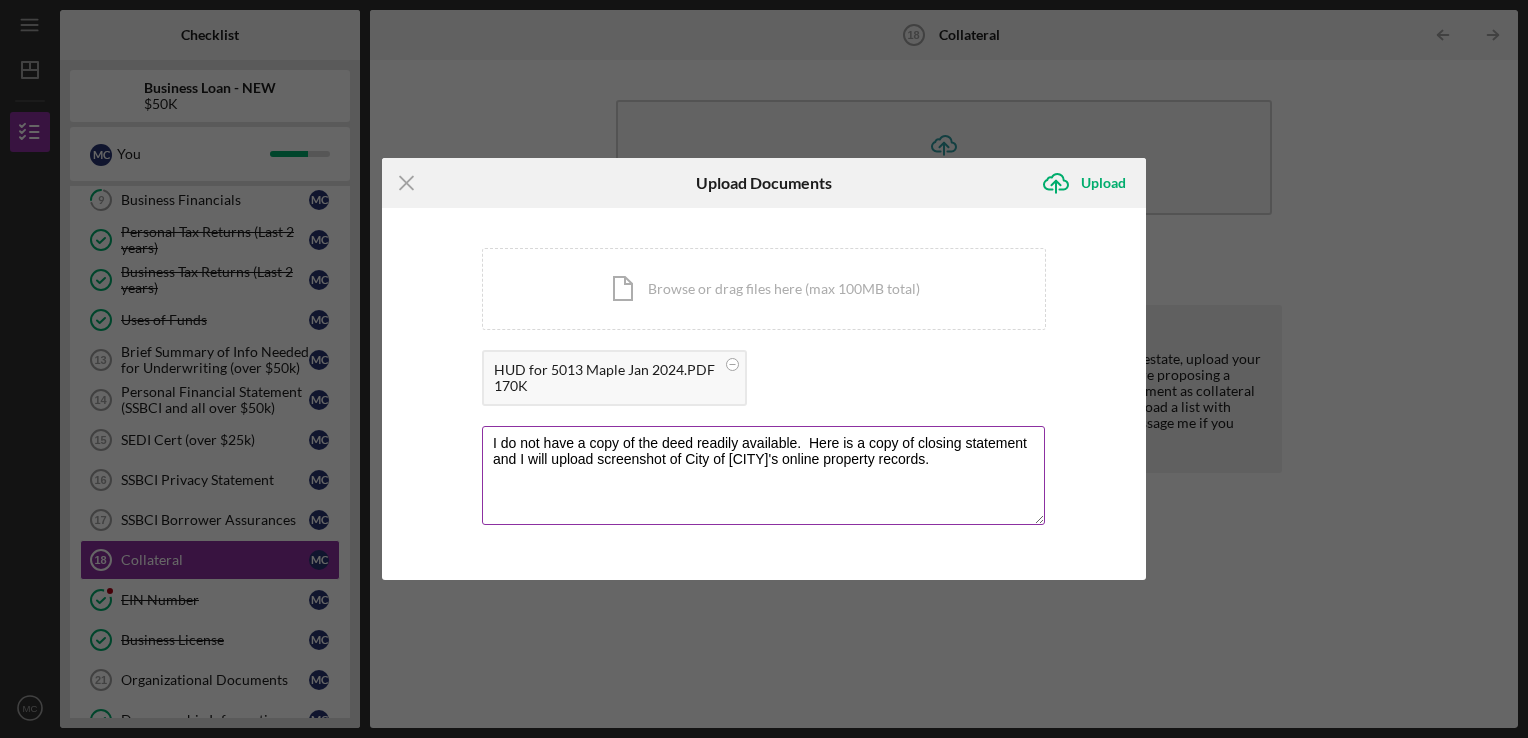 paste on "the closing statement, and I will upload a screenshot of the" 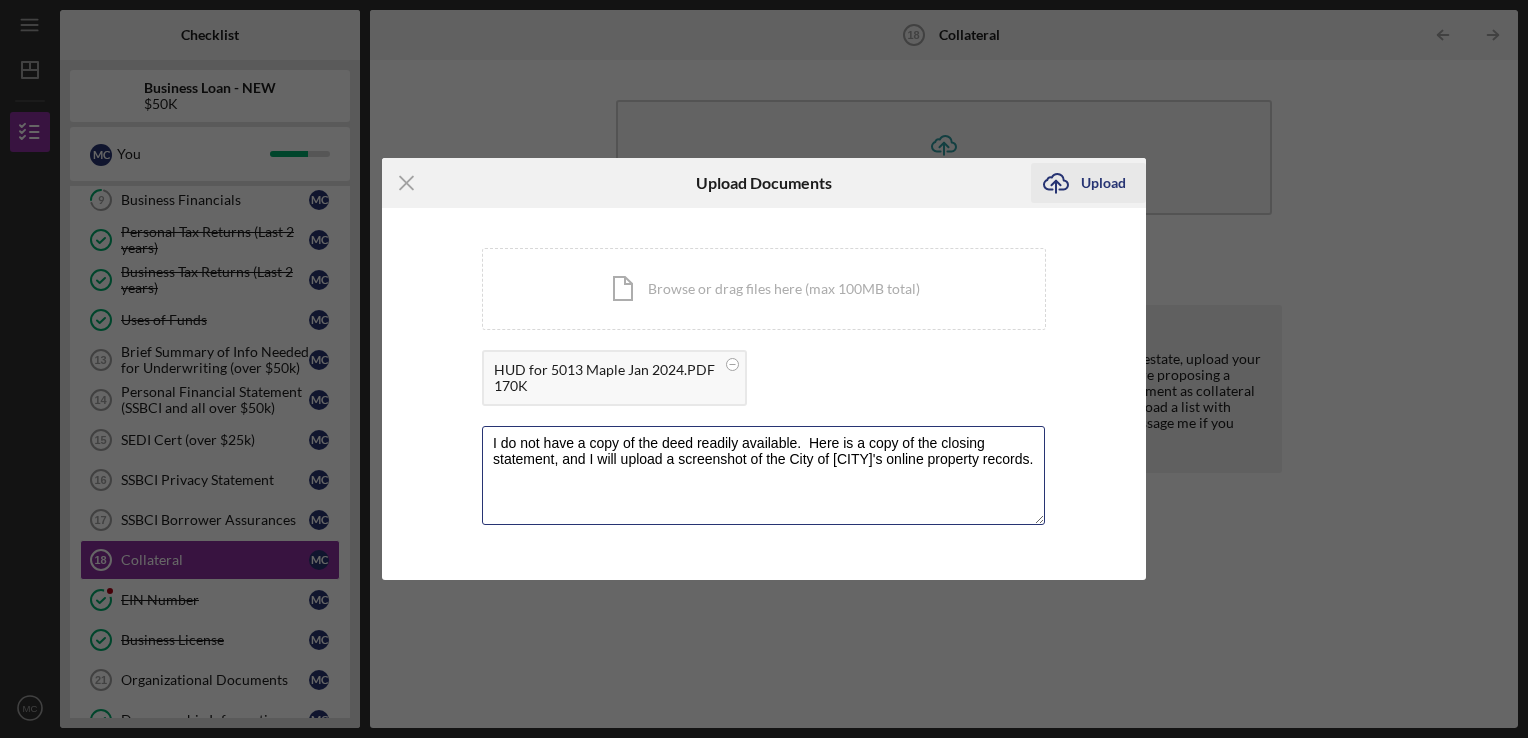 type on "I do not have a copy of the deed readily available.  Here is a copy of the closing statement, and I will upload a screenshot of the City of [CITY]'s online property records." 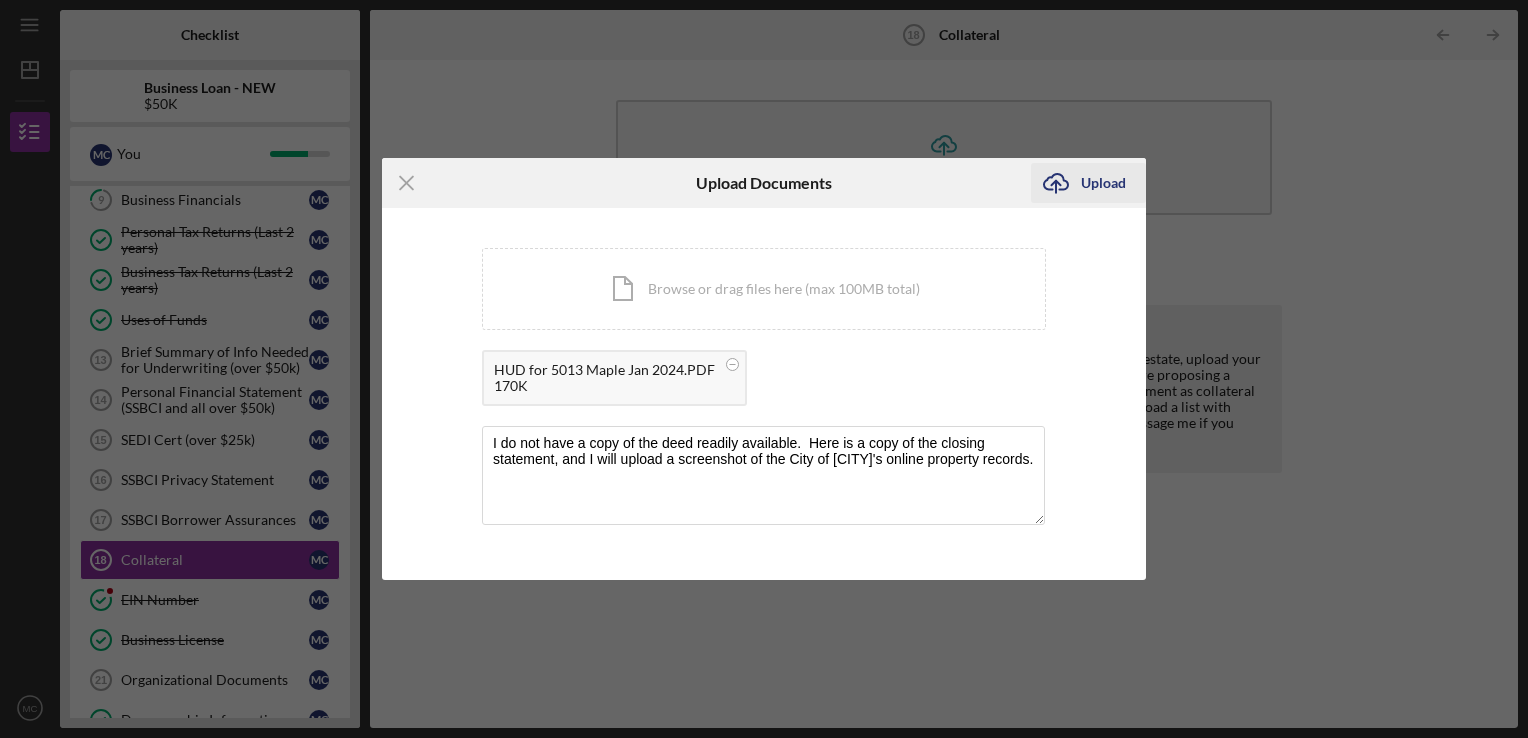 click on "Icon/Upload" 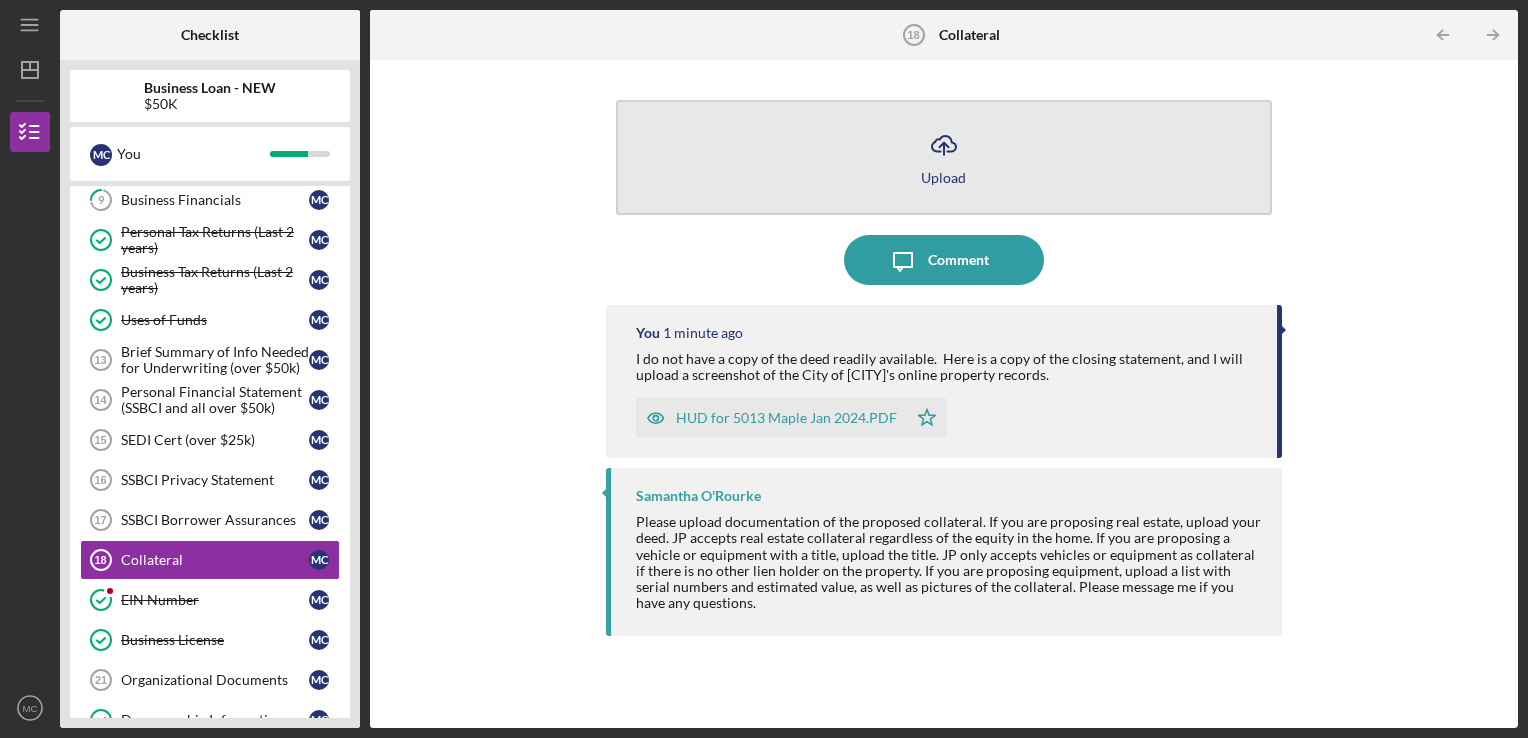 click on "Upload" at bounding box center [943, 177] 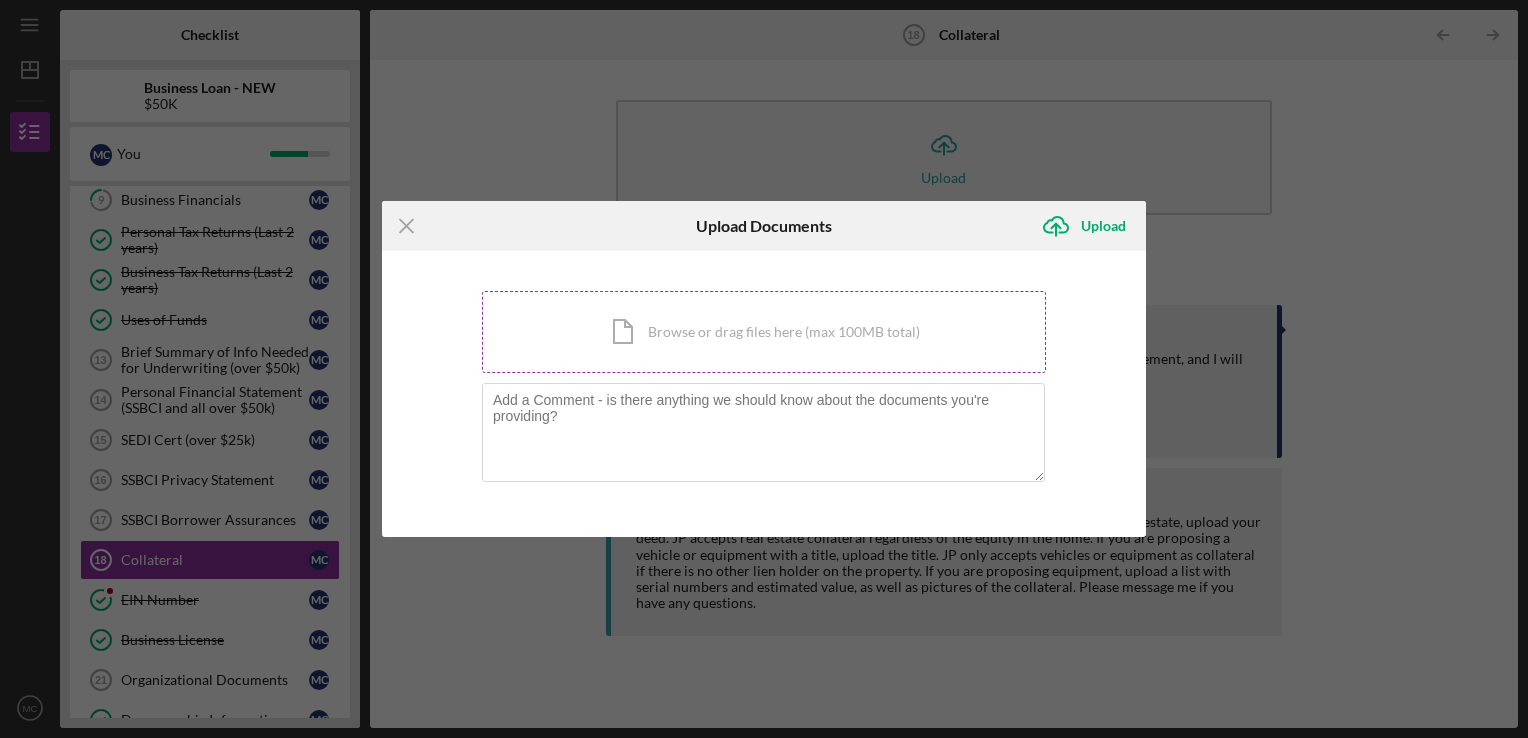 click on "Icon/Document Browse or drag files here (max 100MB total) Tap to choose files or take a photo" at bounding box center [764, 332] 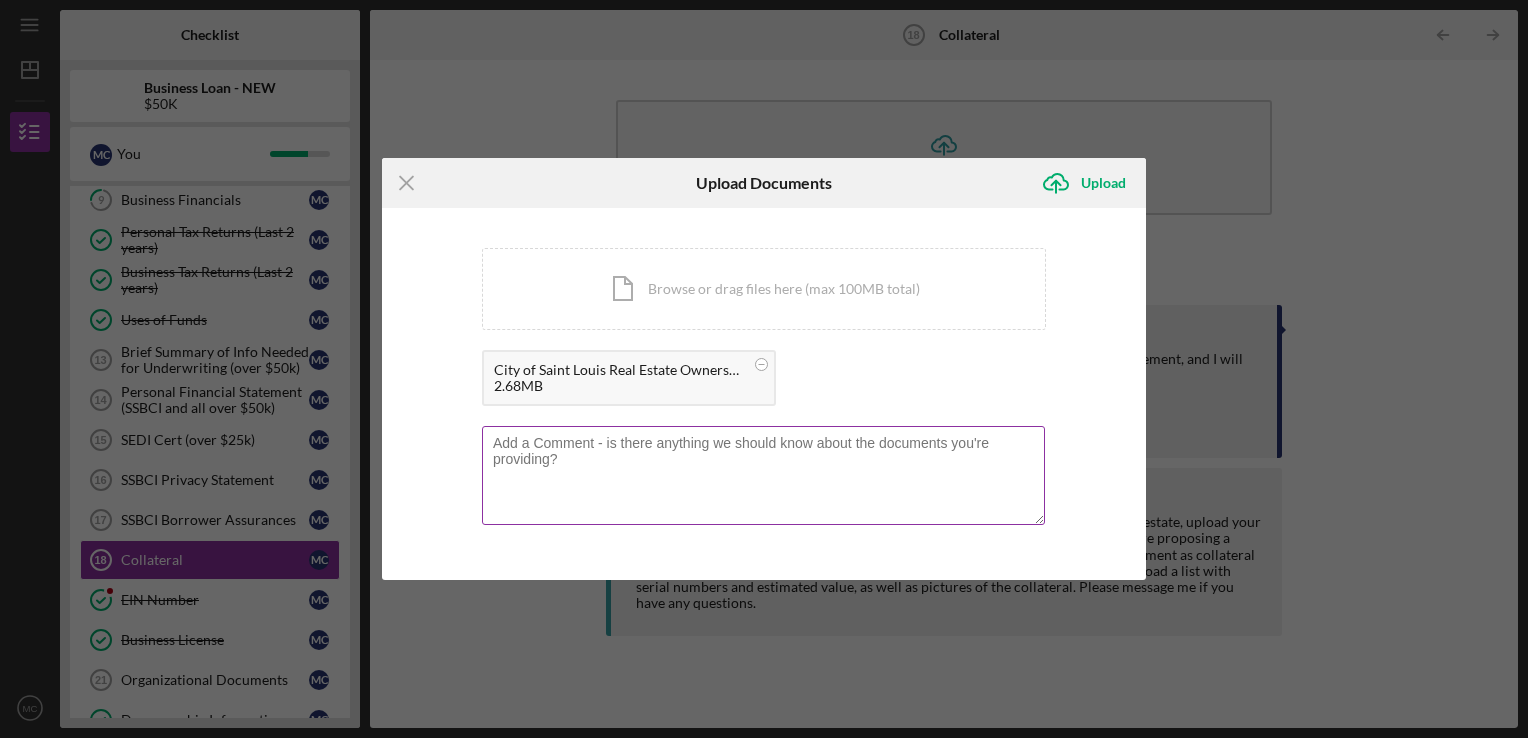 click at bounding box center [763, 475] 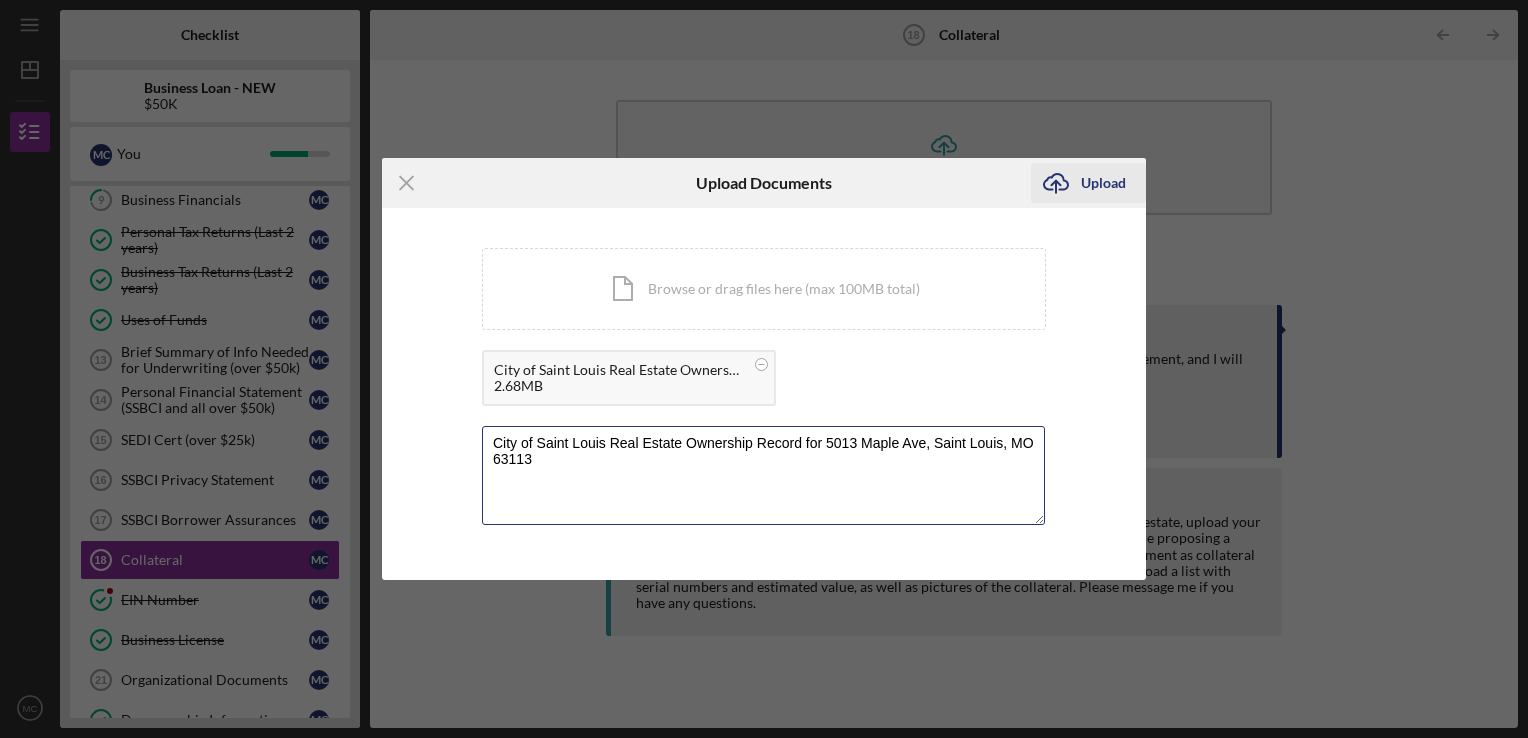 type on "City of Saint Louis Real Estate Ownership Record for 5013 Maple Ave, Saint Louis, MO 63113" 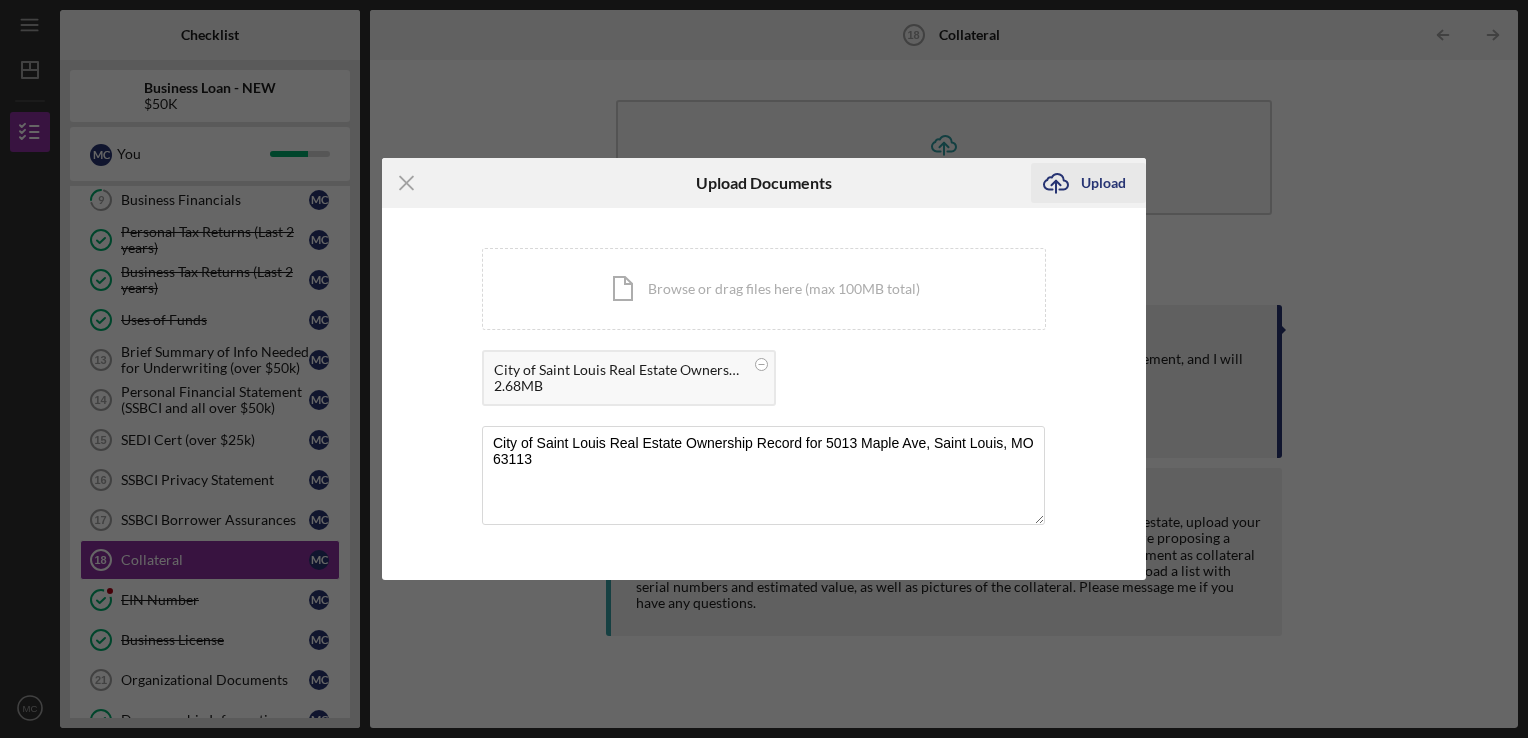 click on "Upload" at bounding box center (1103, 183) 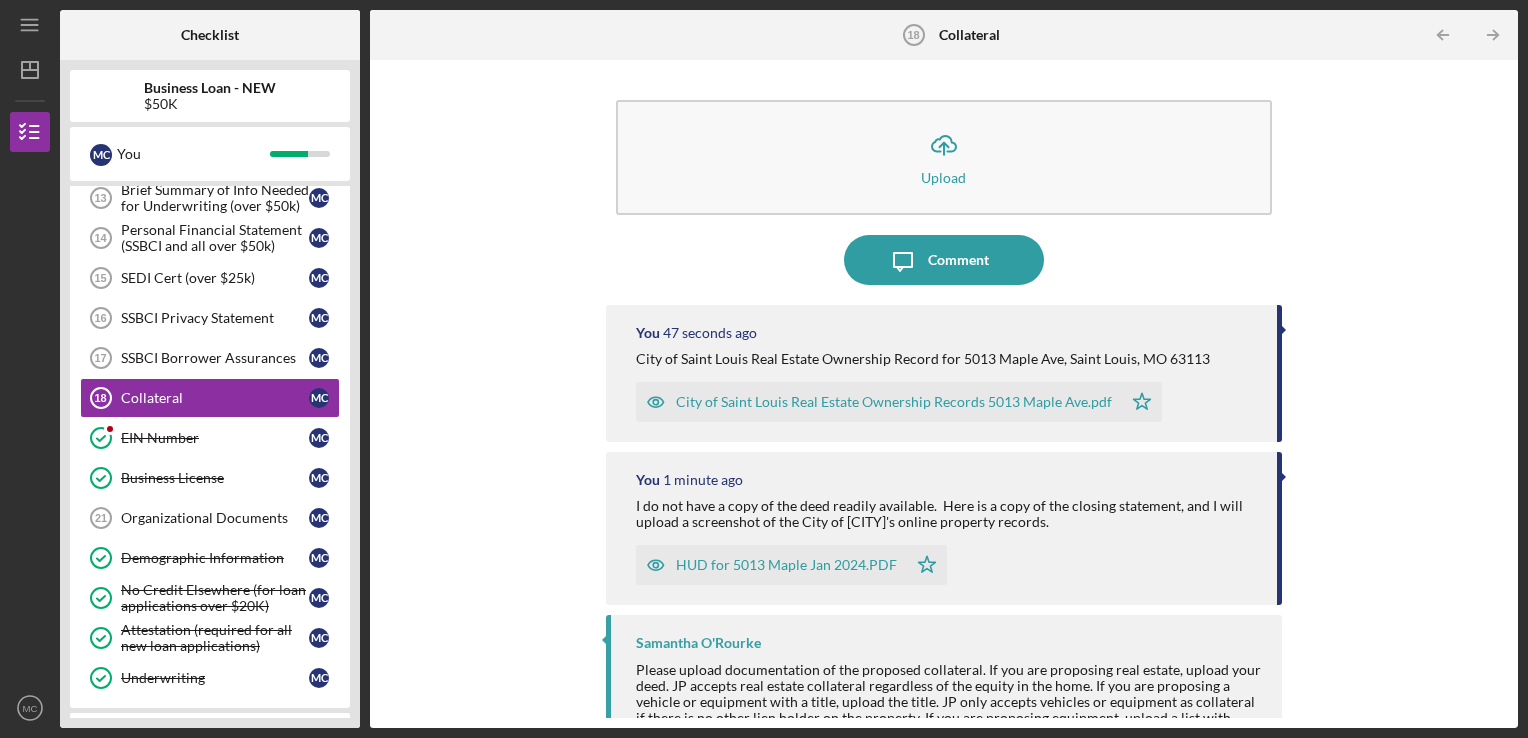 scroll, scrollTop: 637, scrollLeft: 0, axis: vertical 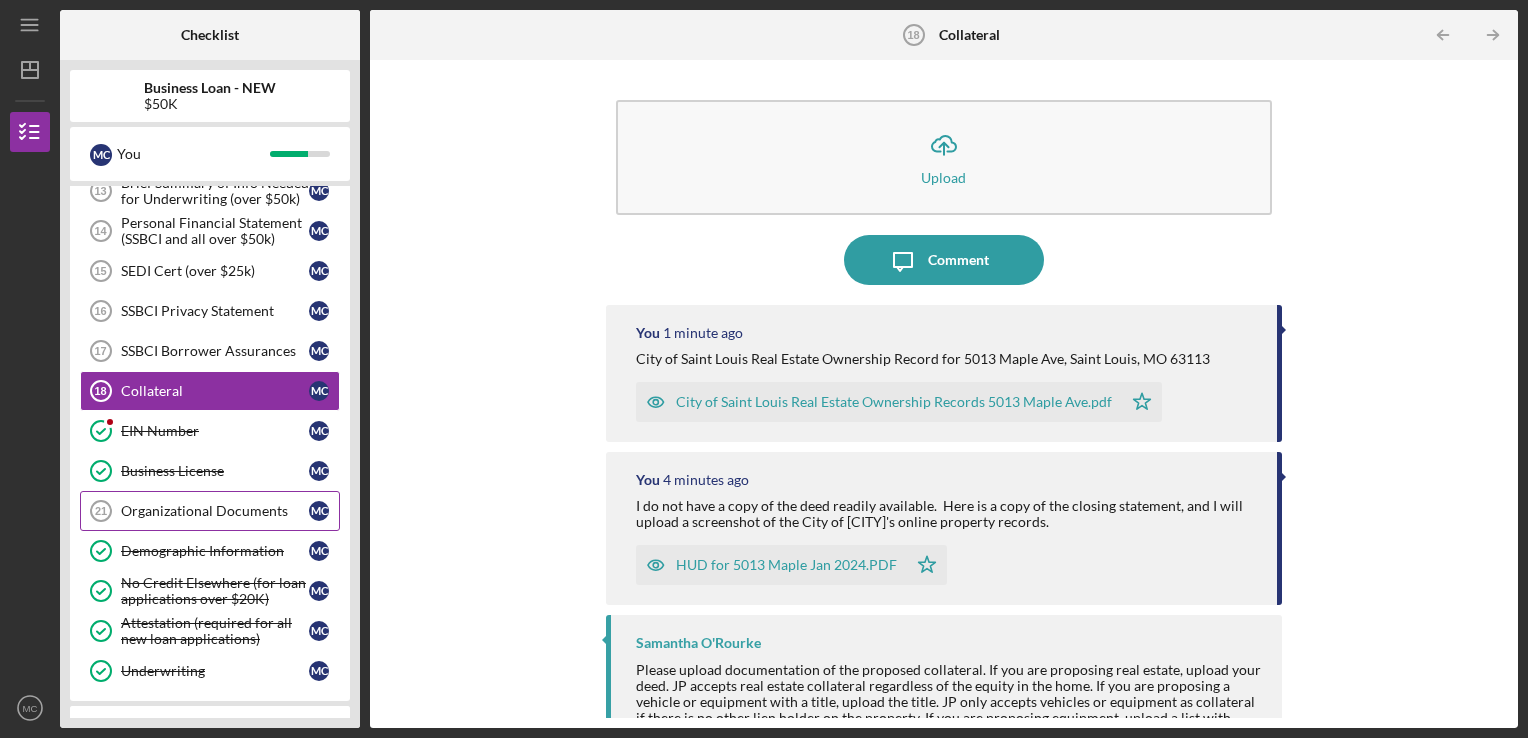 click on "Organizational Documents" at bounding box center [215, 511] 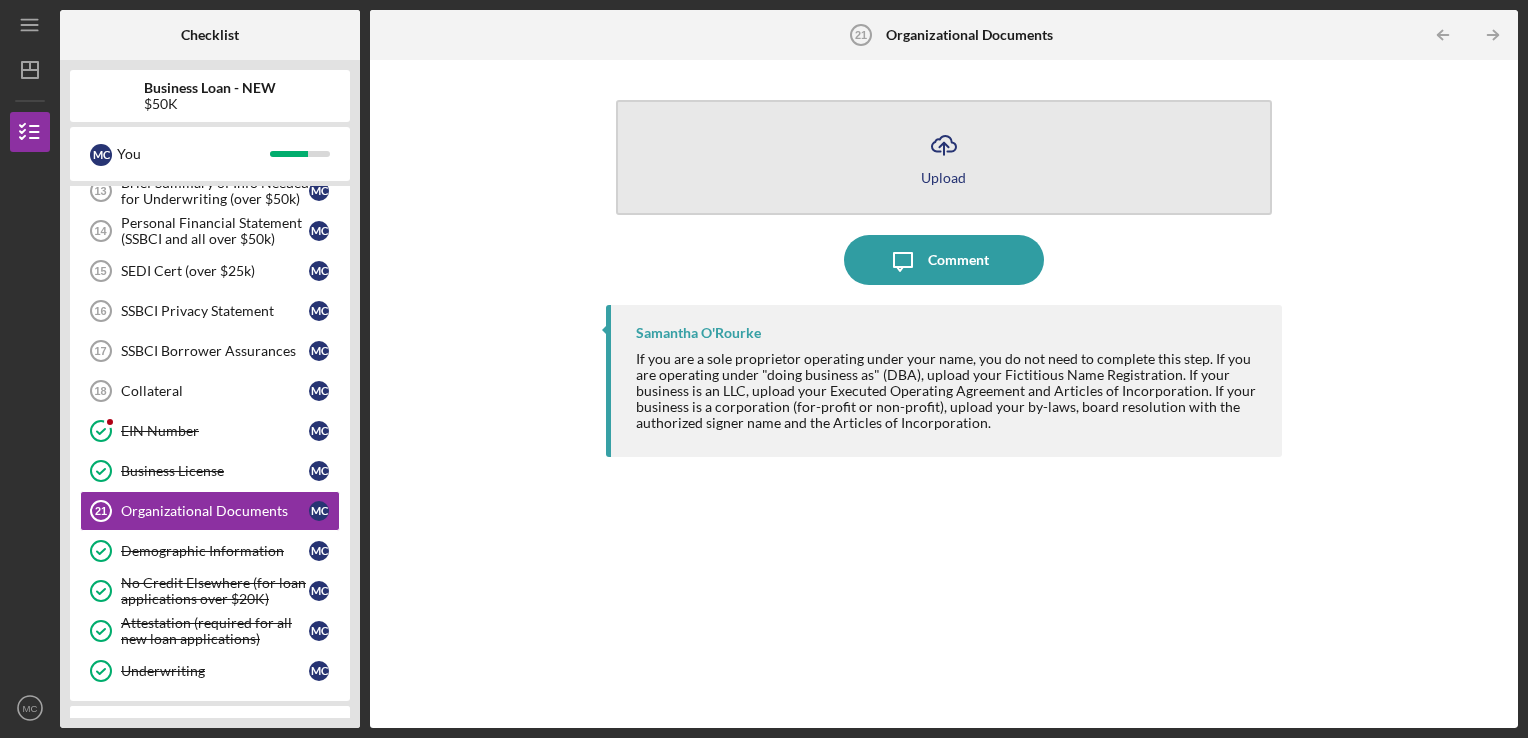 click on "Icon/Upload" 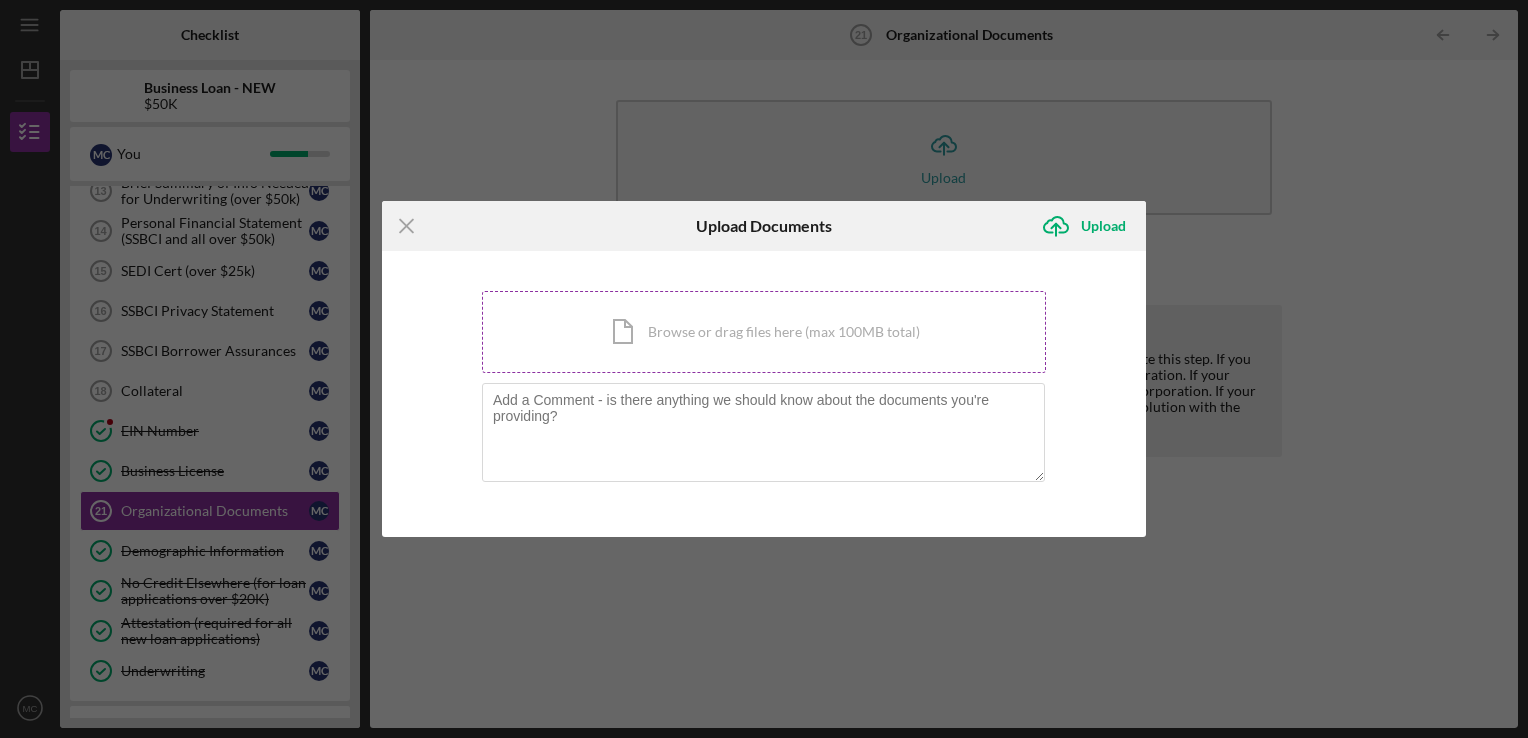 click on "Icon/Document Browse or drag files here (max 100MB total) Tap to choose files or take a photo" at bounding box center (764, 332) 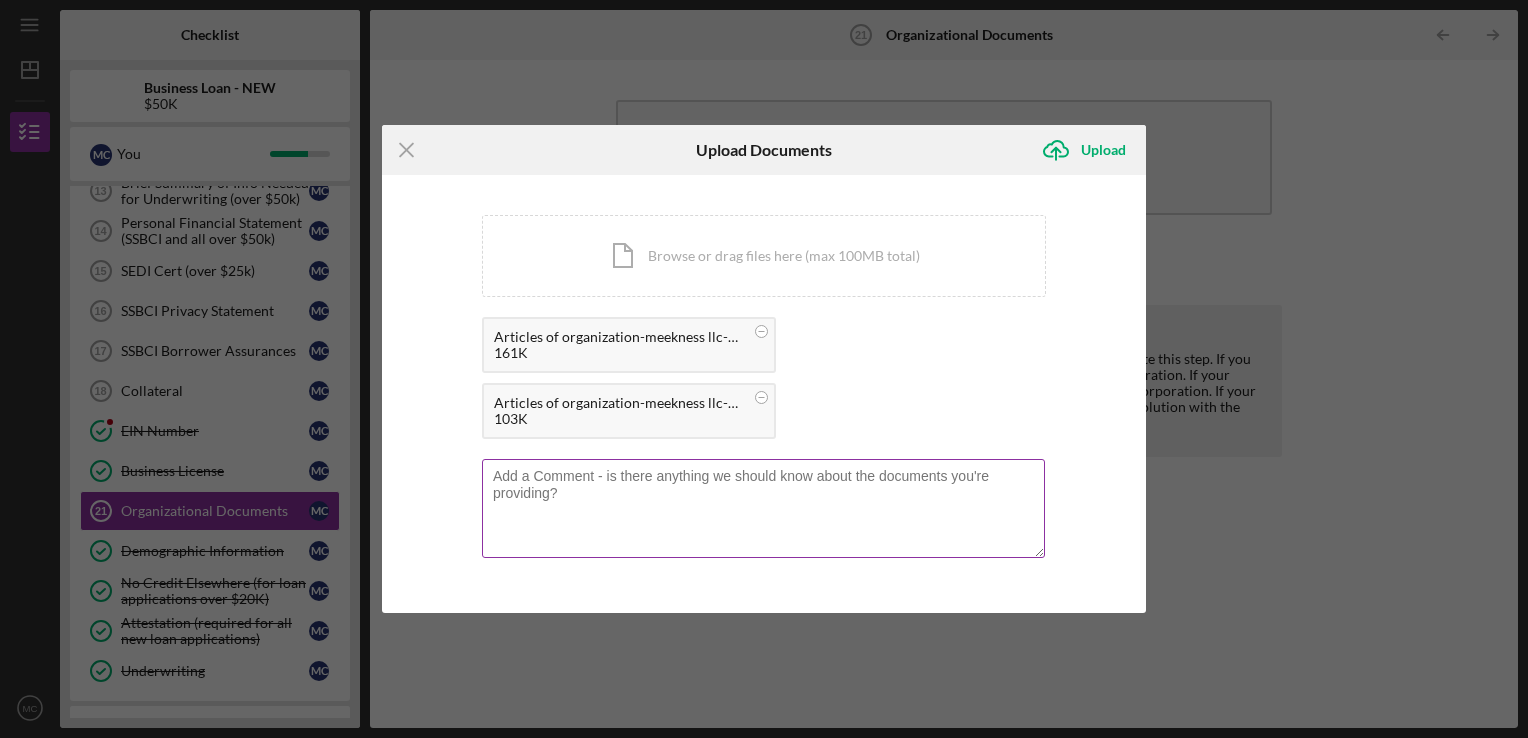 click at bounding box center (763, 508) 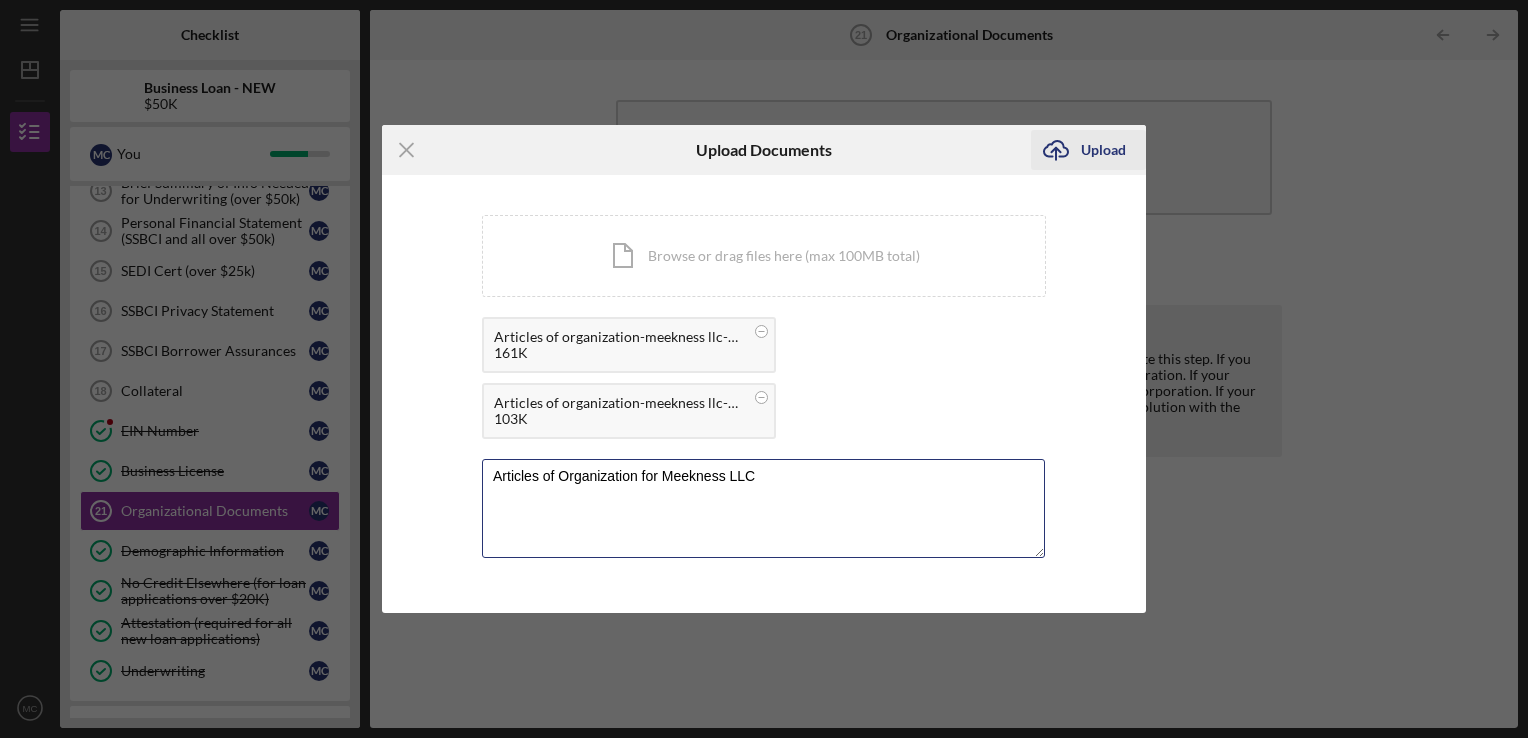 type on "Articles of Organization for Meekness LLC" 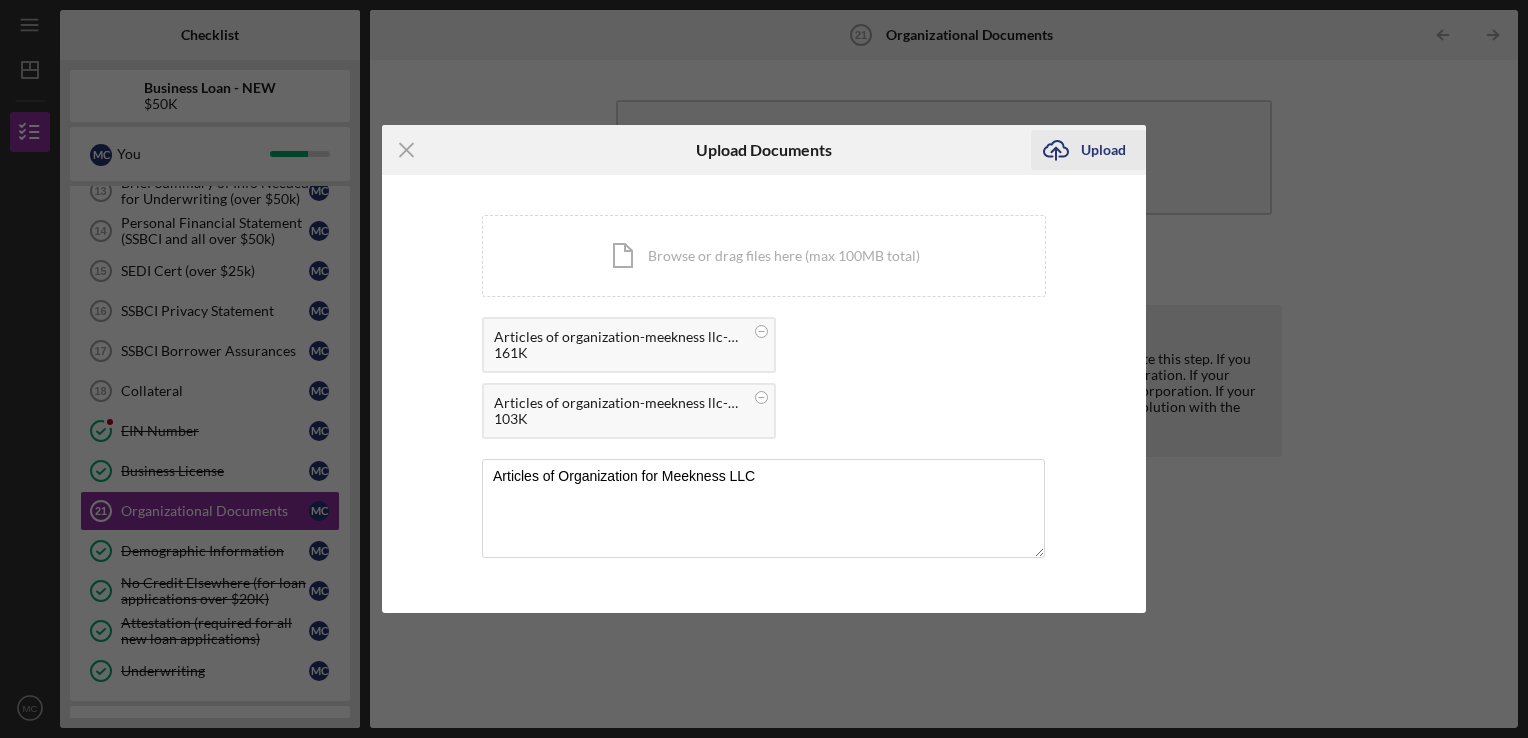 click on "Upload" at bounding box center [1103, 150] 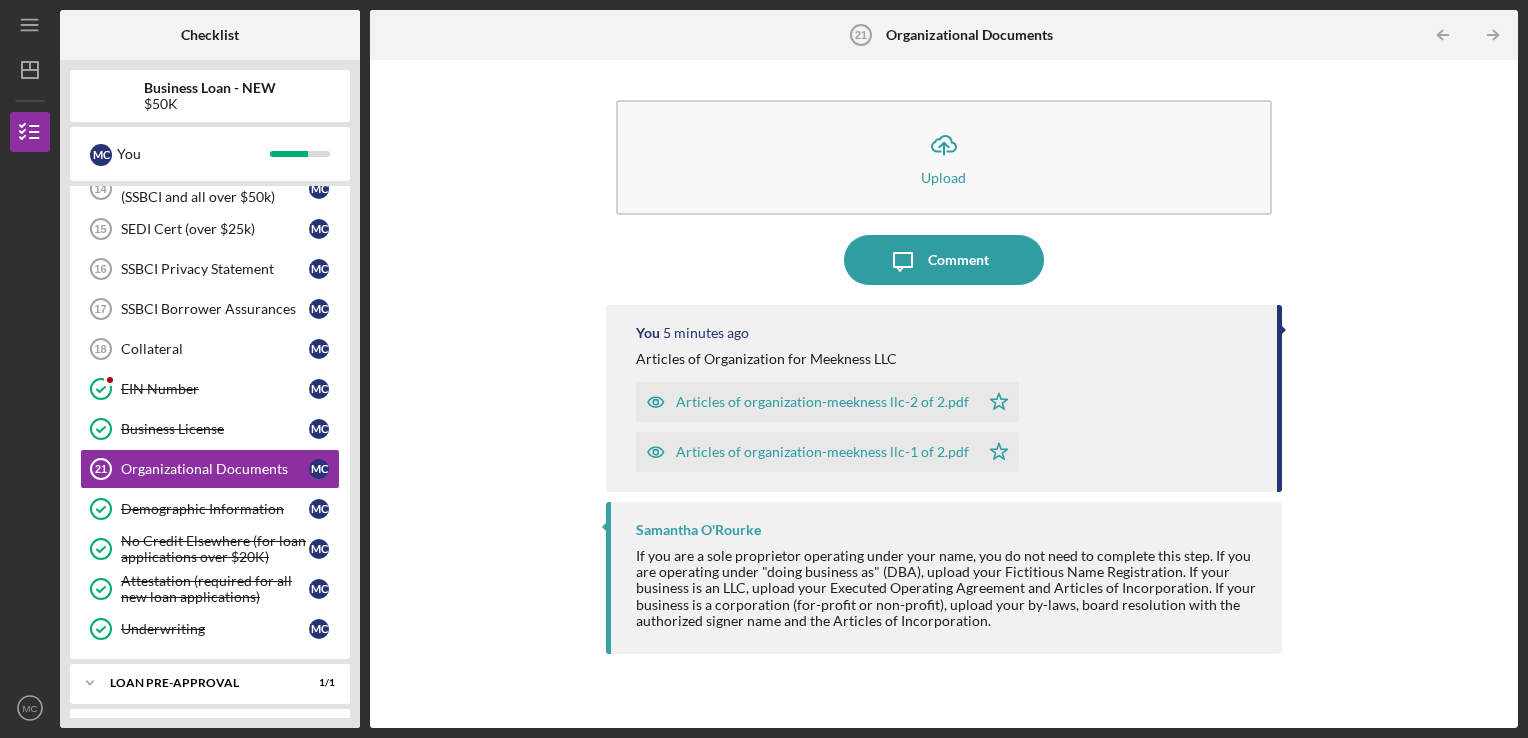 scroll, scrollTop: 680, scrollLeft: 0, axis: vertical 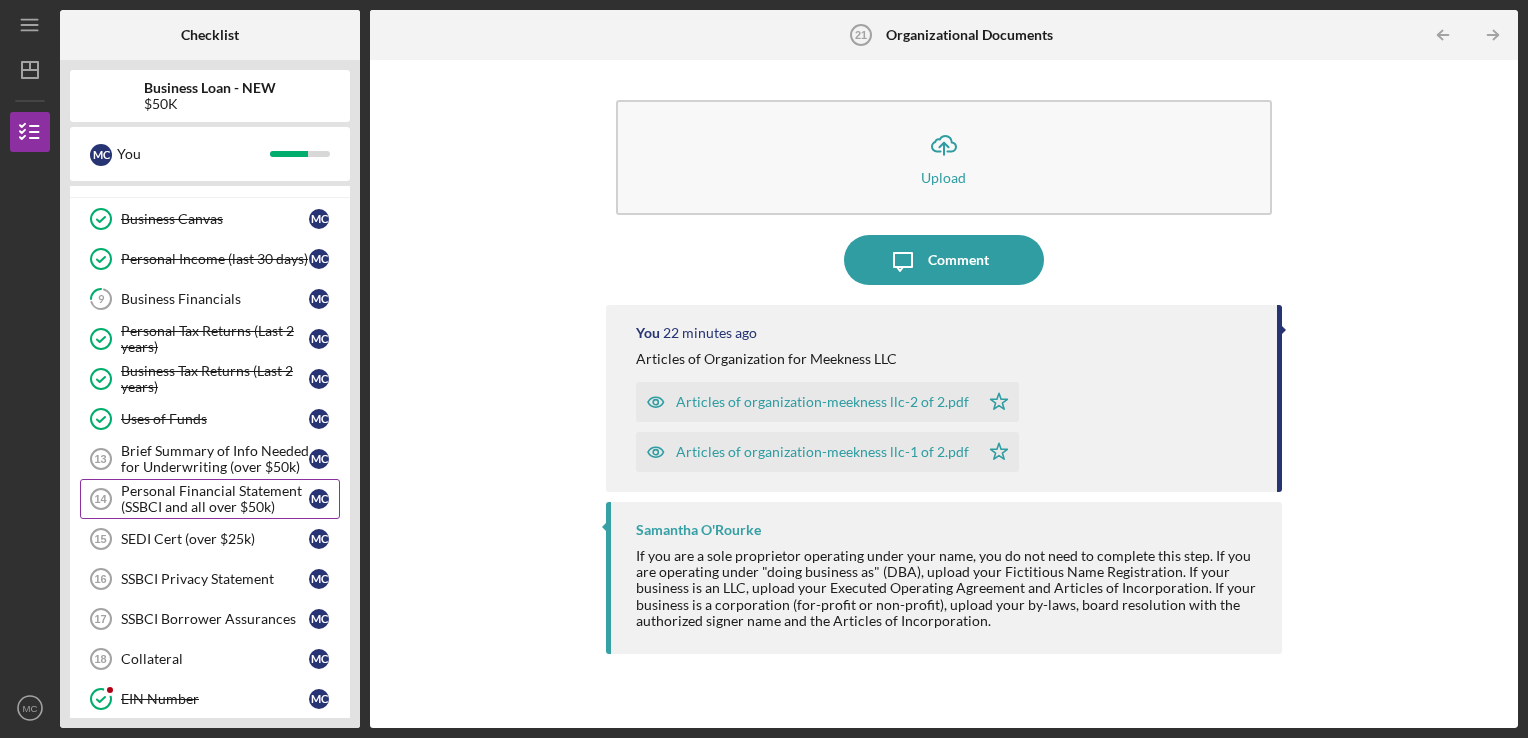 click on "Personal Financial Statement (SSBCI and all over $50k)" at bounding box center [215, 499] 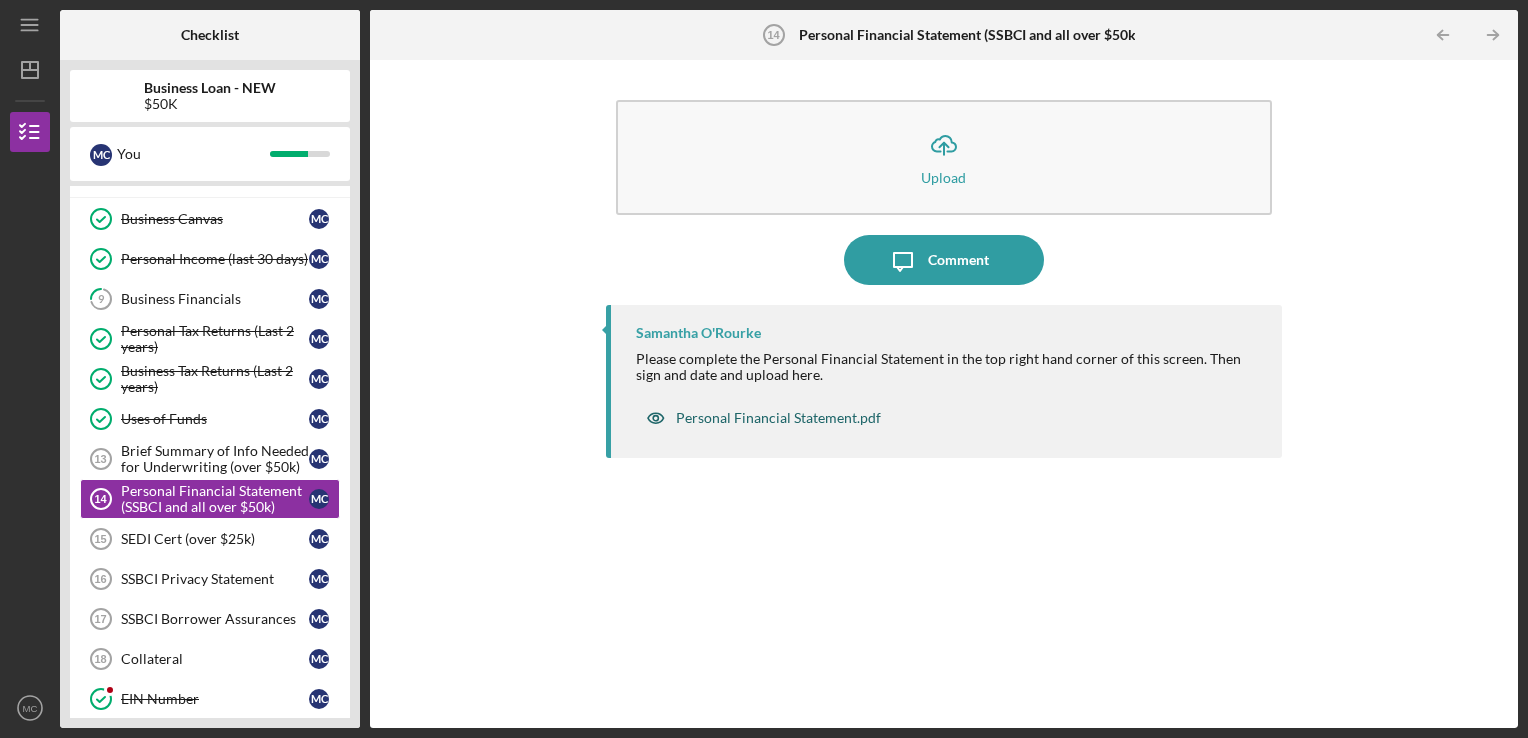 click on "Personal Financial Statement.pdf" at bounding box center [778, 418] 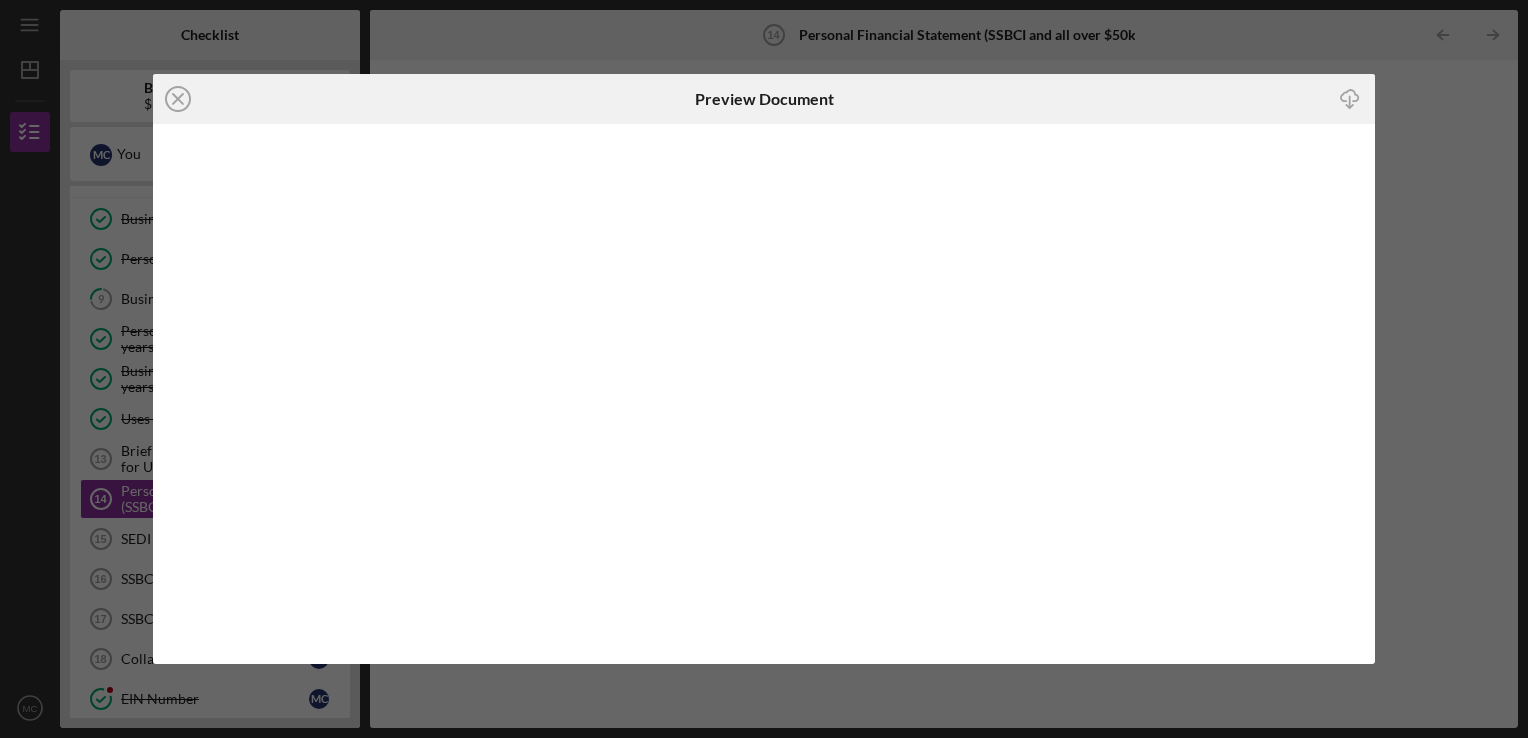 click on "Icon/Download" 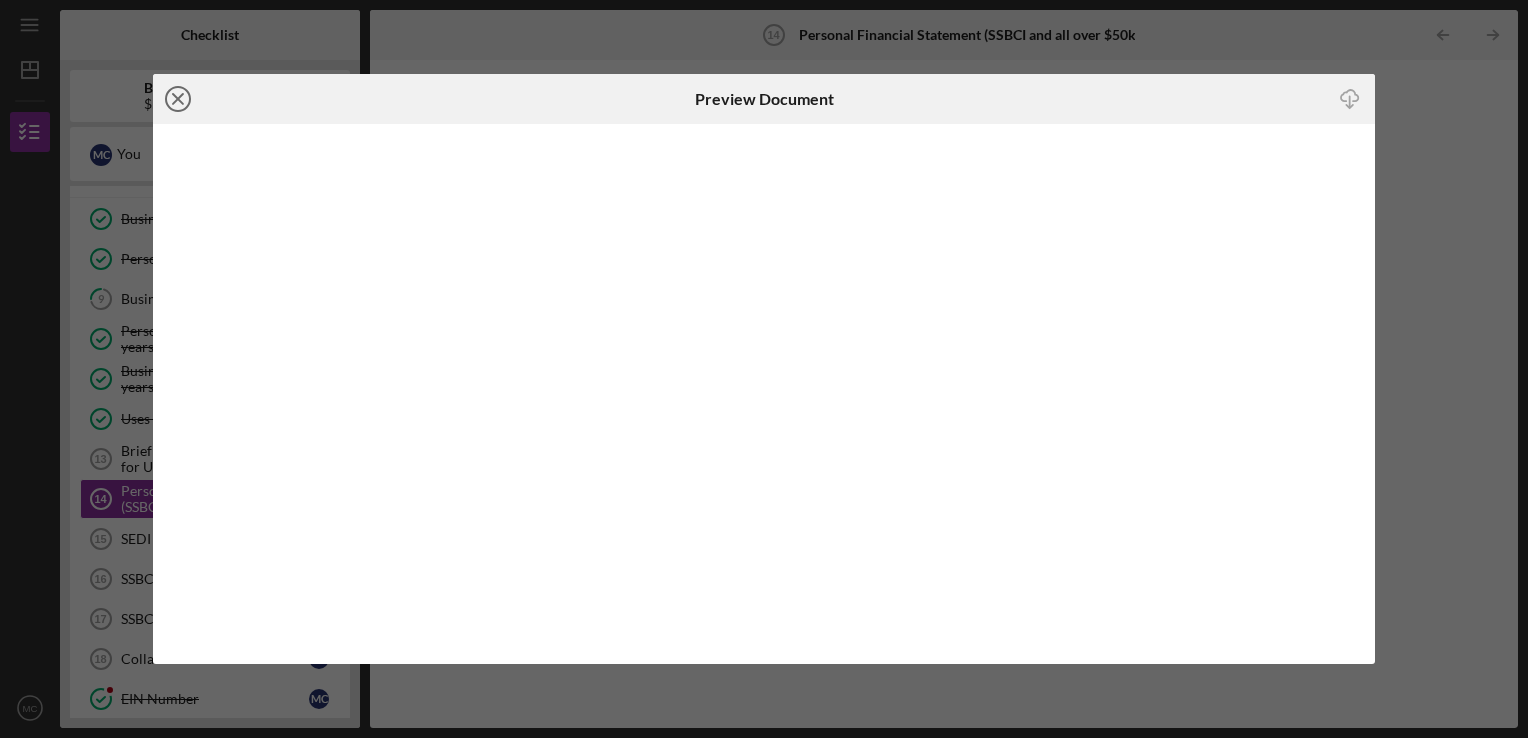 click on "Icon/Close" 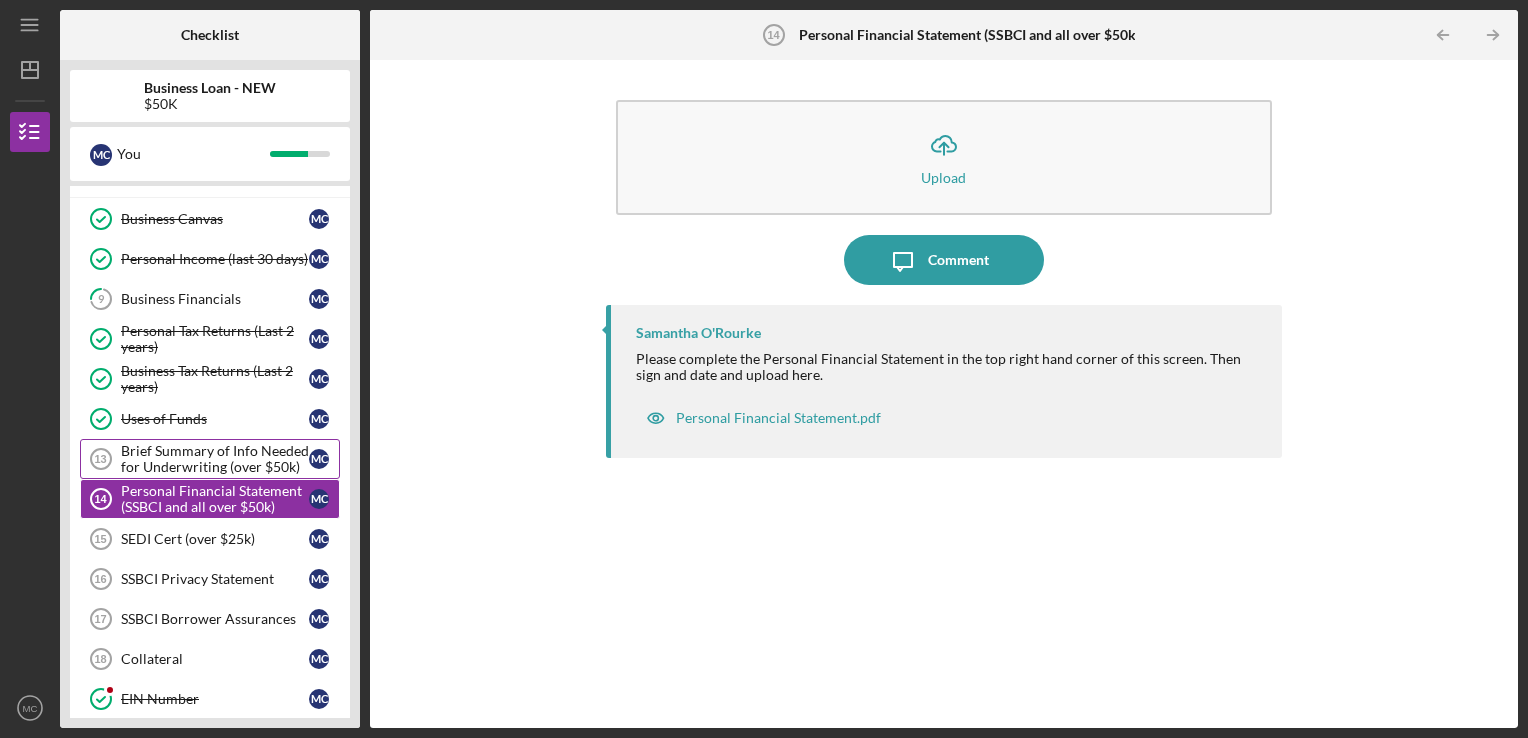 click on "Brief Summary of Info Needed for Underwriting (over $50k)" at bounding box center [215, 459] 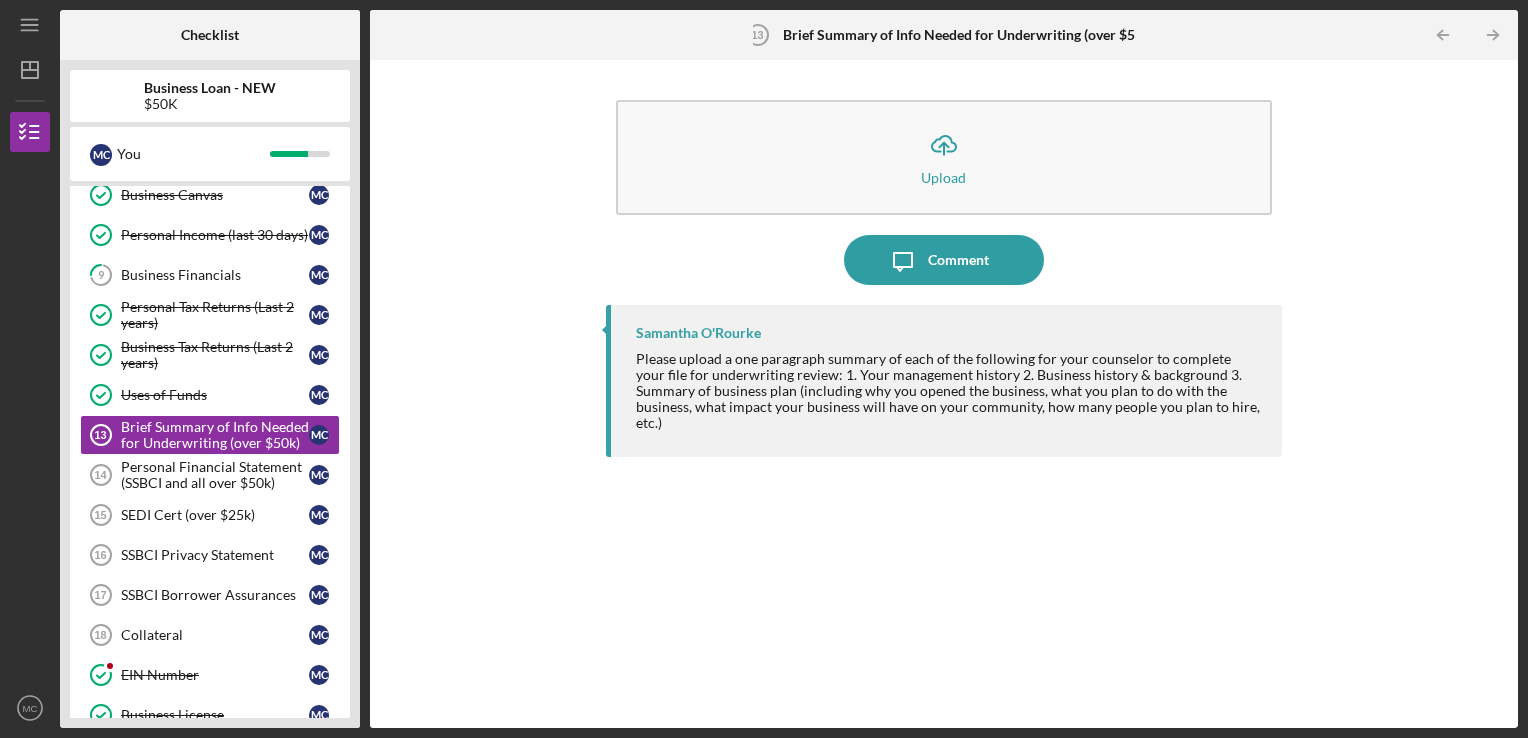 scroll, scrollTop: 359, scrollLeft: 0, axis: vertical 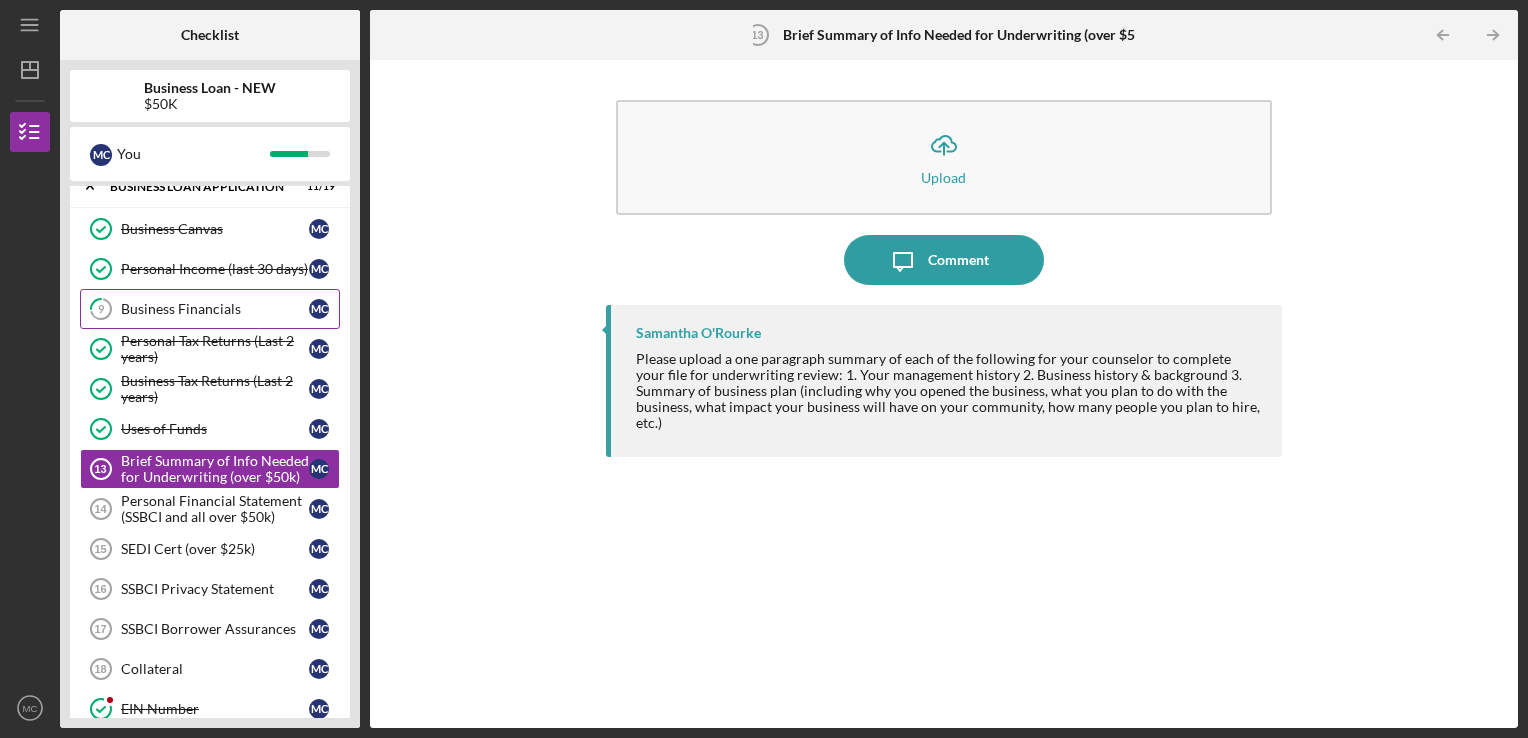 click on "Business Financials" at bounding box center (215, 309) 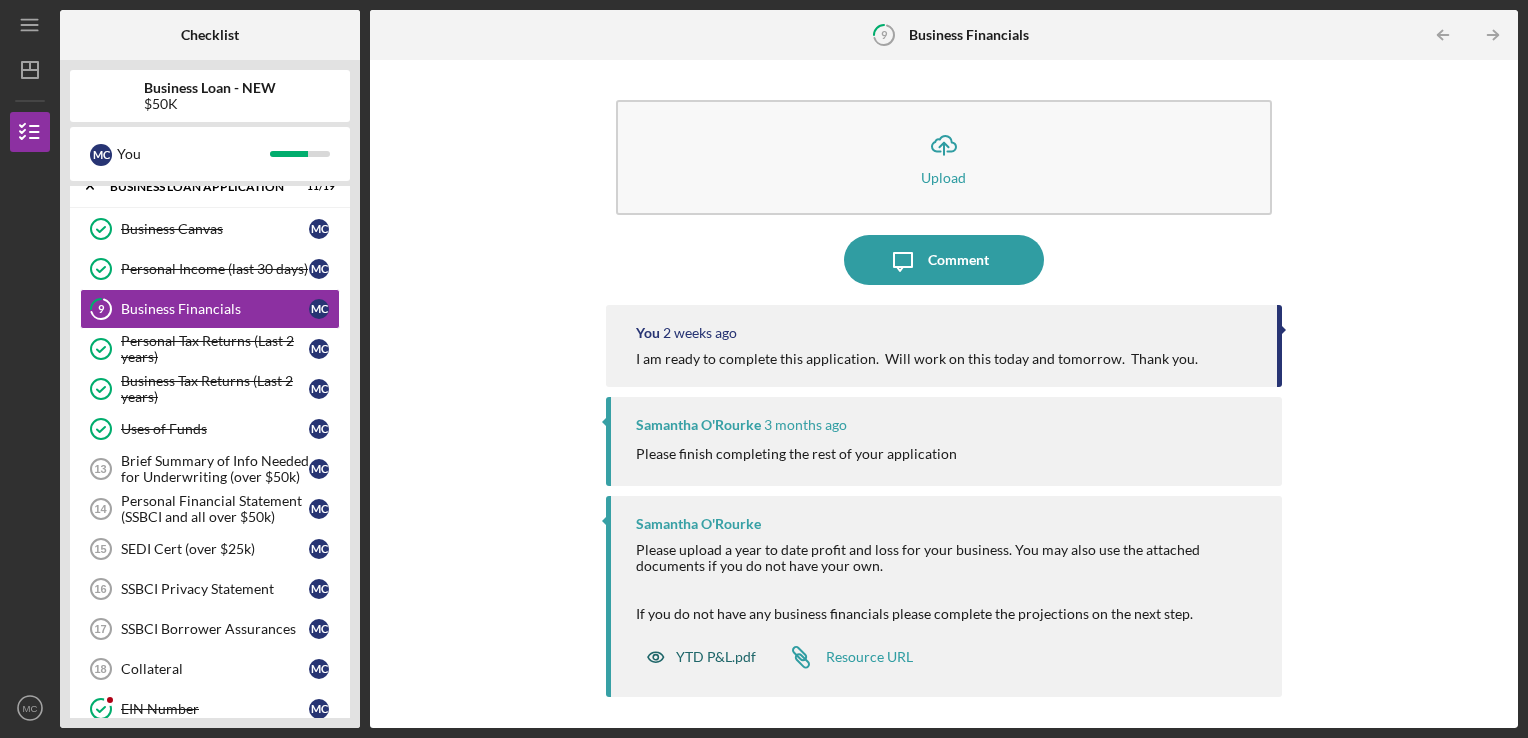 click on "YTD P&L.pdf" at bounding box center (716, 657) 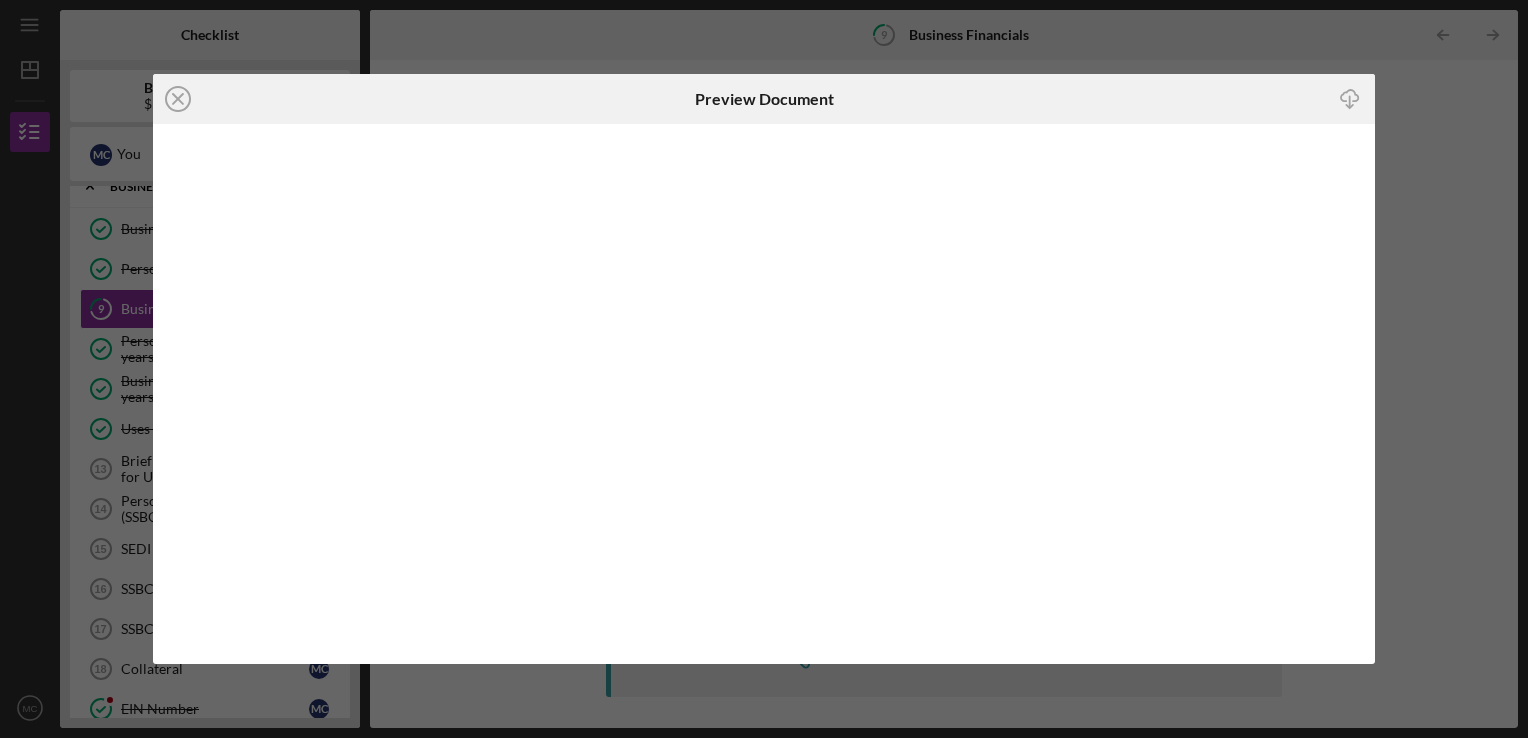 click on "Icon/Download" 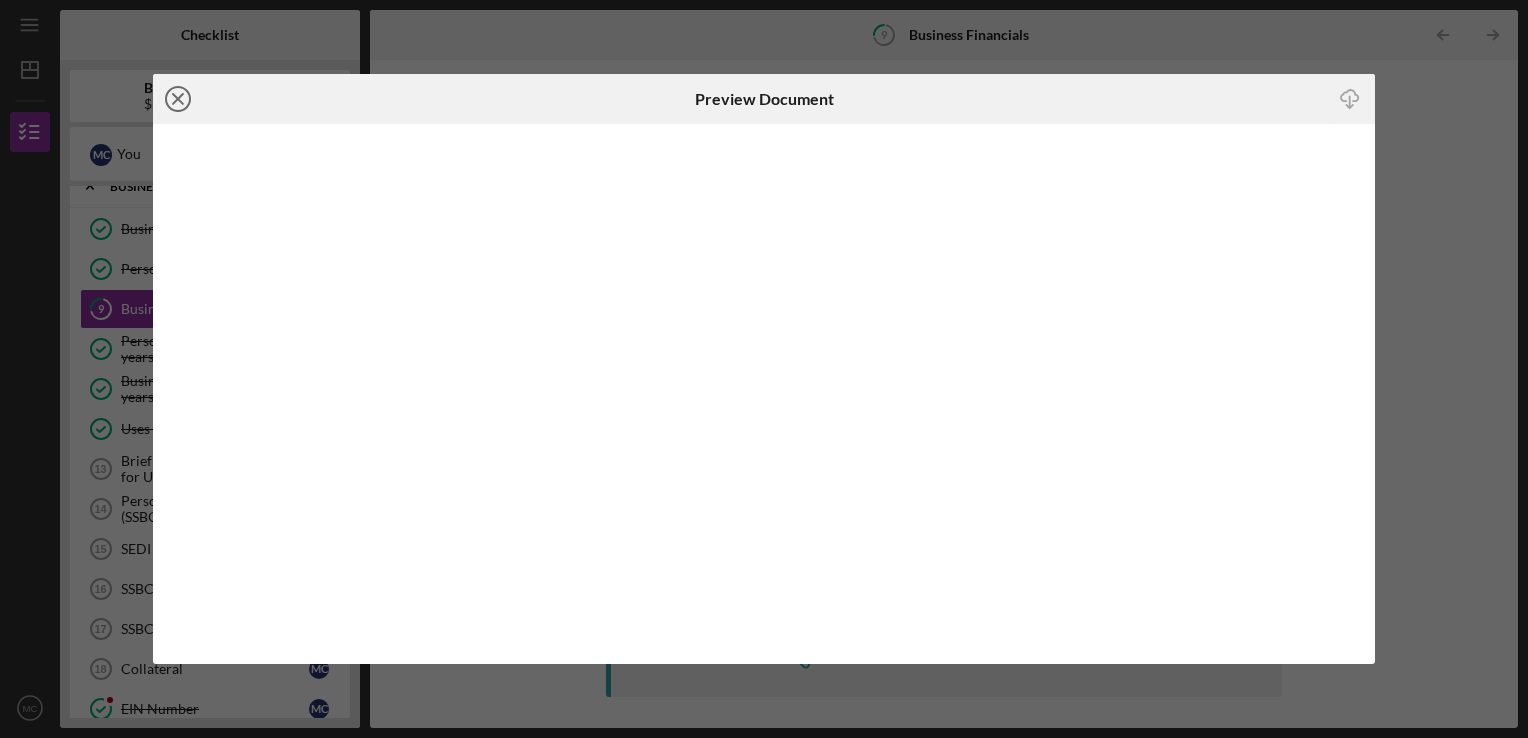 click on "Icon/Close" 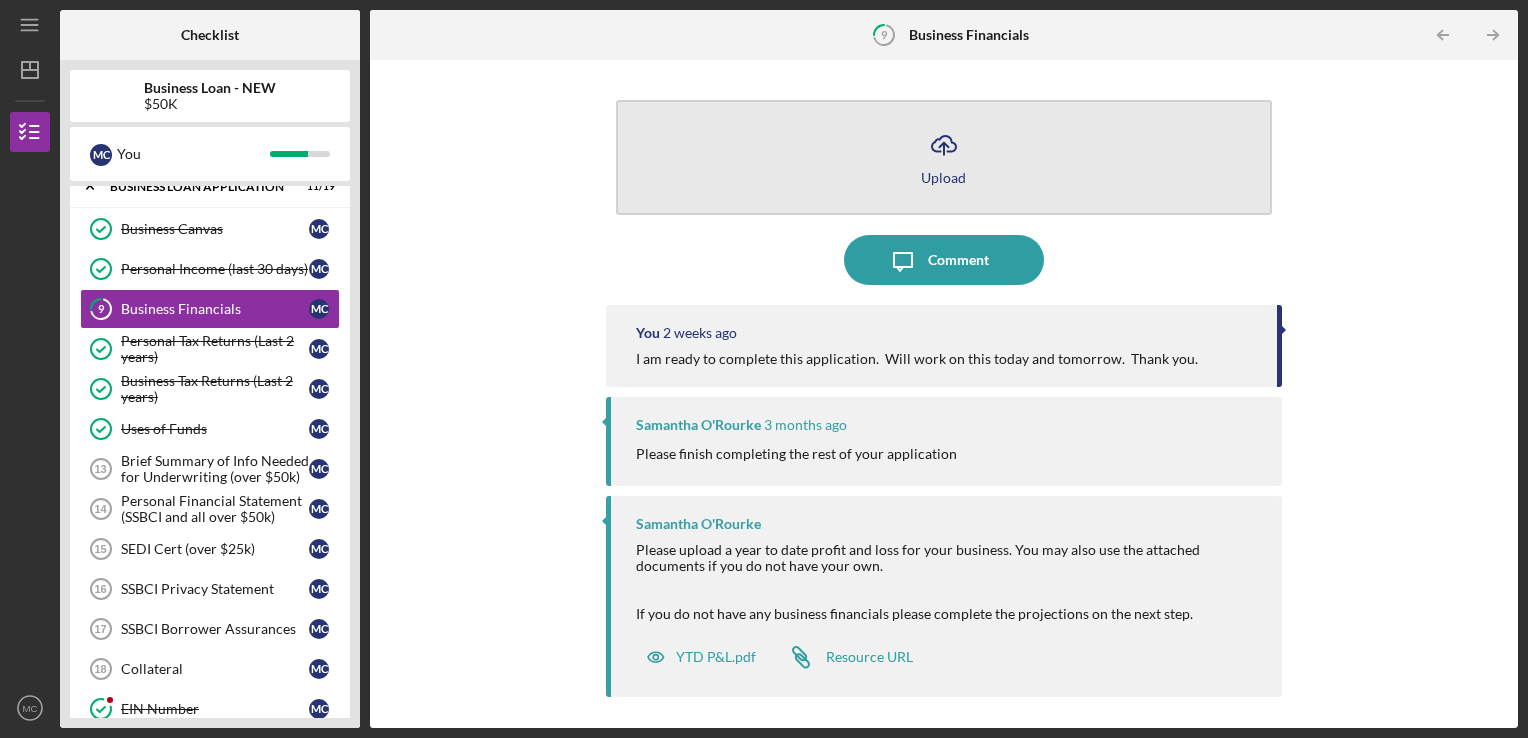 click on "Icon/Upload" 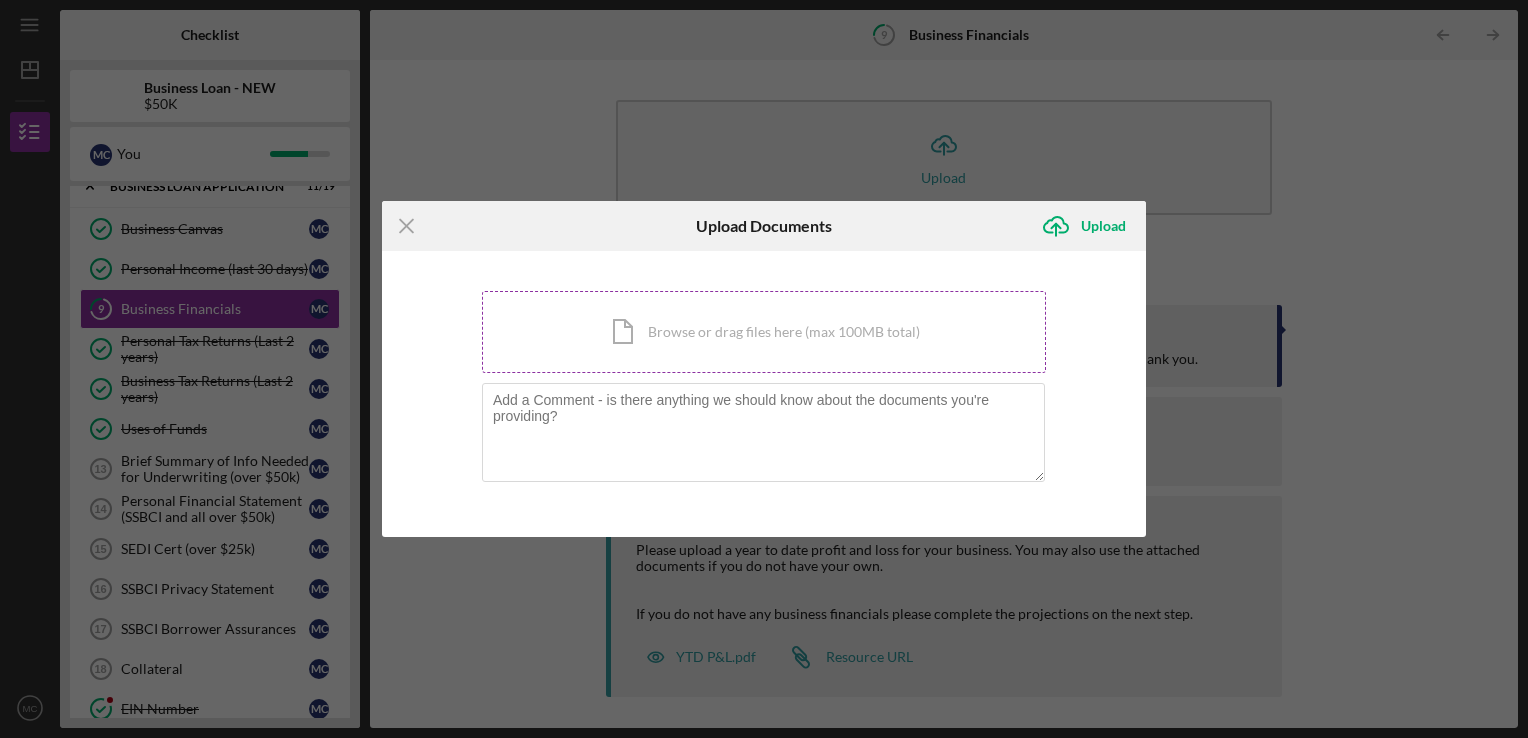 click on "Icon/Document Browse or drag files here (max 100MB total) Tap to choose files or take a photo" at bounding box center (764, 332) 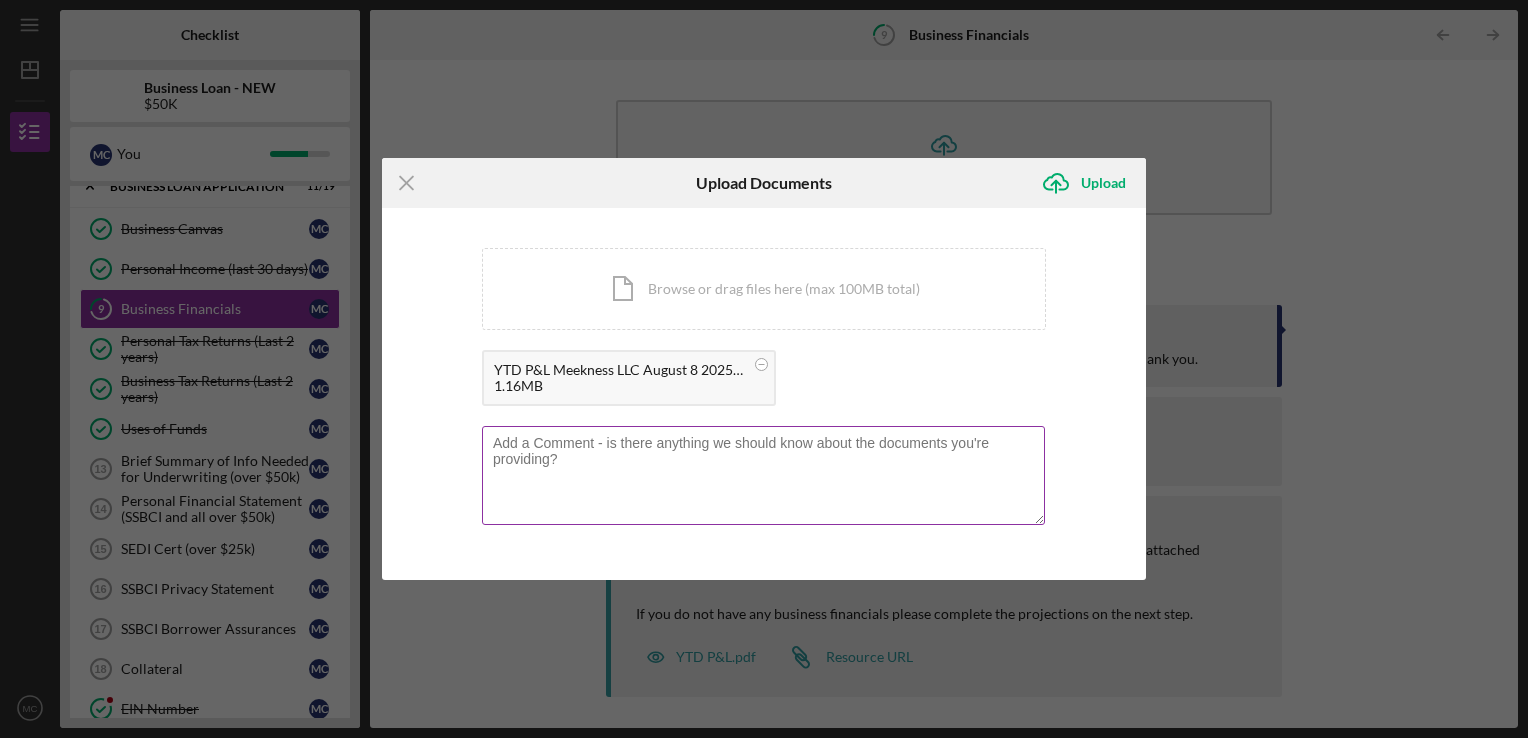 click at bounding box center (763, 475) 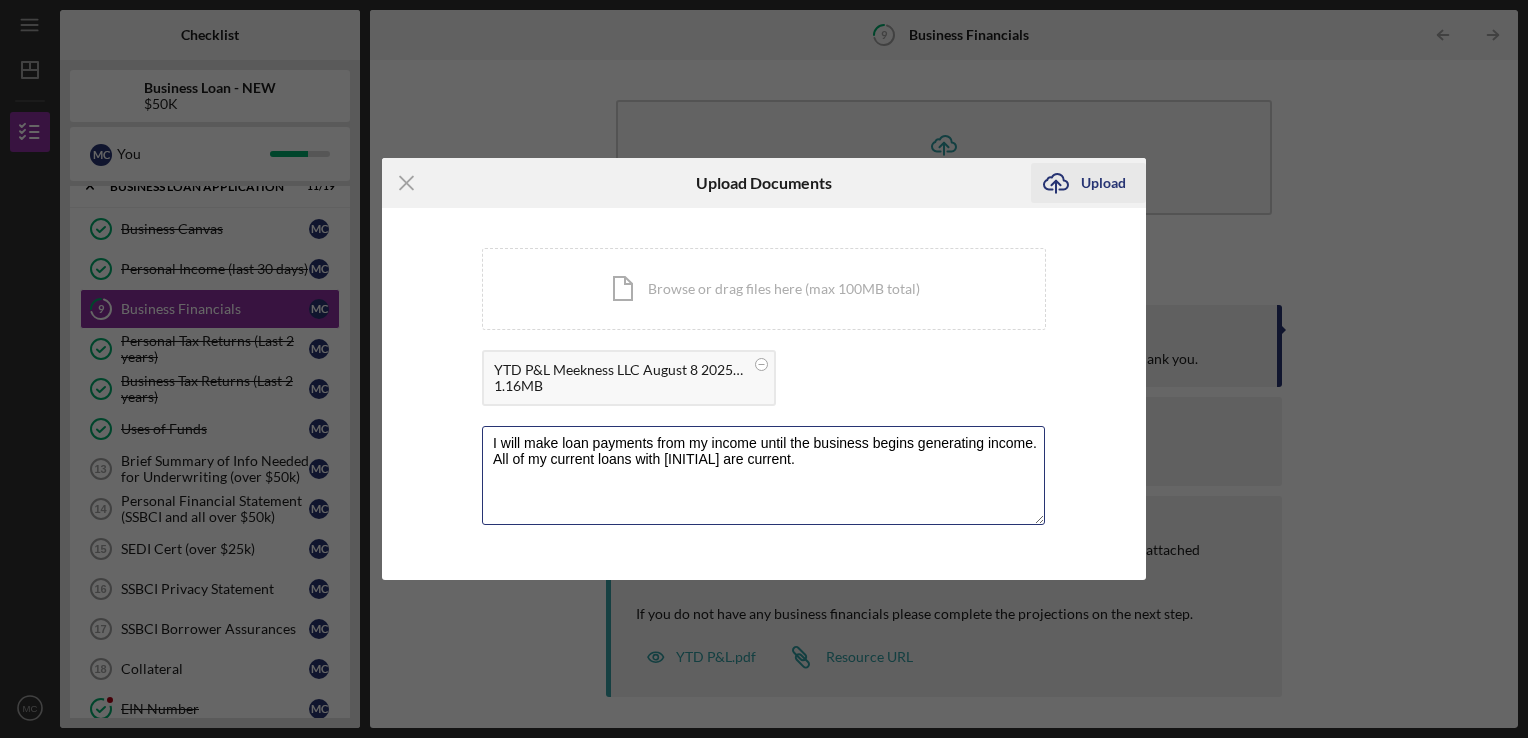 type on "I will make loan payments from my income until the business begins generating income.  All of my current loans with [INITIAL] are current." 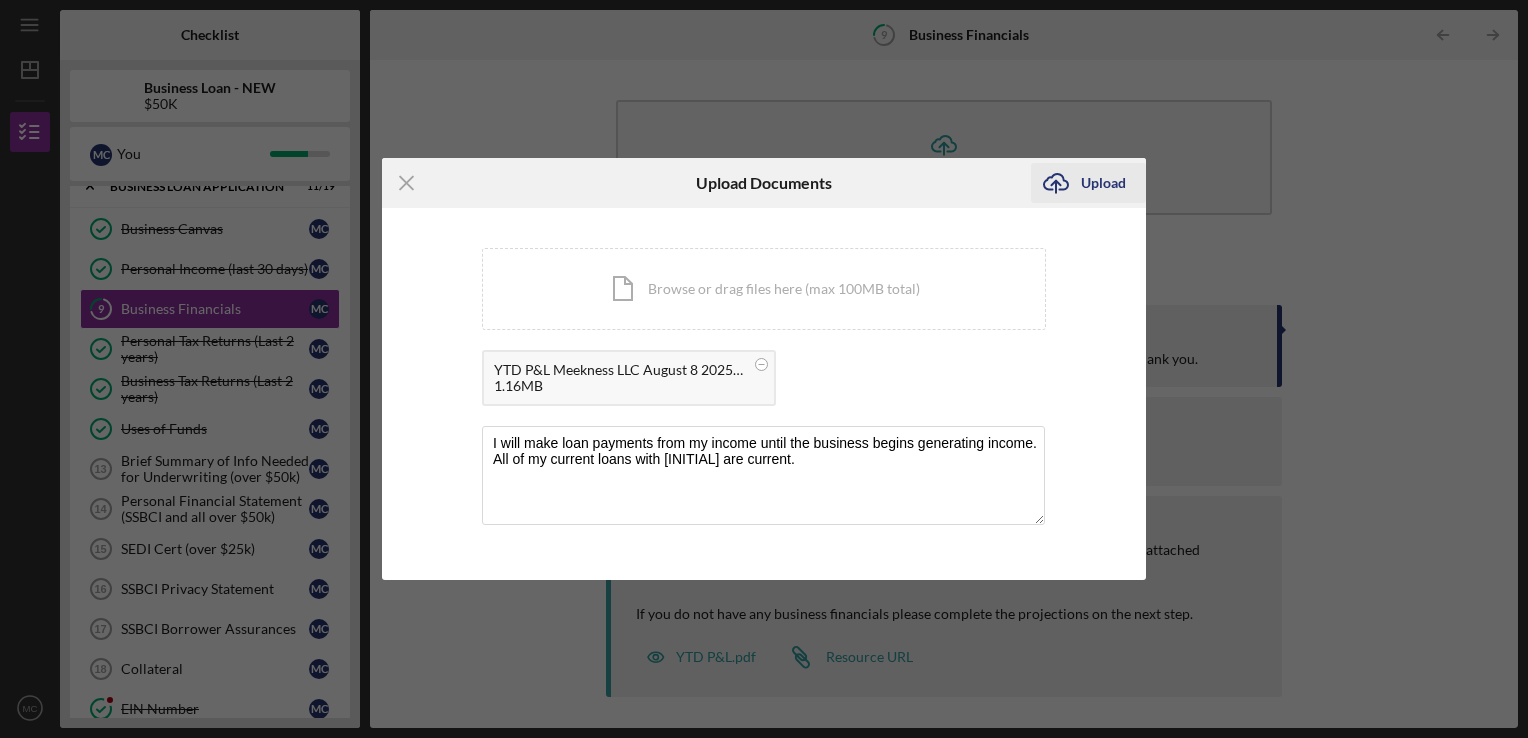 click on "Upload" at bounding box center (1103, 183) 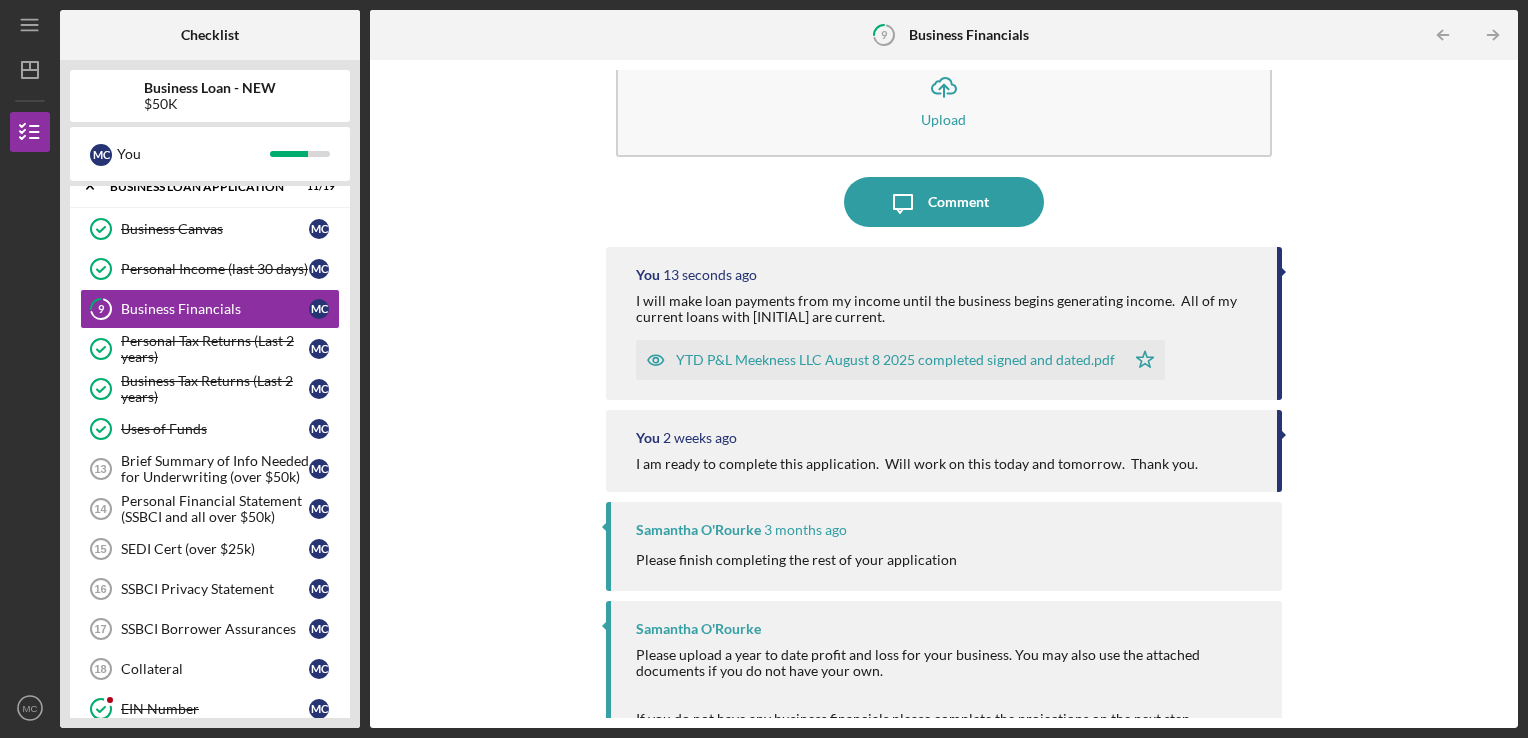 scroll, scrollTop: 60, scrollLeft: 0, axis: vertical 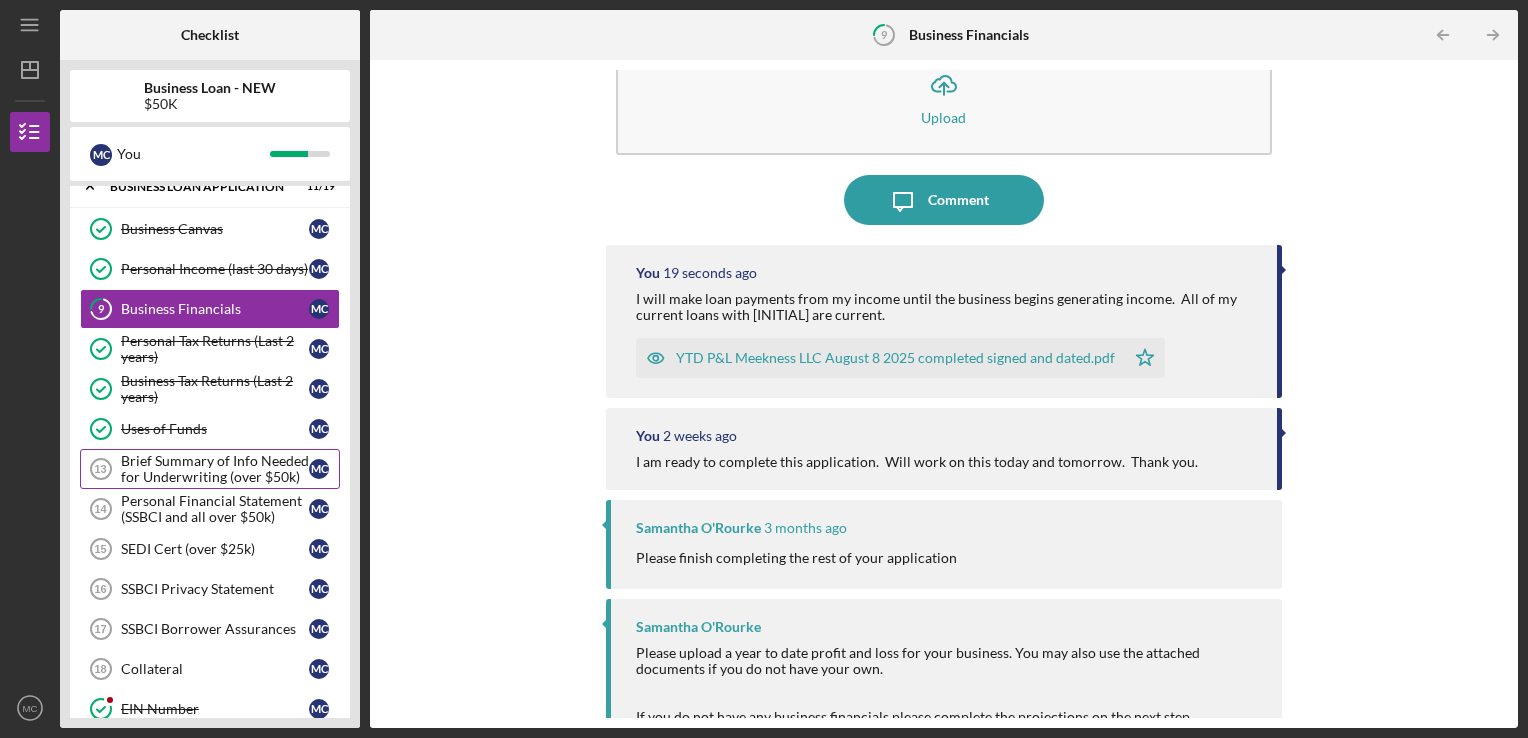 click on "Brief Summary of Info Needed for Underwriting (over $50k)" at bounding box center (215, 469) 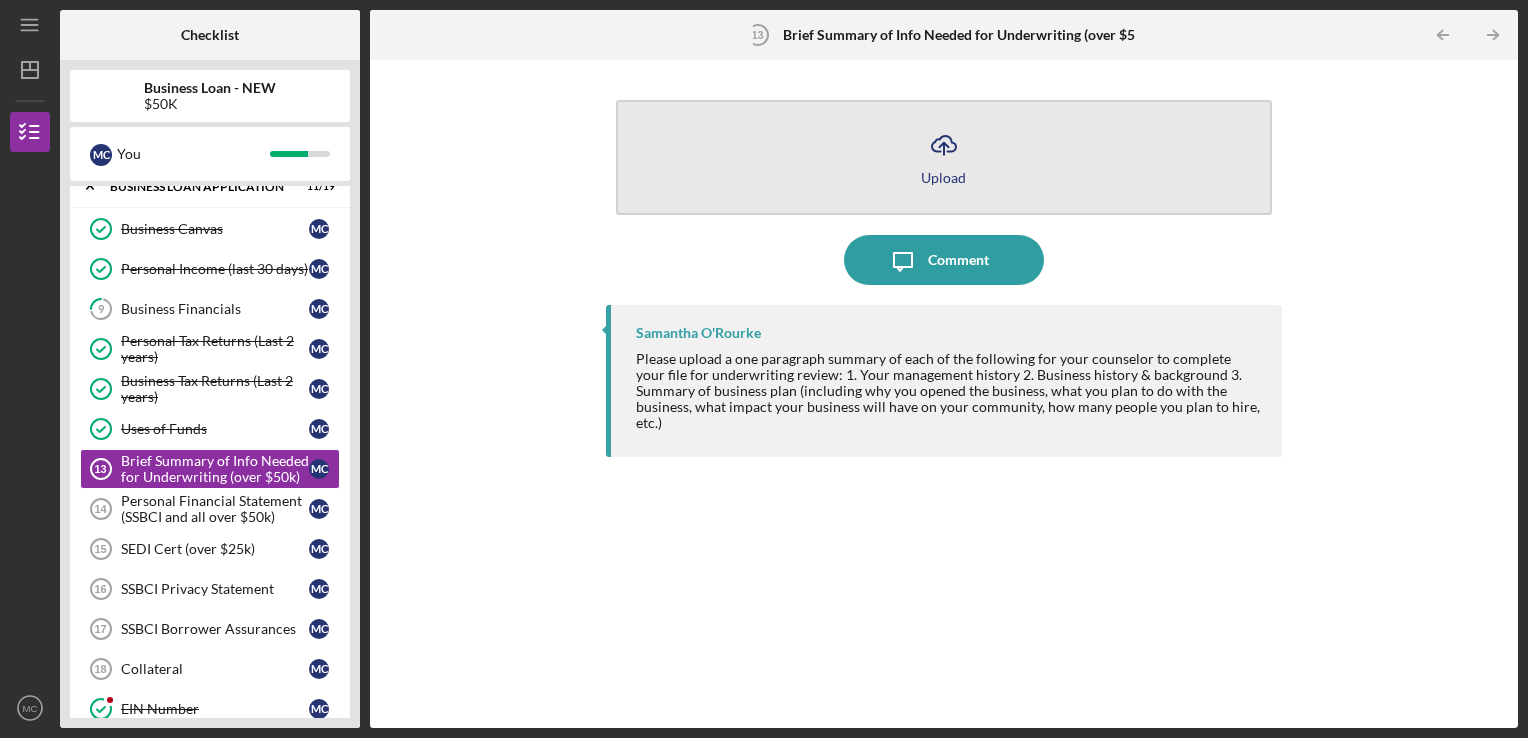 click on "Icon/Upload" 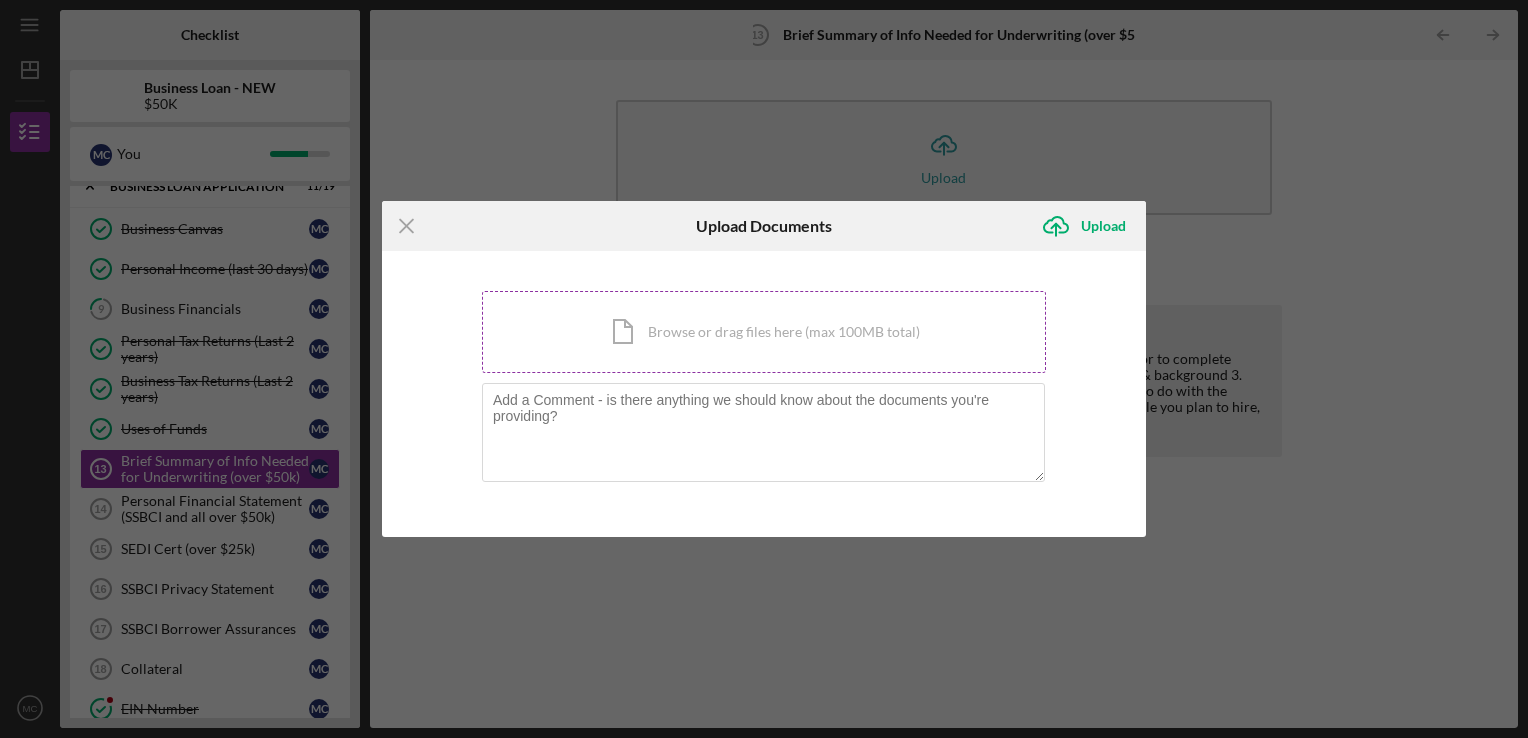 click on "Icon/Document Browse or drag files here (max 100MB total) Tap to choose files or take a photo" at bounding box center (764, 332) 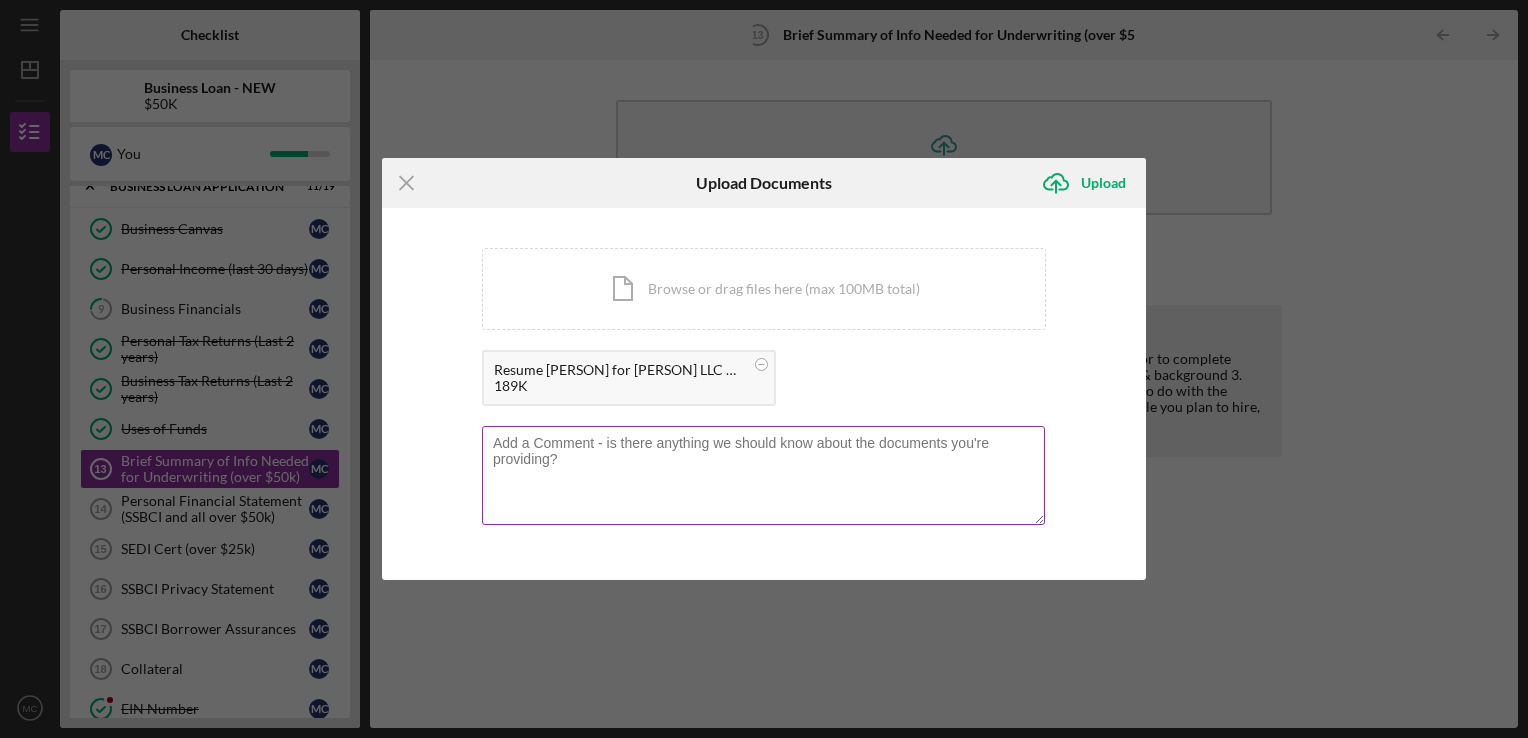click at bounding box center (763, 475) 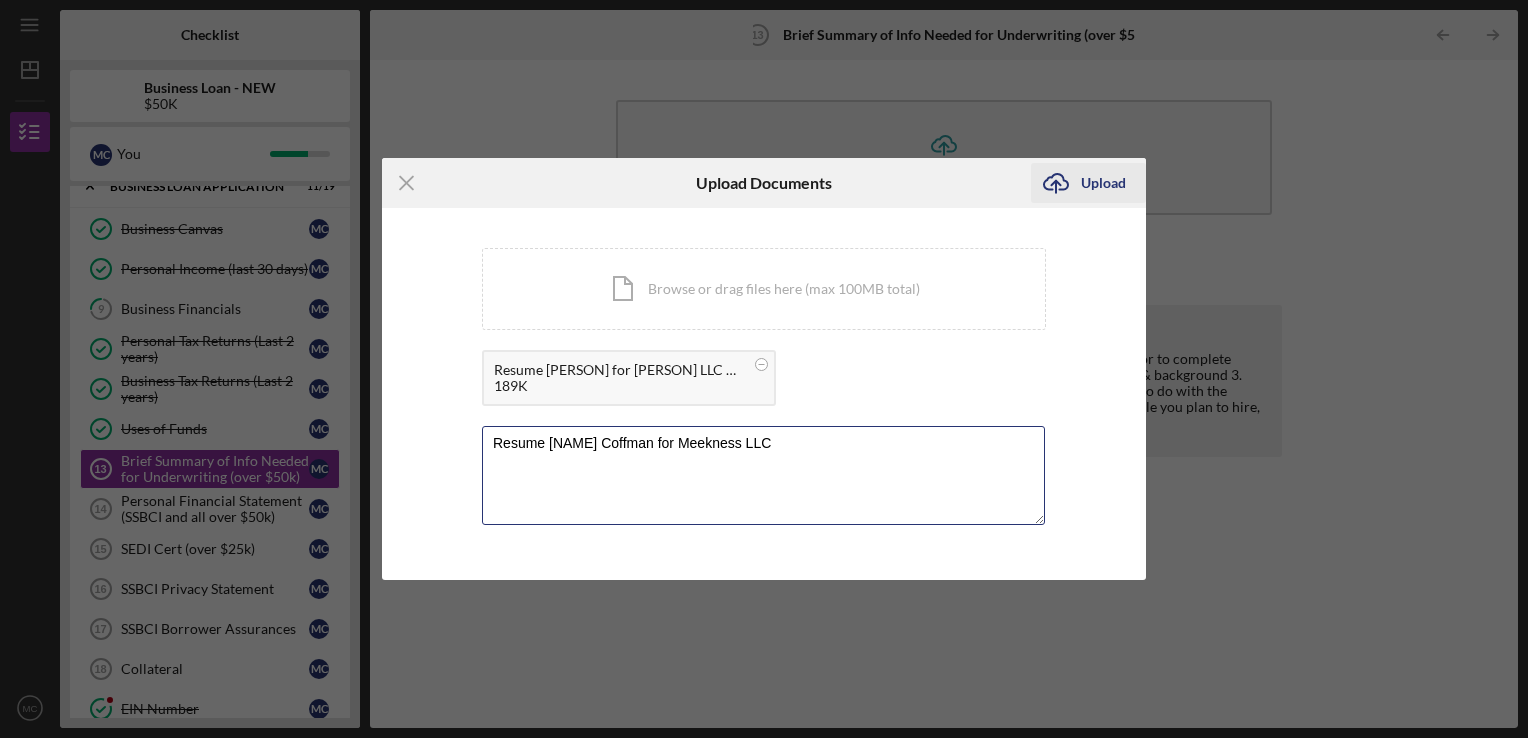 type on "Resume [NAME] Coffman for Meekness LLC" 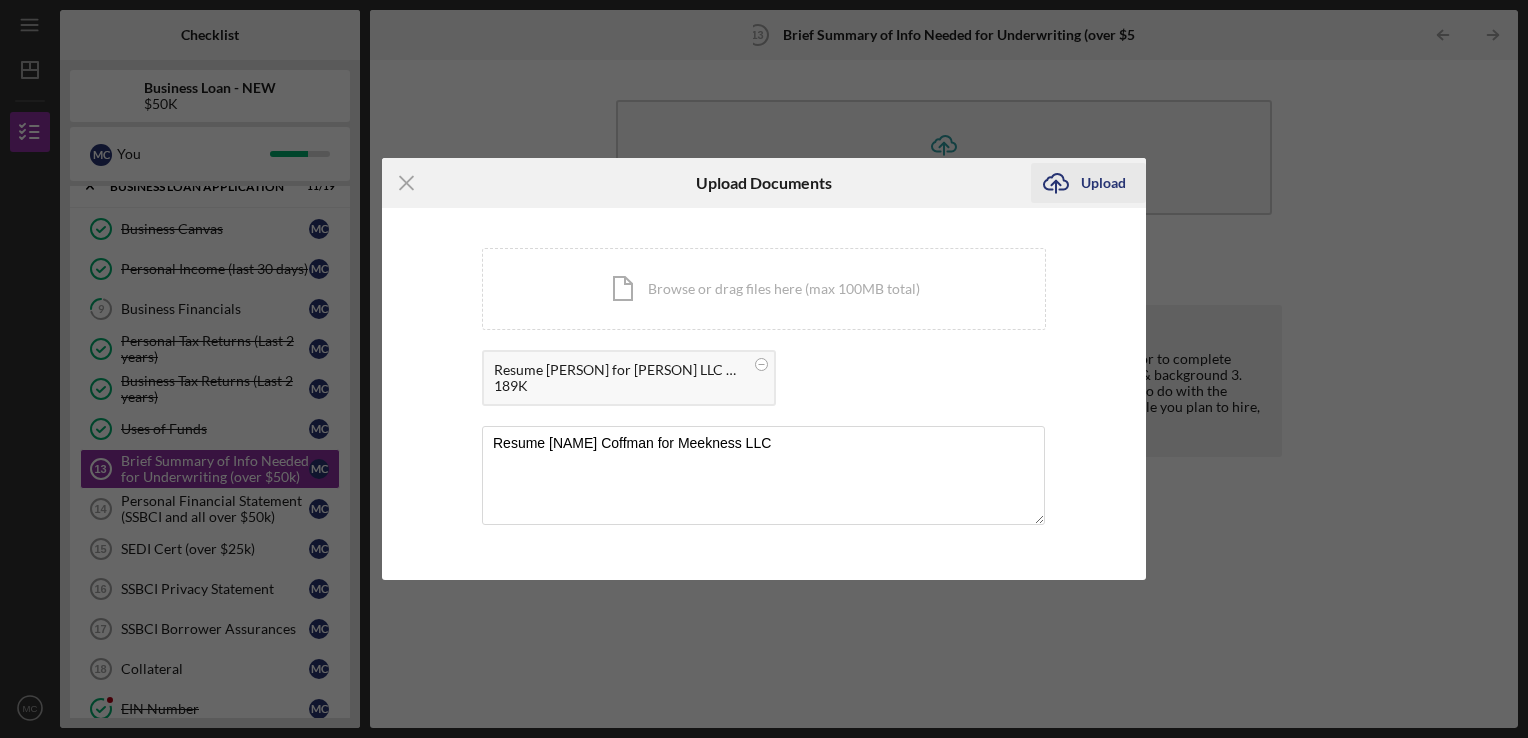 click on "Icon/Upload" 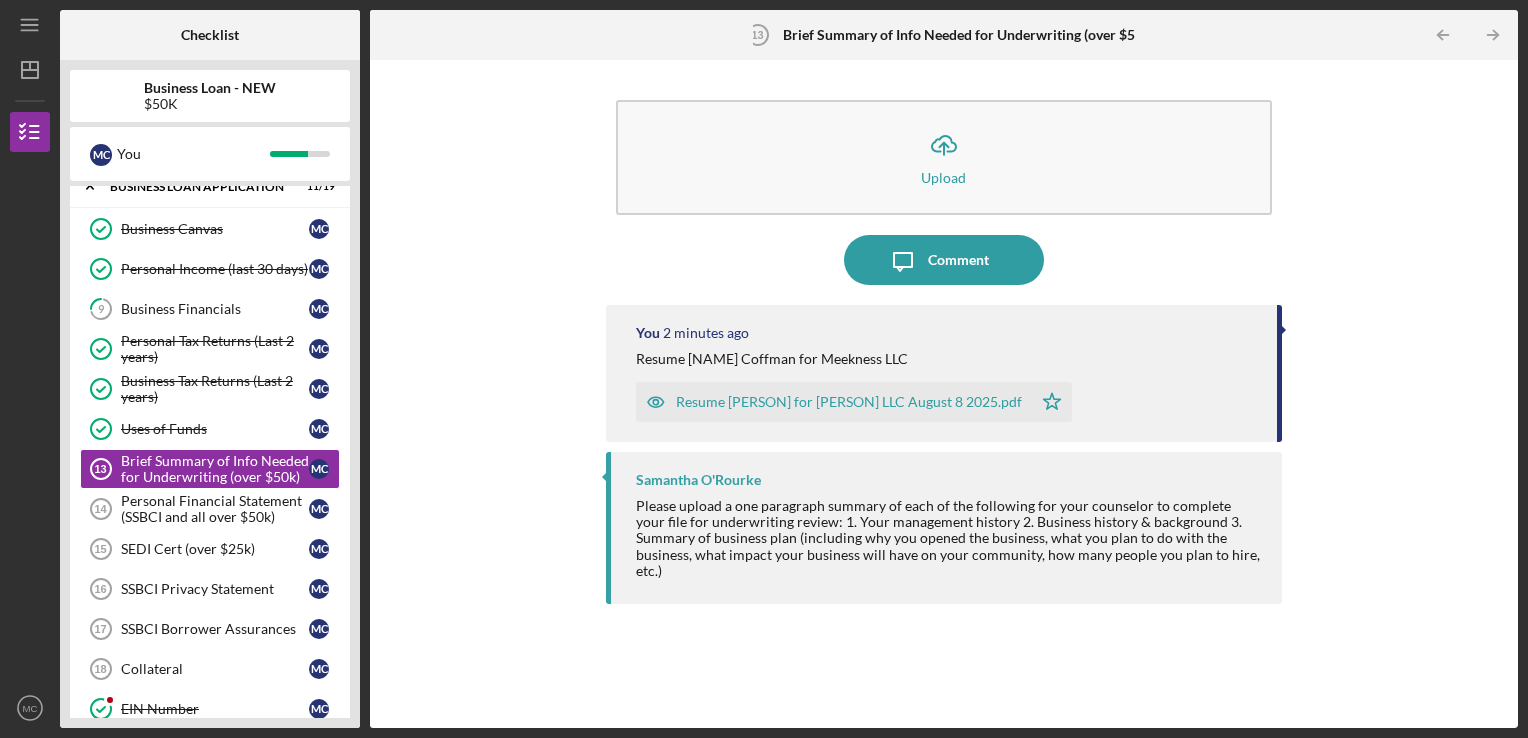 click on "Please upload a one paragraph summary of each of the following for your counselor to complete your file for underwriting review: 1. Your management history 2. Business history & background 3. Summary of business plan (including why you opened the business, what you plan to do with the business, what impact your business will have on your community, how many people you plan to hire, etc.)" at bounding box center [949, 538] 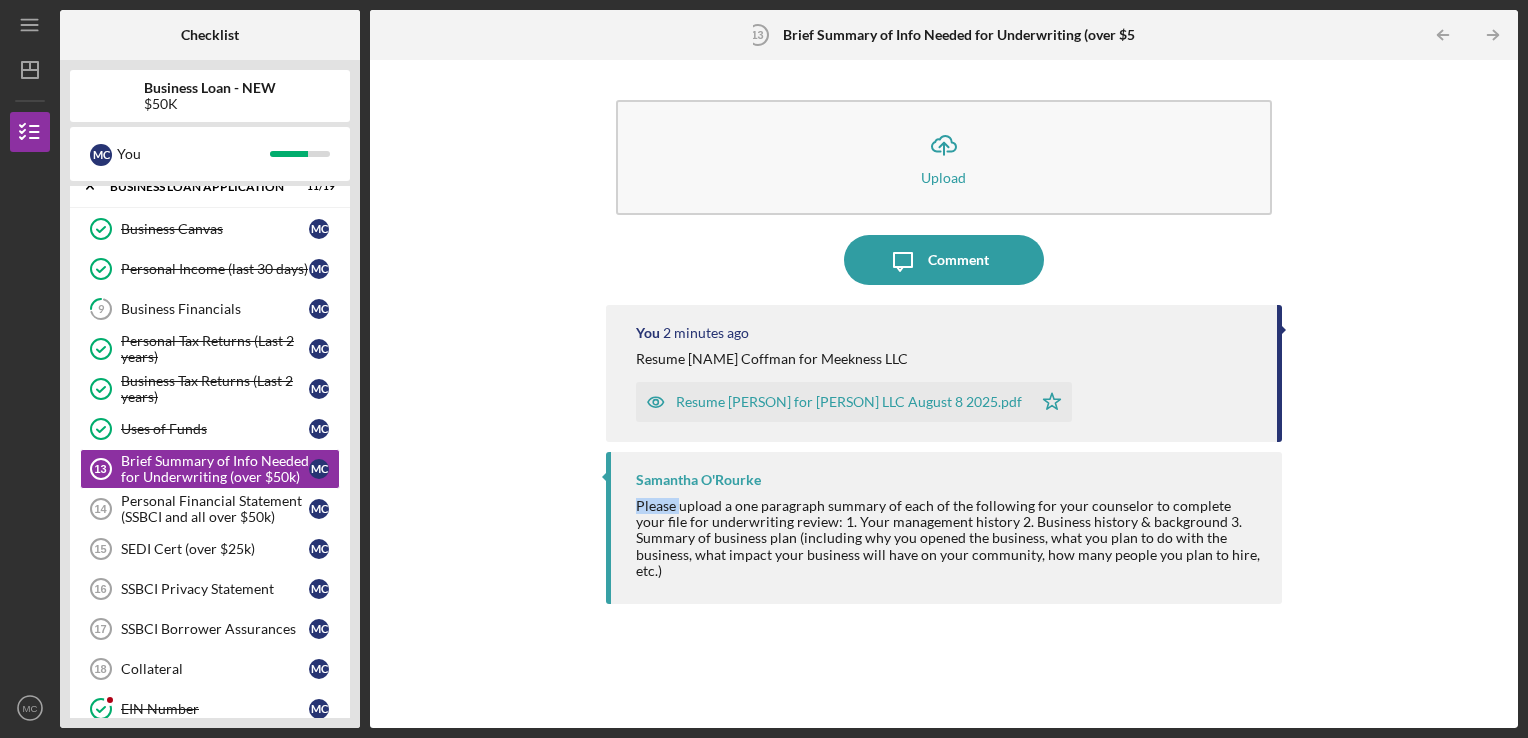 click on "Please upload a one paragraph summary of each of the following for your counselor to complete your file for underwriting review: 1. Your management history 2. Business history & background 3. Summary of business plan (including why you opened the business, what you plan to do with the business, what impact your business will have on your community, how many people you plan to hire, etc.)" at bounding box center (949, 538) 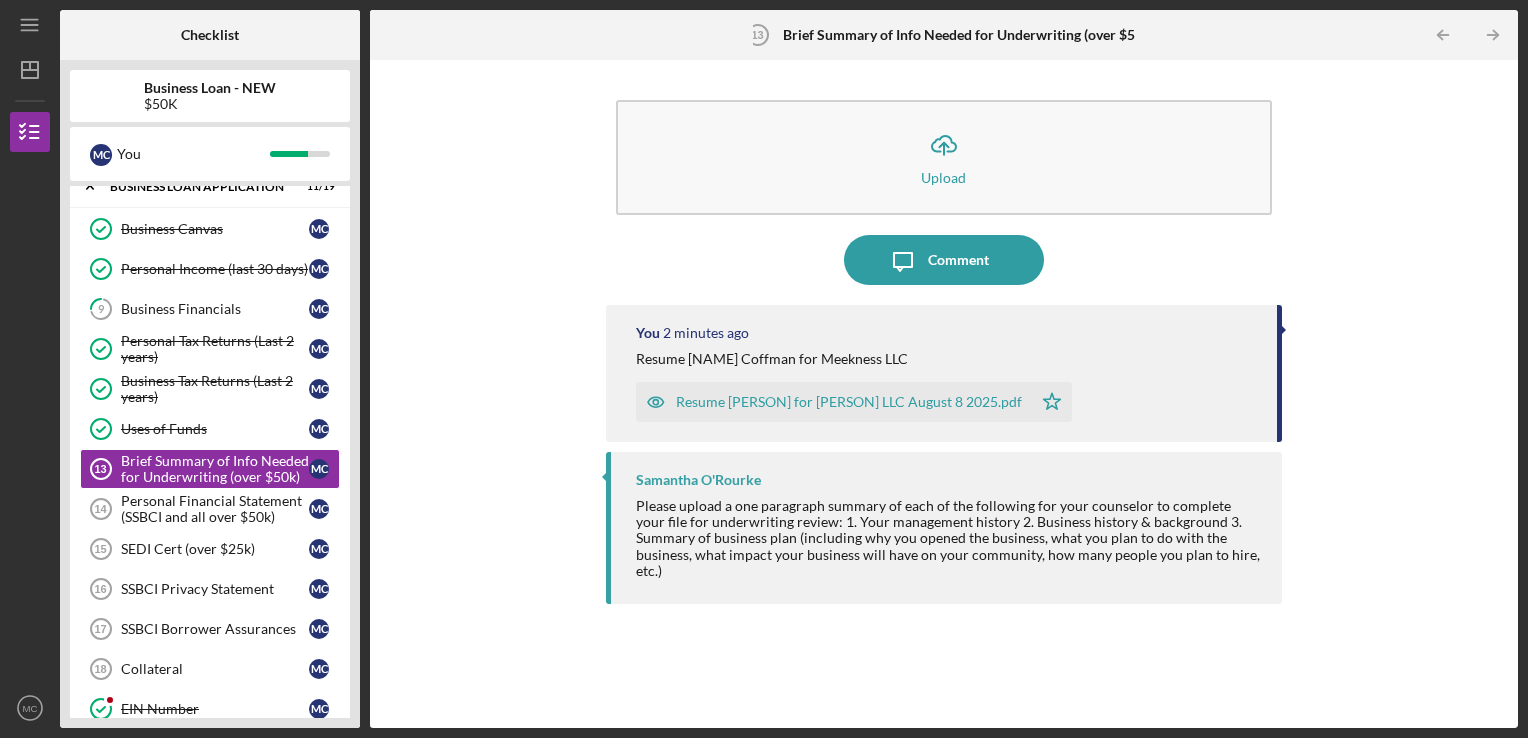 click on "Please upload a one paragraph summary of each of the following for your counselor to complete your file for underwriting review: 1. Your management history 2. Business history & background 3. Summary of business plan (including why you opened the business, what you plan to do with the business, what impact your business will have on your community, how many people you plan to hire, etc.)" at bounding box center (949, 538) 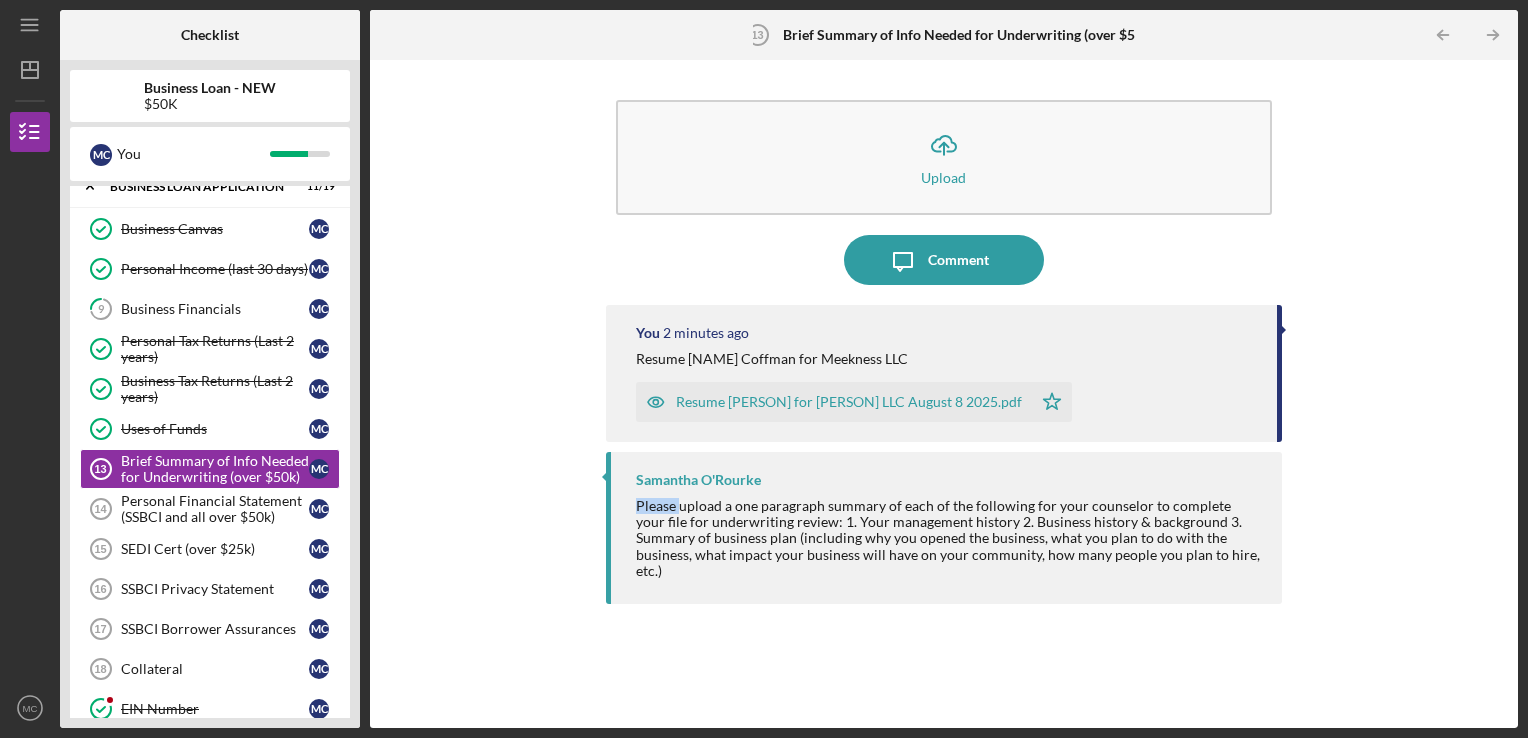 click on "Please upload a one paragraph summary of each of the following for your counselor to complete your file for underwriting review: 1. Your management history 2. Business history & background 3. Summary of business plan (including why you opened the business, what you plan to do with the business, what impact your business will have on your community, how many people you plan to hire, etc.)" at bounding box center (949, 538) 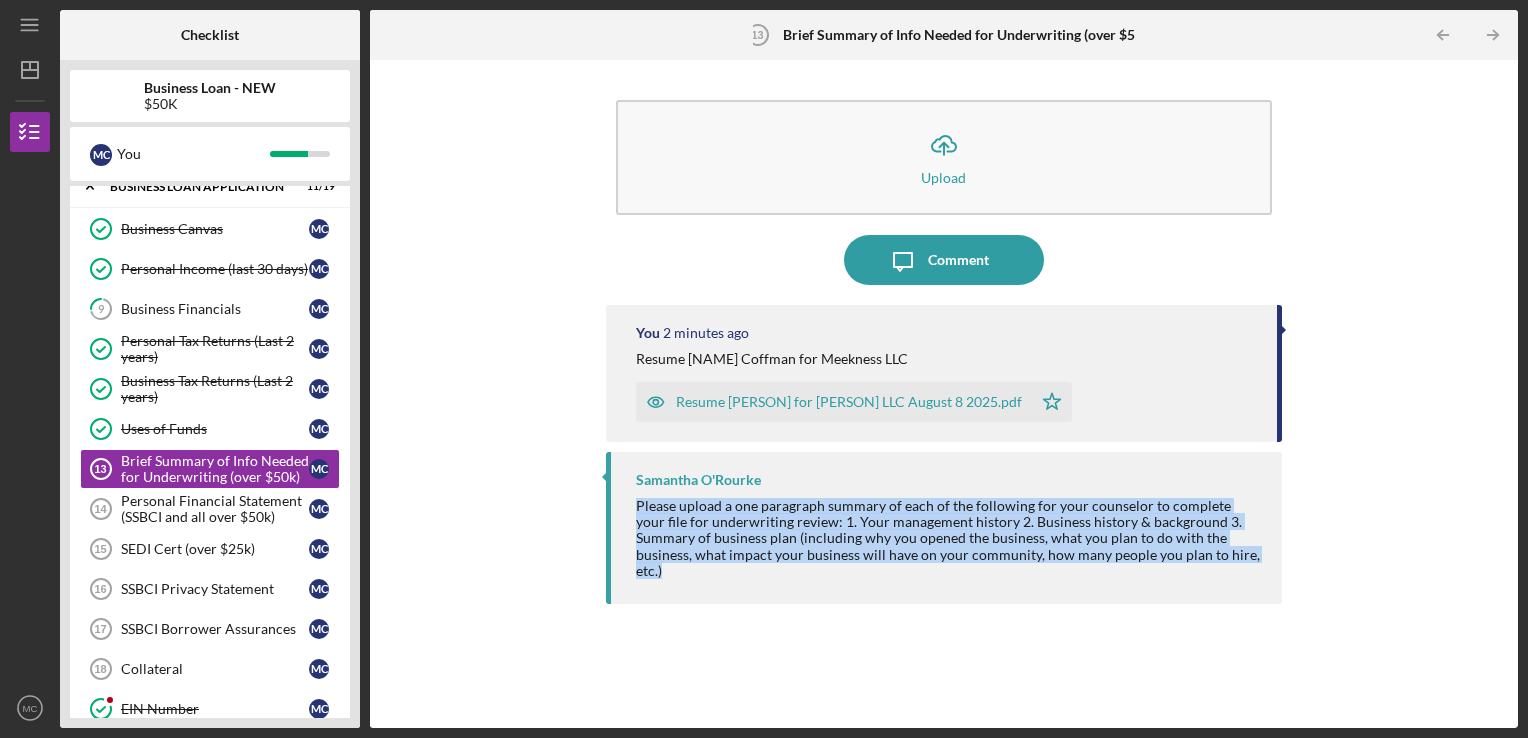drag, startPoint x: 1184, startPoint y: 556, endPoint x: 628, endPoint y: 502, distance: 558.61615 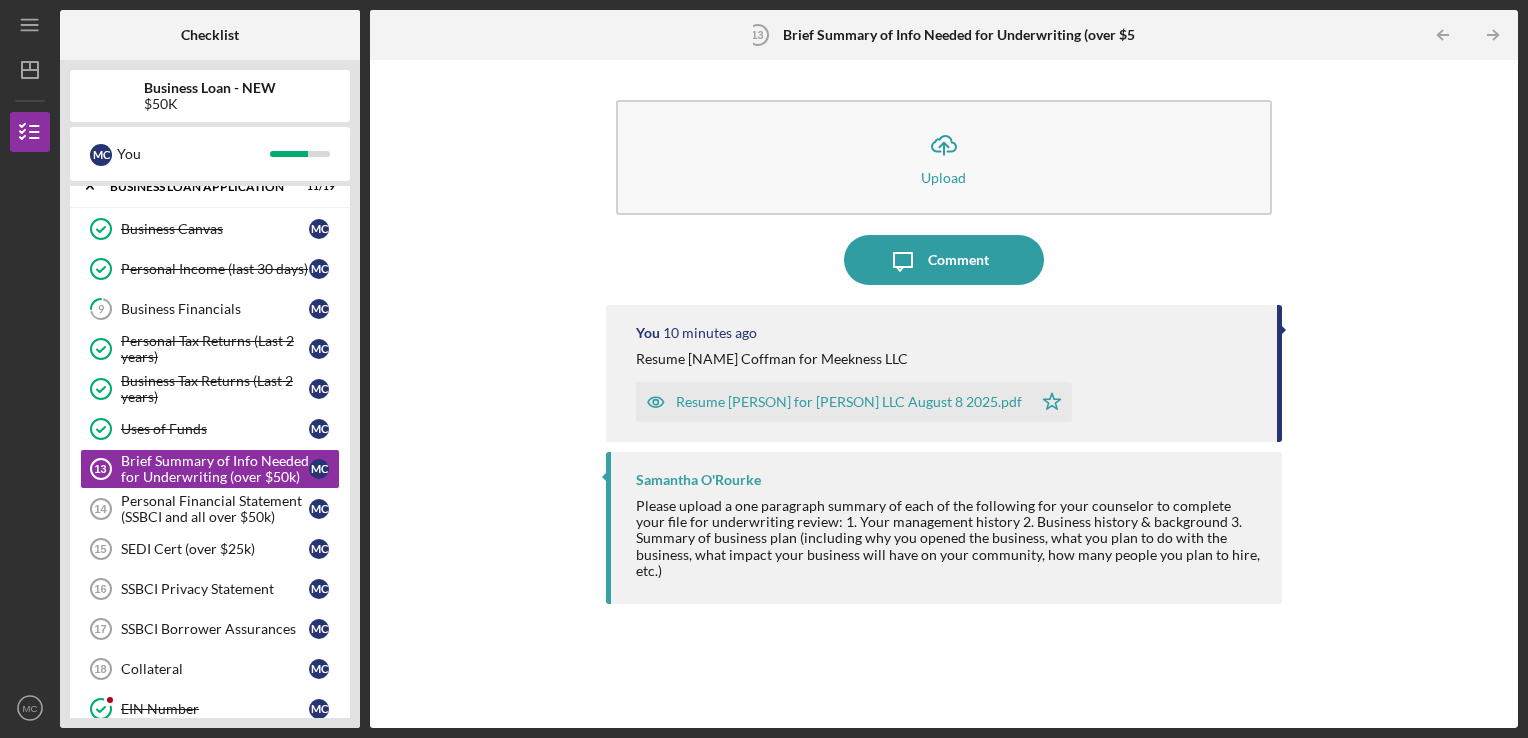 click on "You   10 minutes ago Resume [FIRST] [LAST] for Meekness LLC Resume [FIRST] [LAST] for Meekness LLC August 8 2025.pdf Icon/Star" at bounding box center [944, 373] 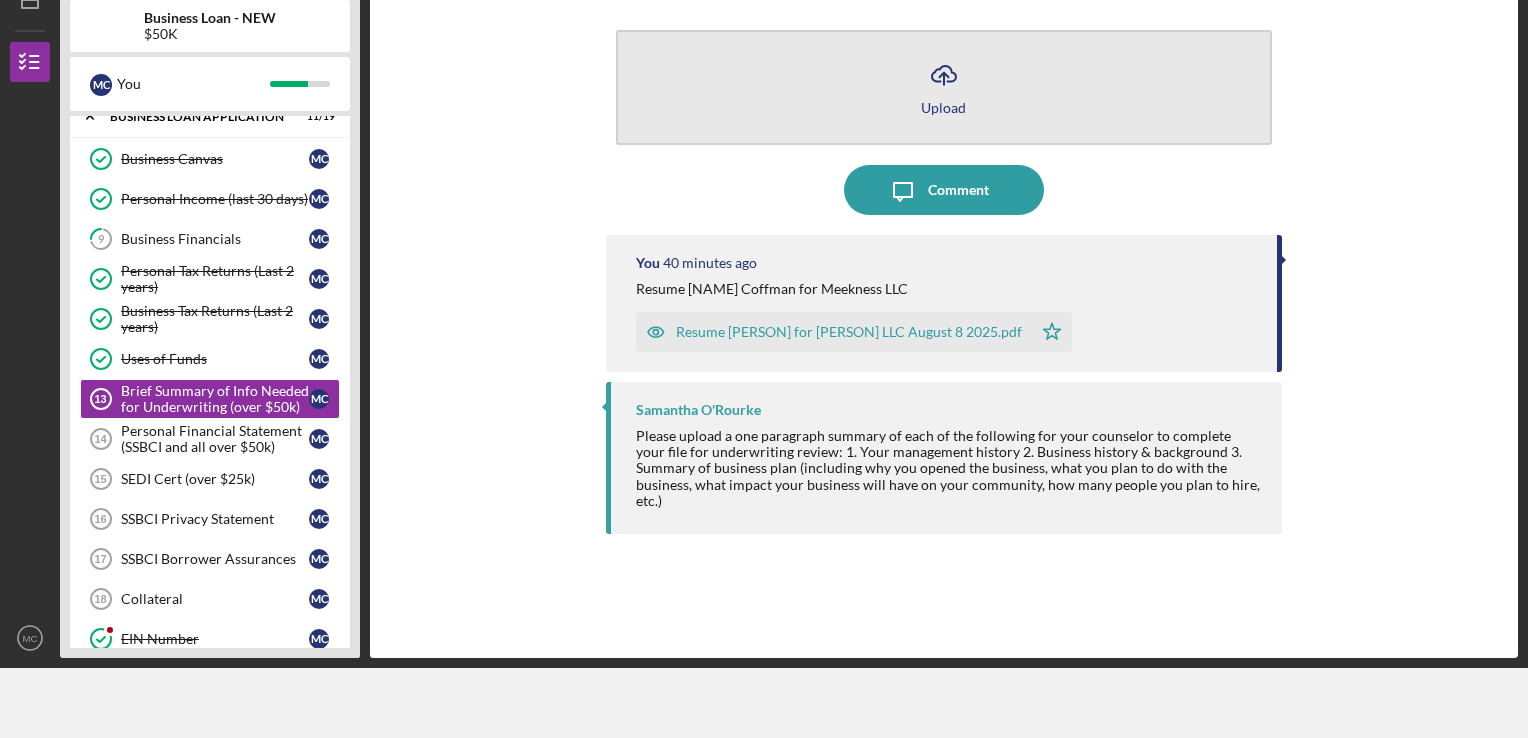 scroll, scrollTop: 0, scrollLeft: 0, axis: both 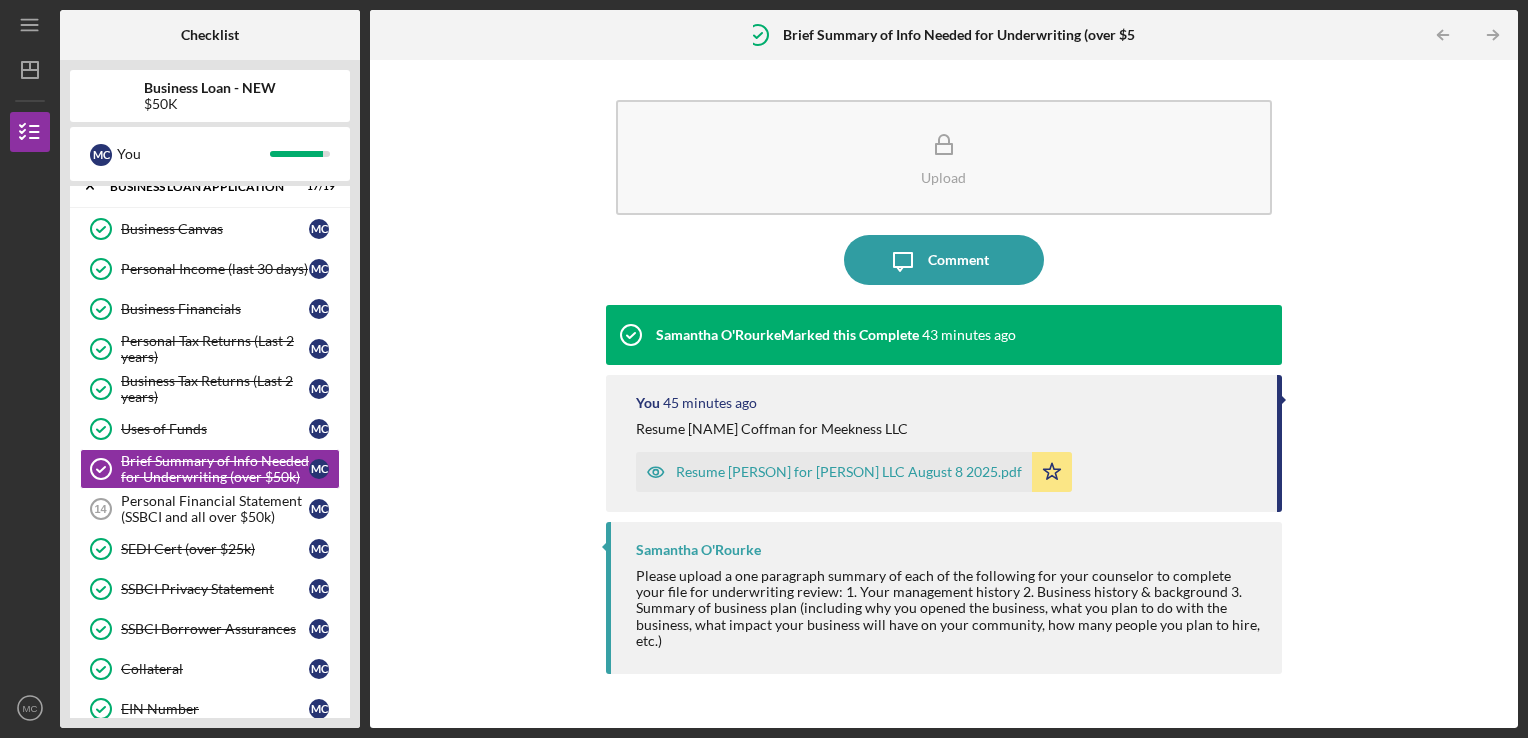 click on "You   45 minutes ago Resume [PERSON] for Meekness LLC Resume [PERSON] for Meekness LLC [DATE].pdf Icon/Star" at bounding box center [944, 443] 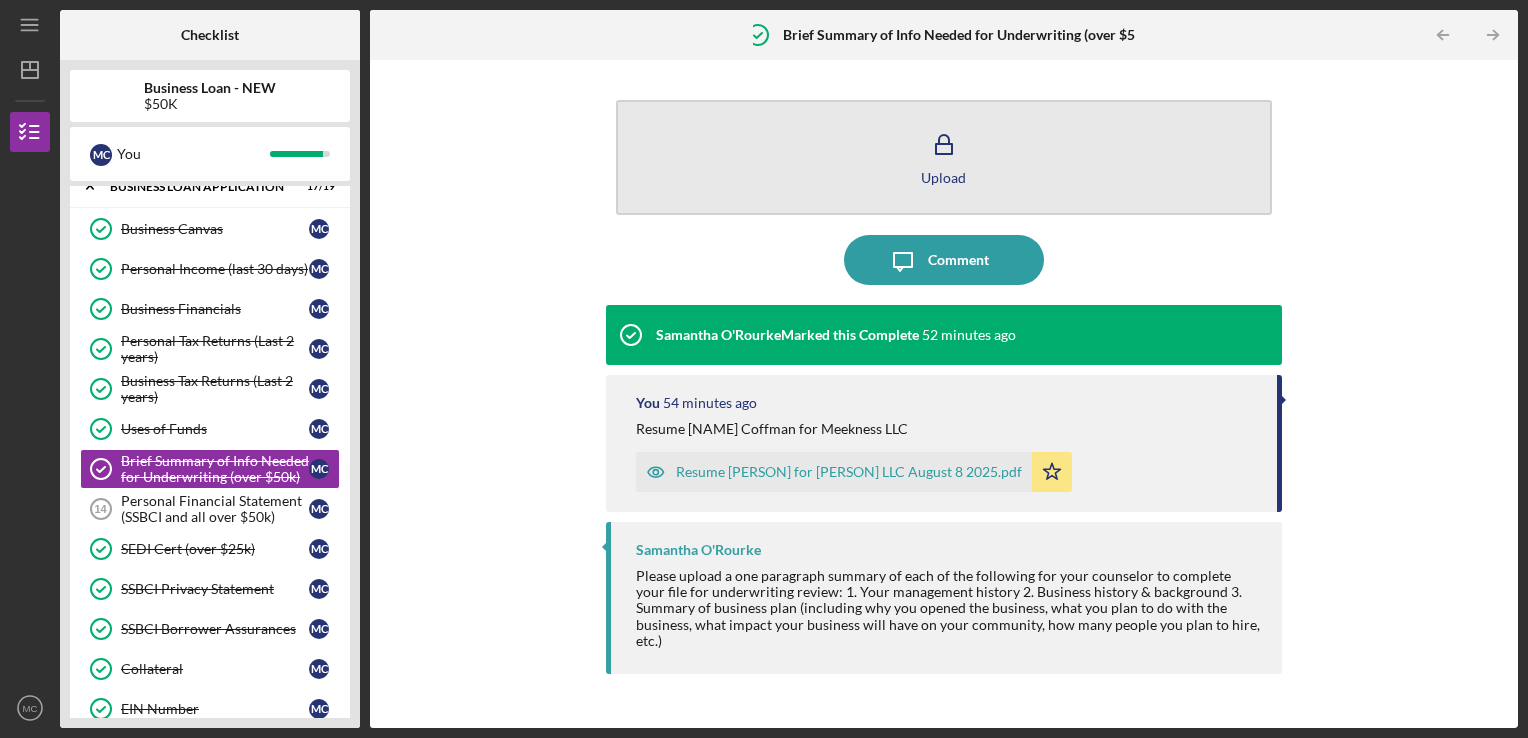 click 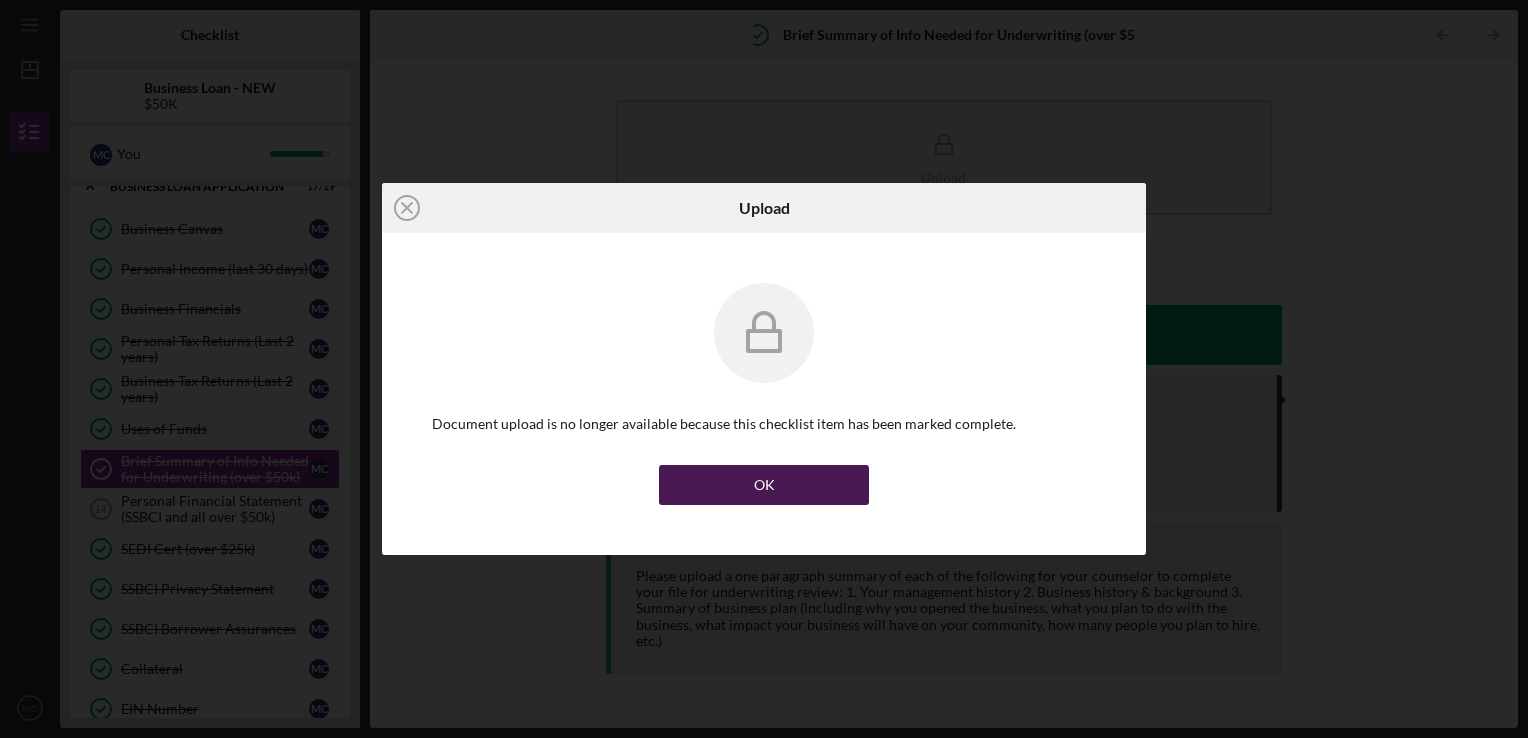 click on "OK" at bounding box center (764, 485) 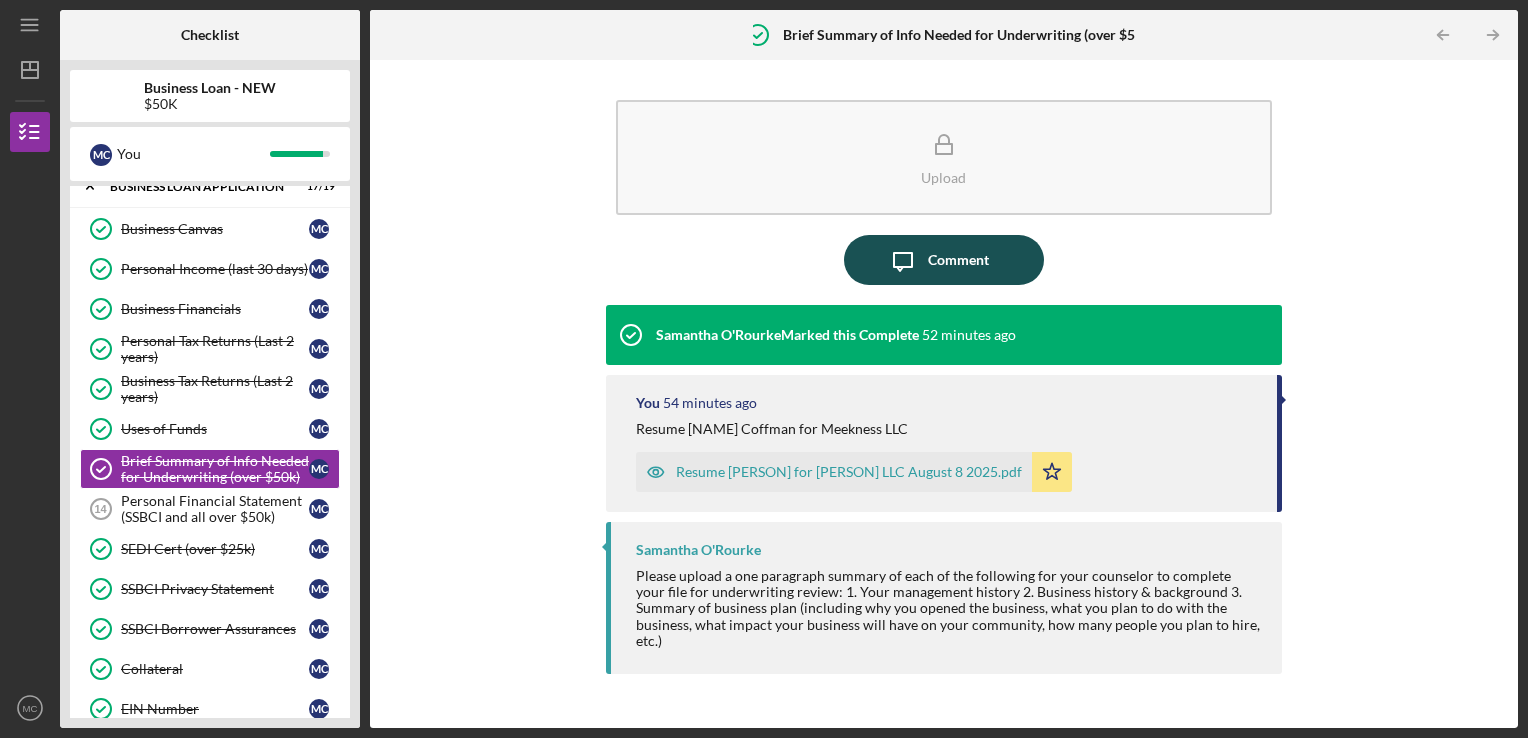 click on "Icon/Message" 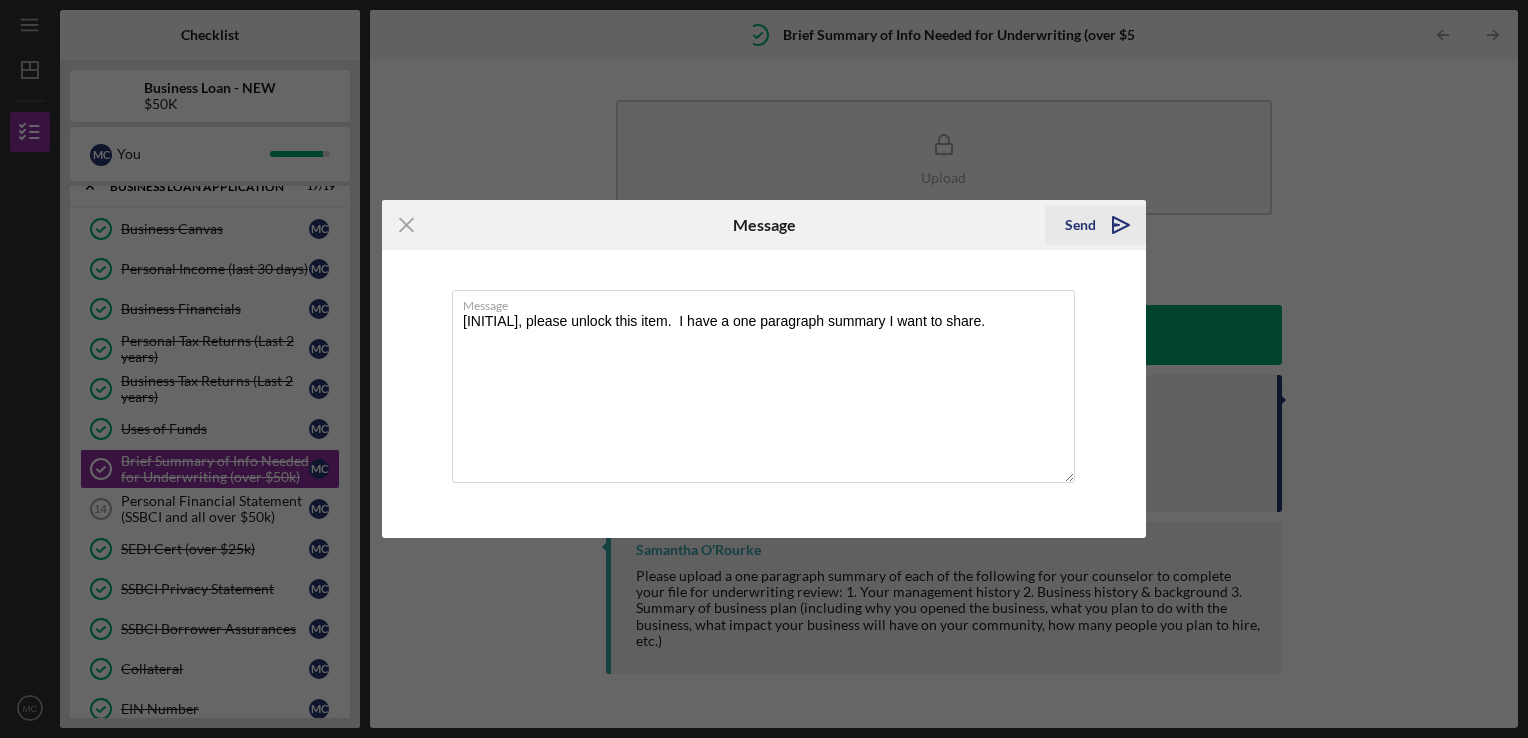 type on "[INITIAL], please unlock this item.  I have a one paragraph summary I want to share." 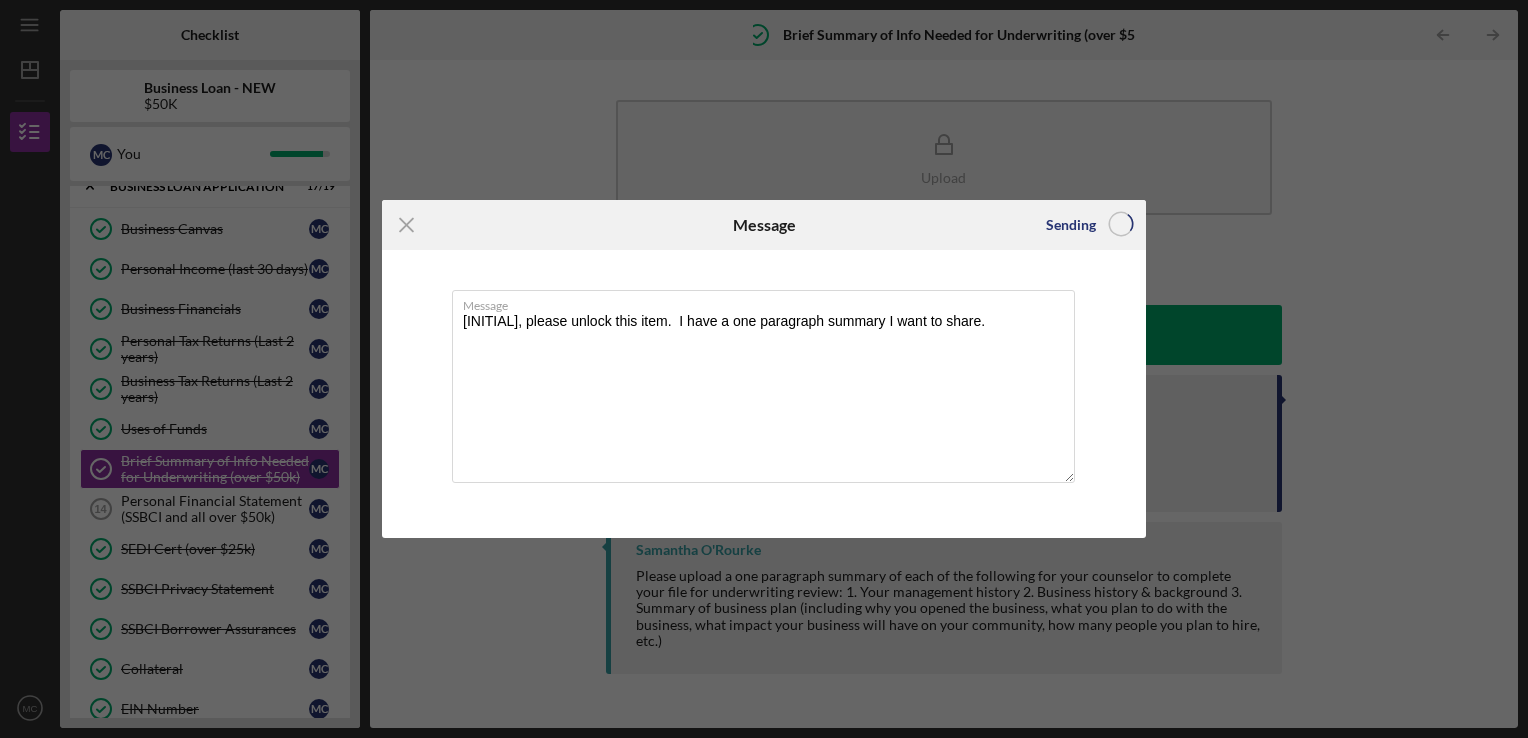 type 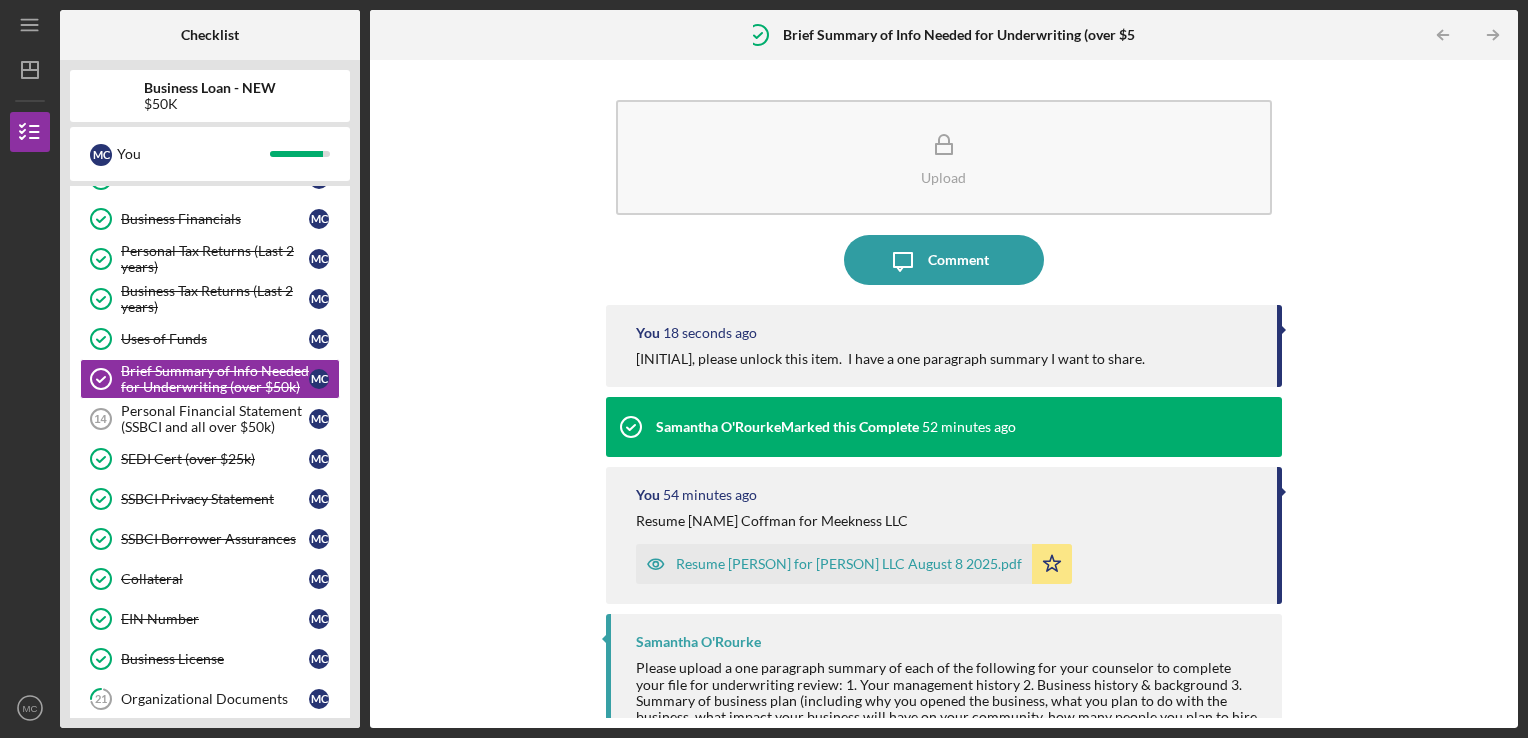 scroll, scrollTop: 446, scrollLeft: 0, axis: vertical 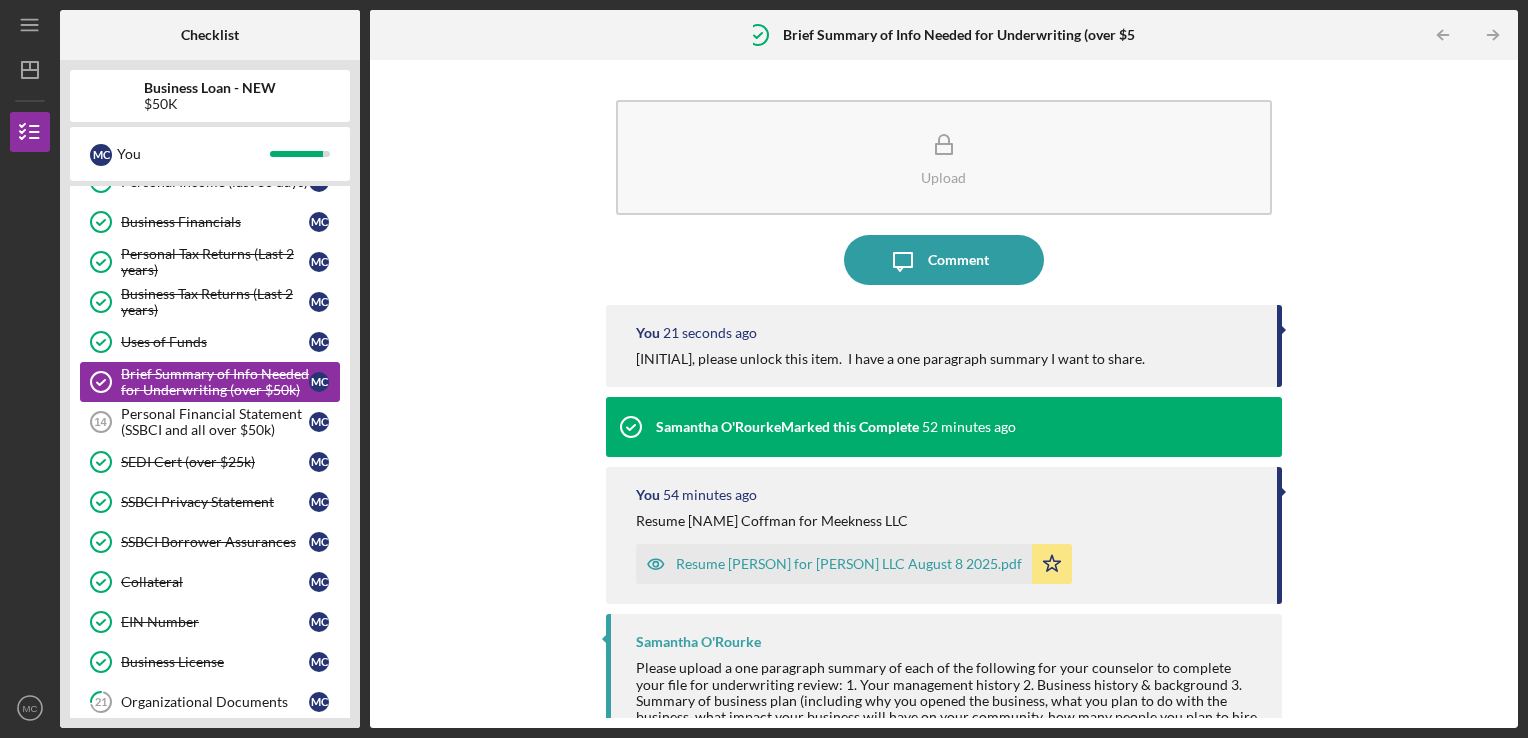 click on "Brief Summary of Info Needed for Underwriting (over $50k)" at bounding box center (215, 382) 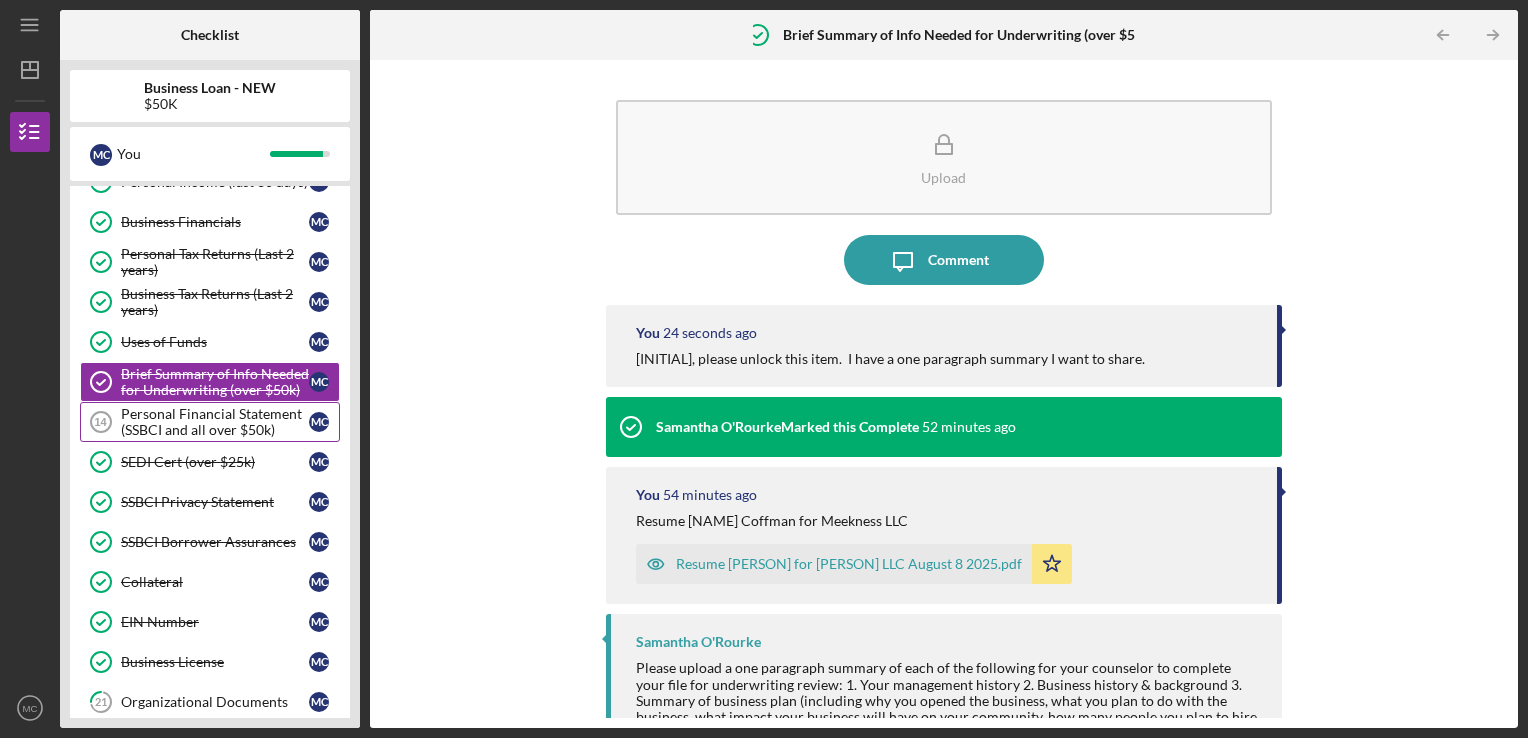 click on "Personal Financial Statement (SSBCI and all over $50k)" at bounding box center (215, 422) 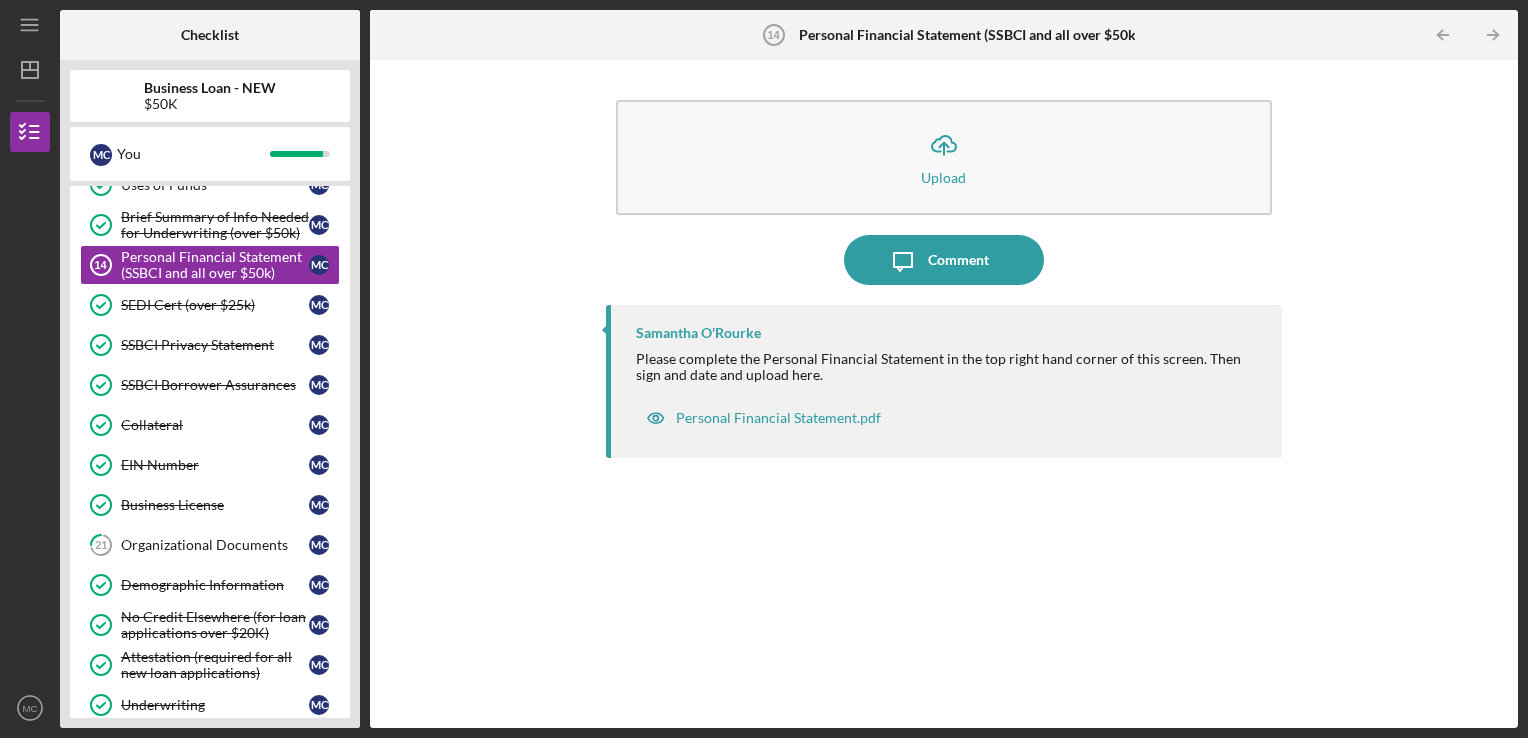 scroll, scrollTop: 602, scrollLeft: 0, axis: vertical 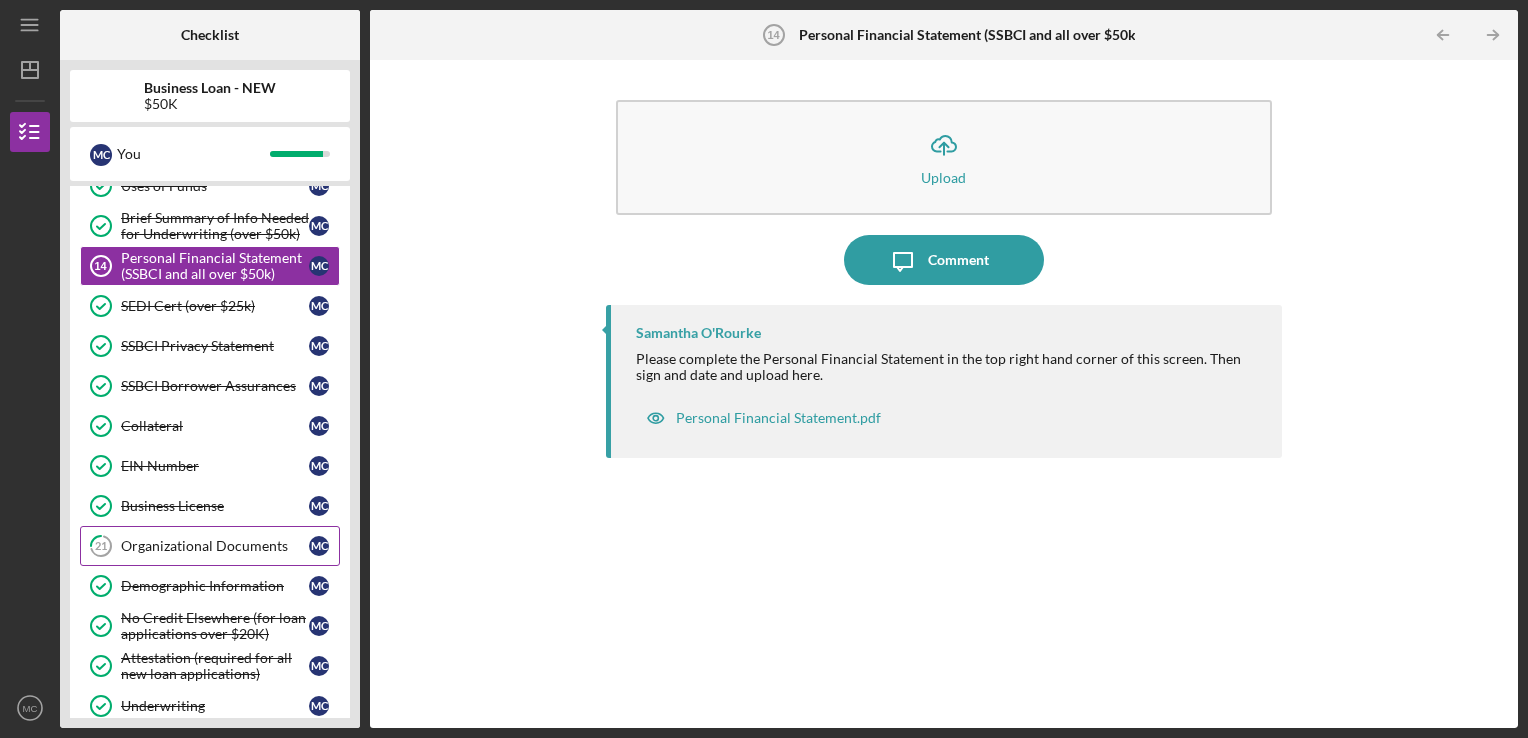 click on "Organizational Documents" at bounding box center (215, 546) 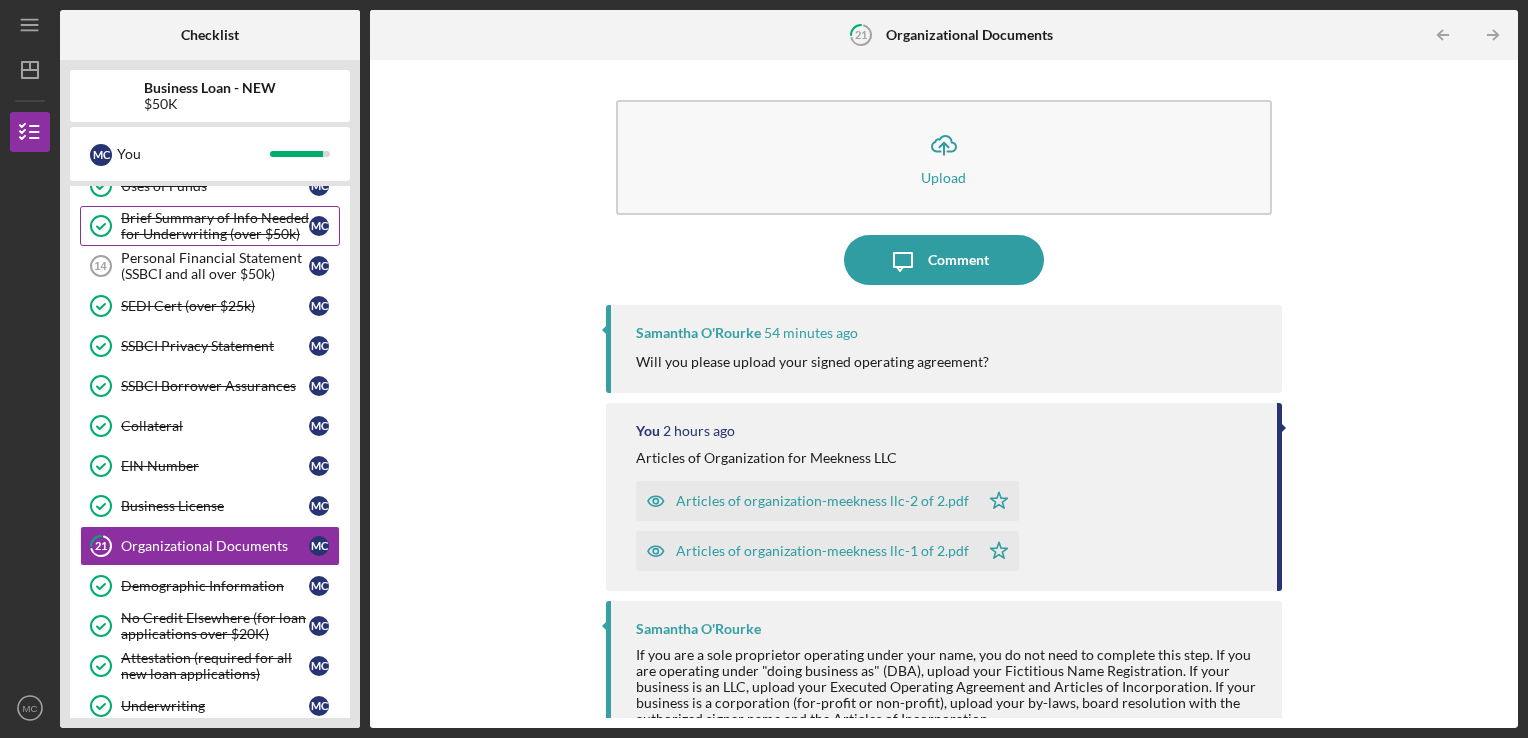 click on "Brief Summary of Info Needed for Underwriting (over $50k)" at bounding box center [215, 226] 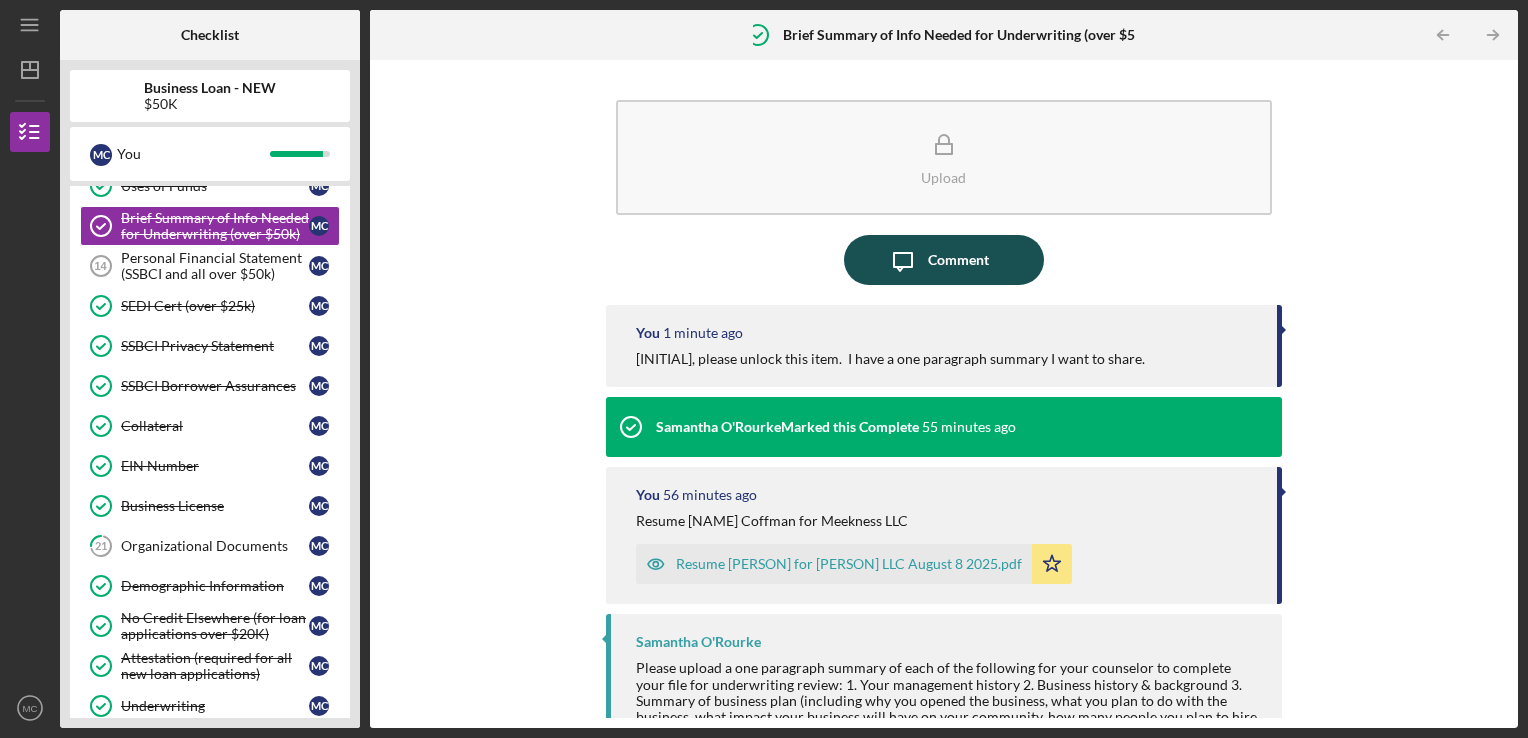 click on "Icon/Message Comment" at bounding box center [944, 260] 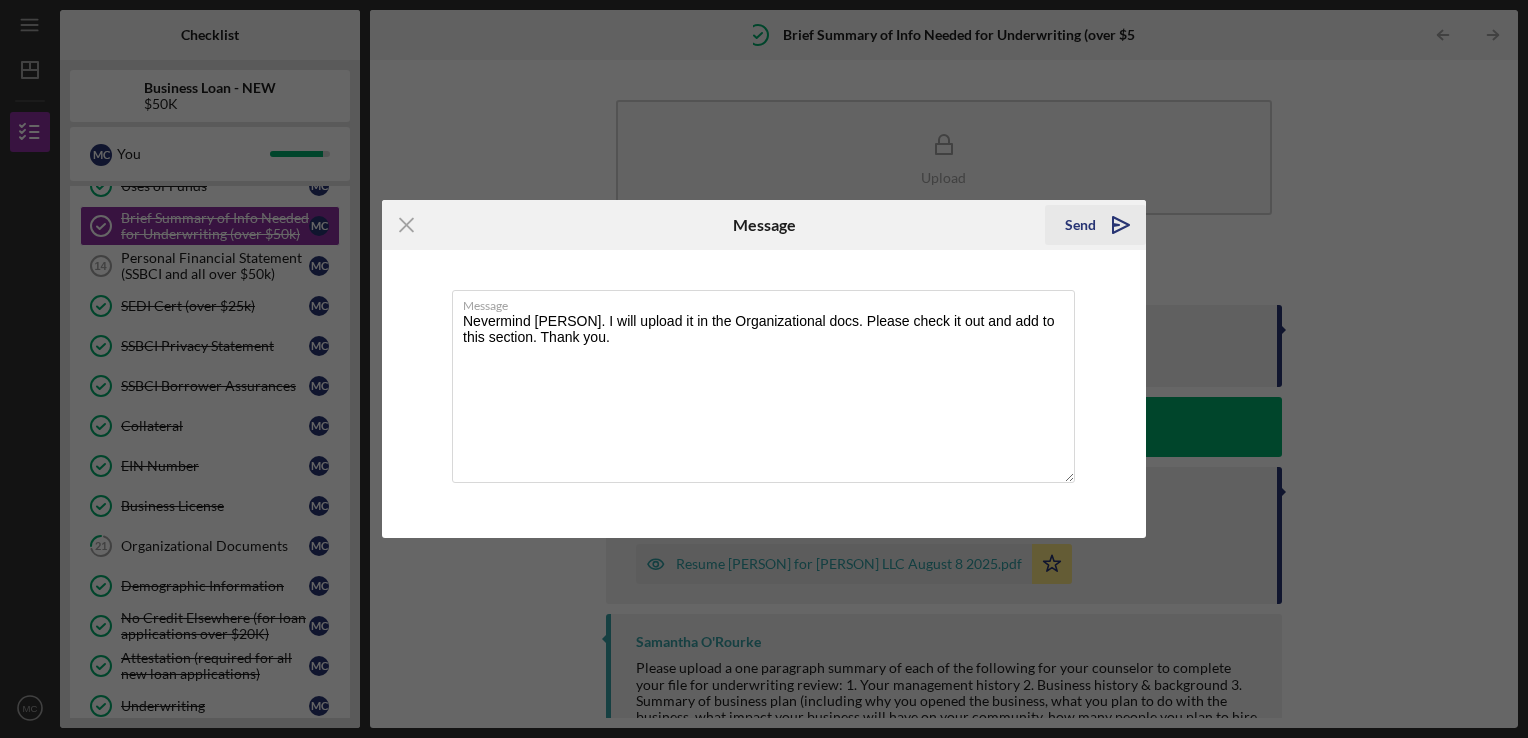 type on "Nevermind [PERSON]. I will upload it in the Organizational docs. Please check it out and add to this section. Thank you." 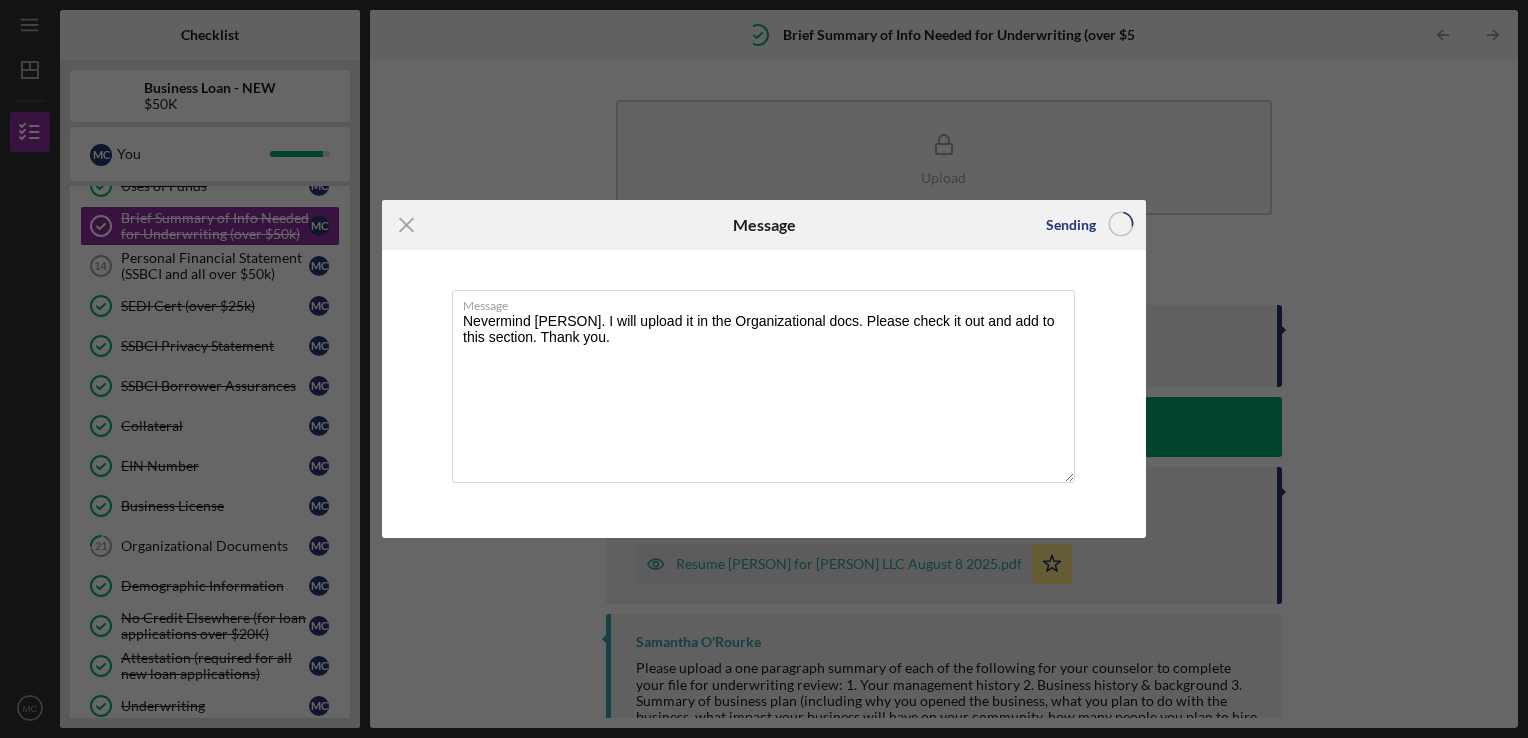 type 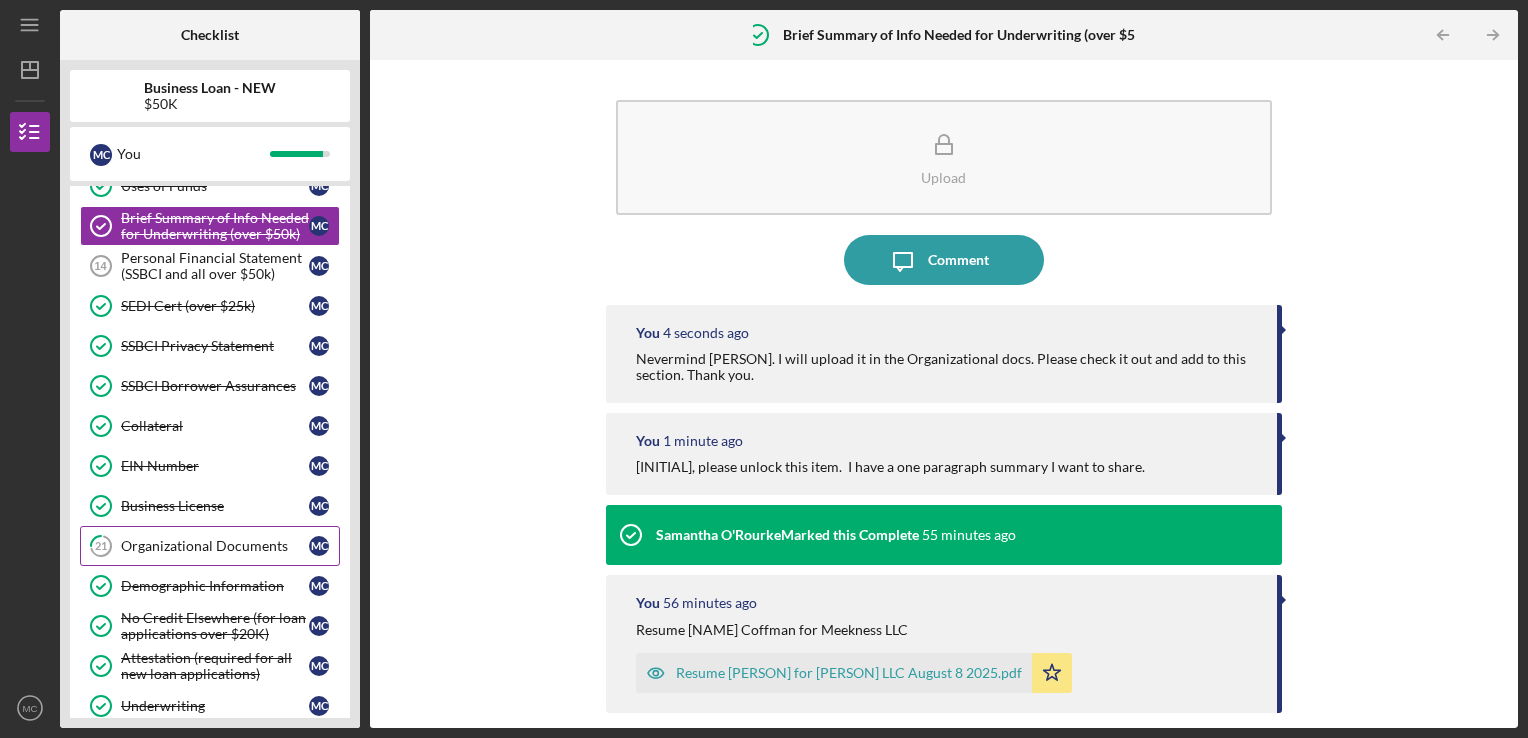 click on "Organizational Documents" at bounding box center (215, 546) 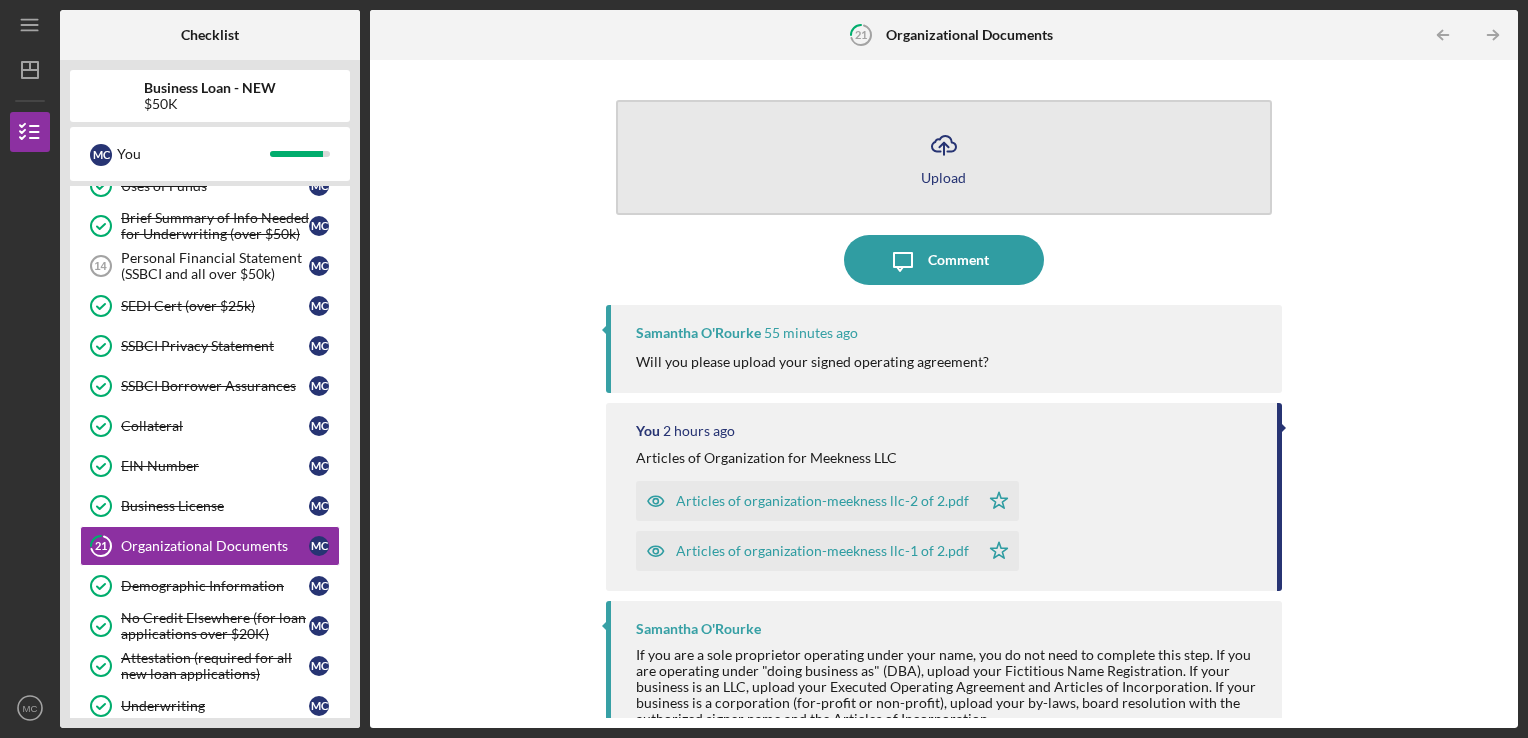 click on "Icon/Upload" 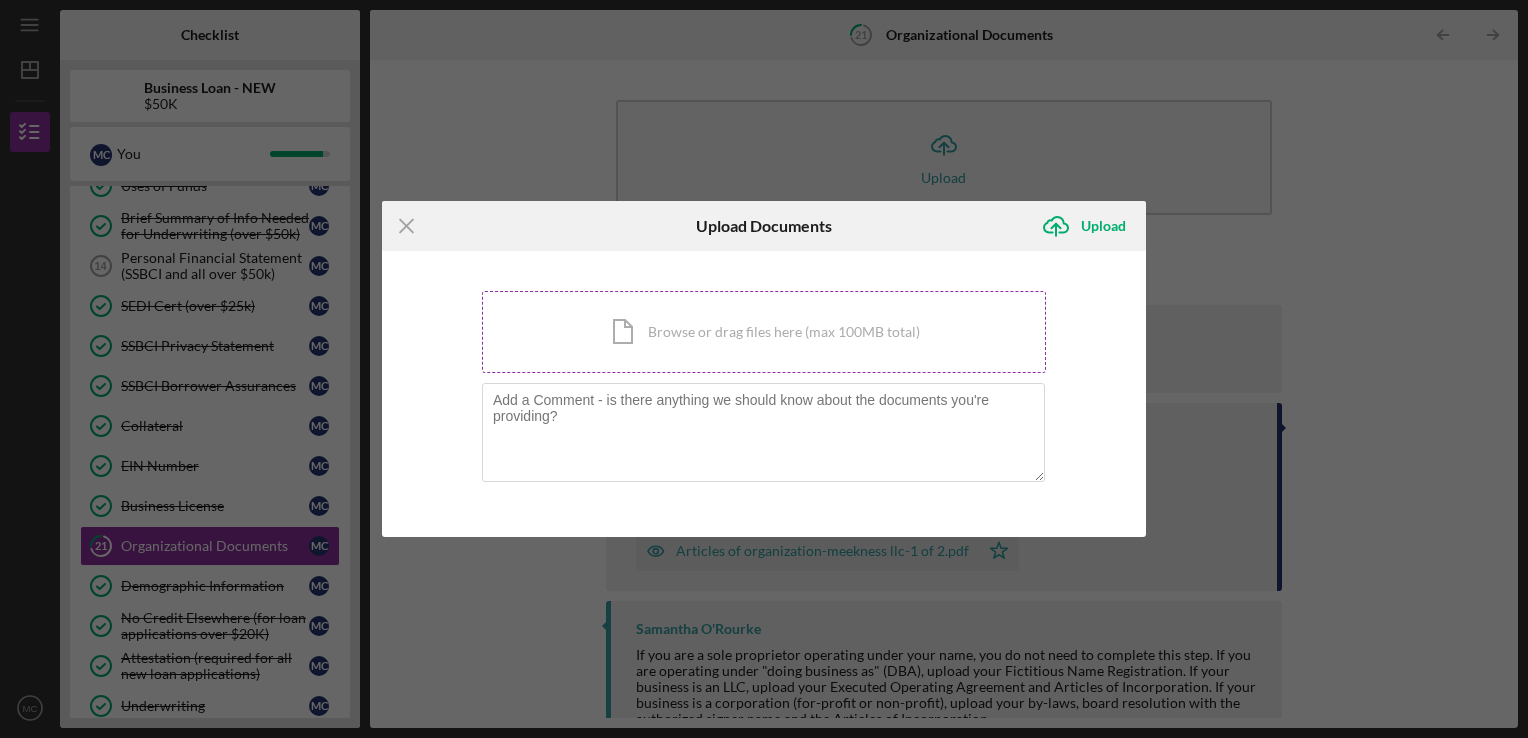 click on "Icon/Document Browse or drag files here (max 100MB total) Tap to choose files or take a photo" at bounding box center [764, 332] 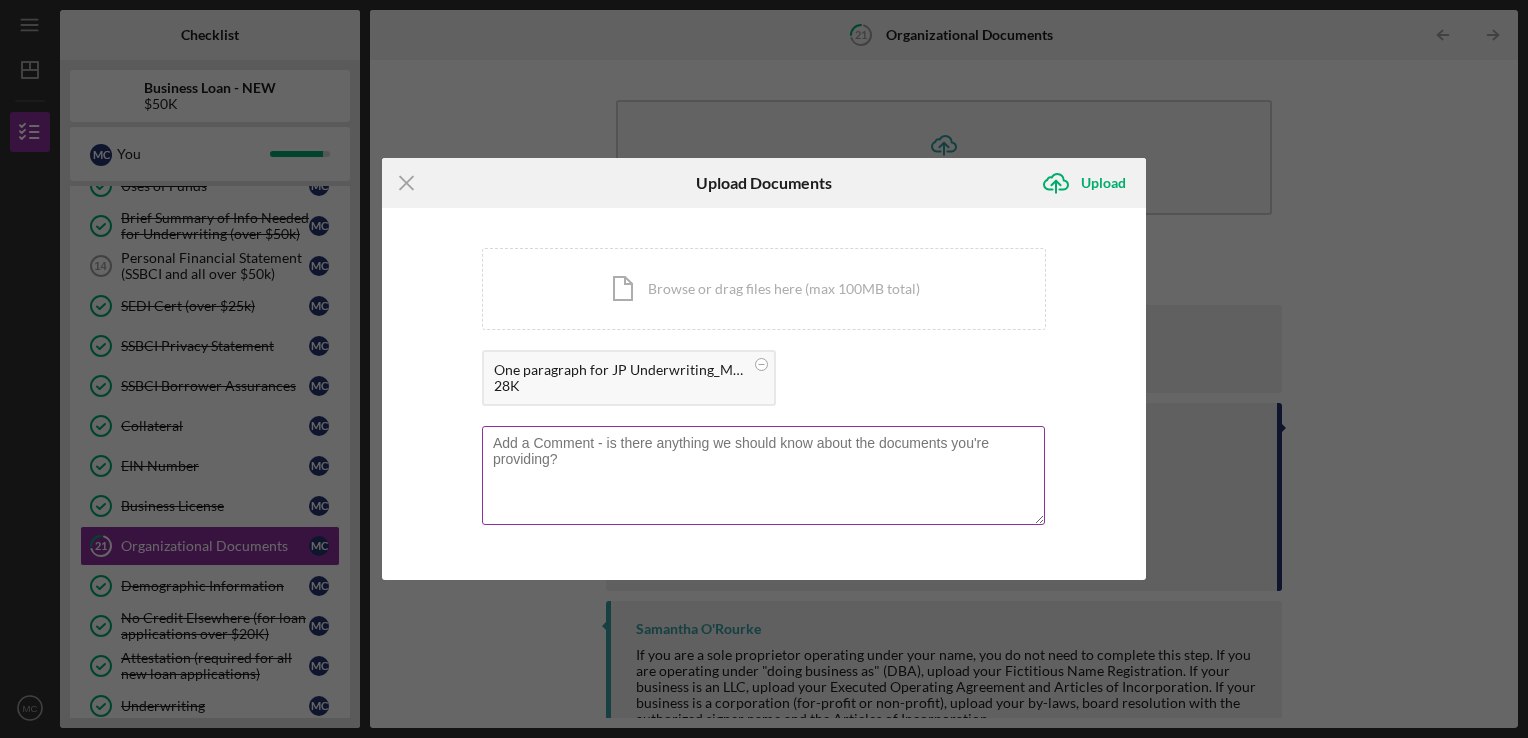 click at bounding box center [763, 475] 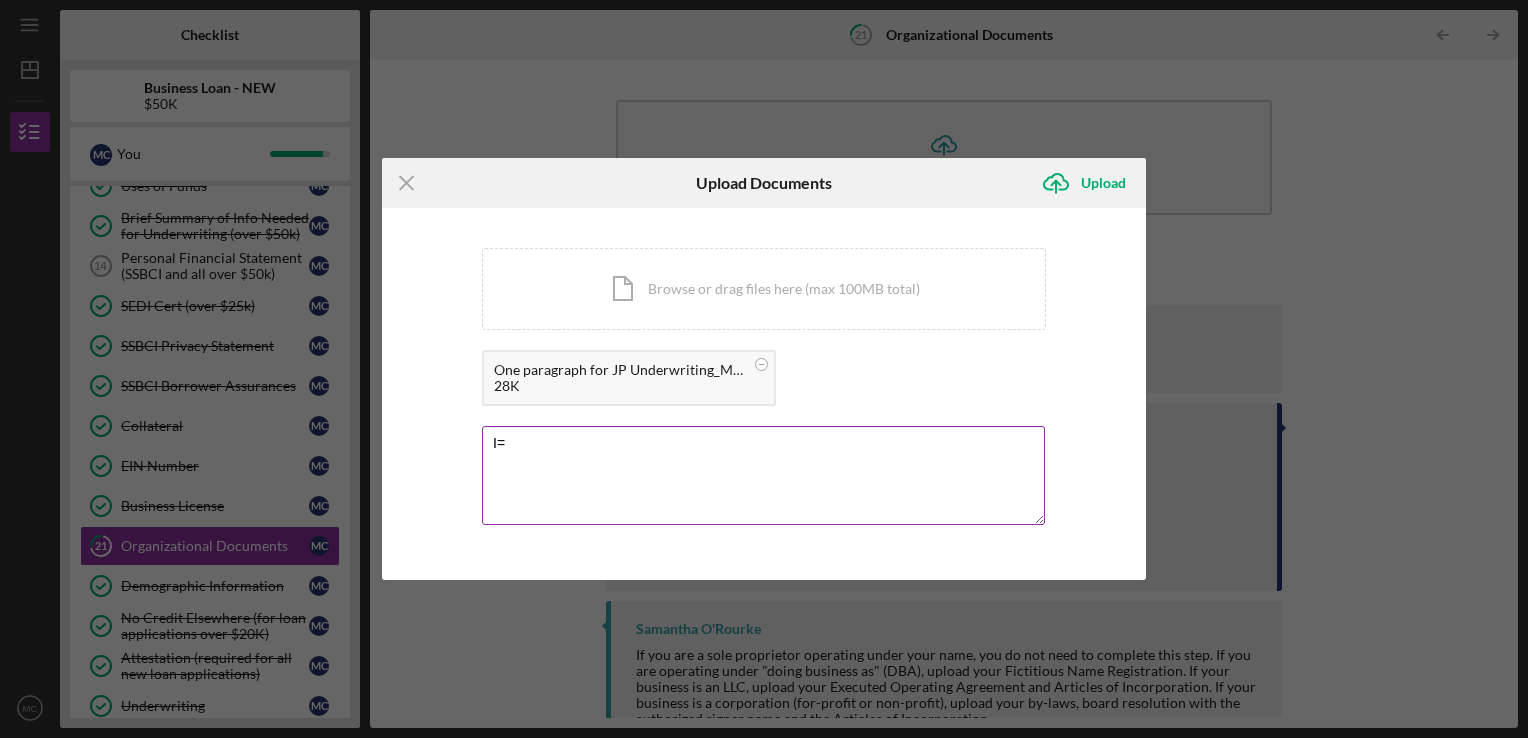 type on "I" 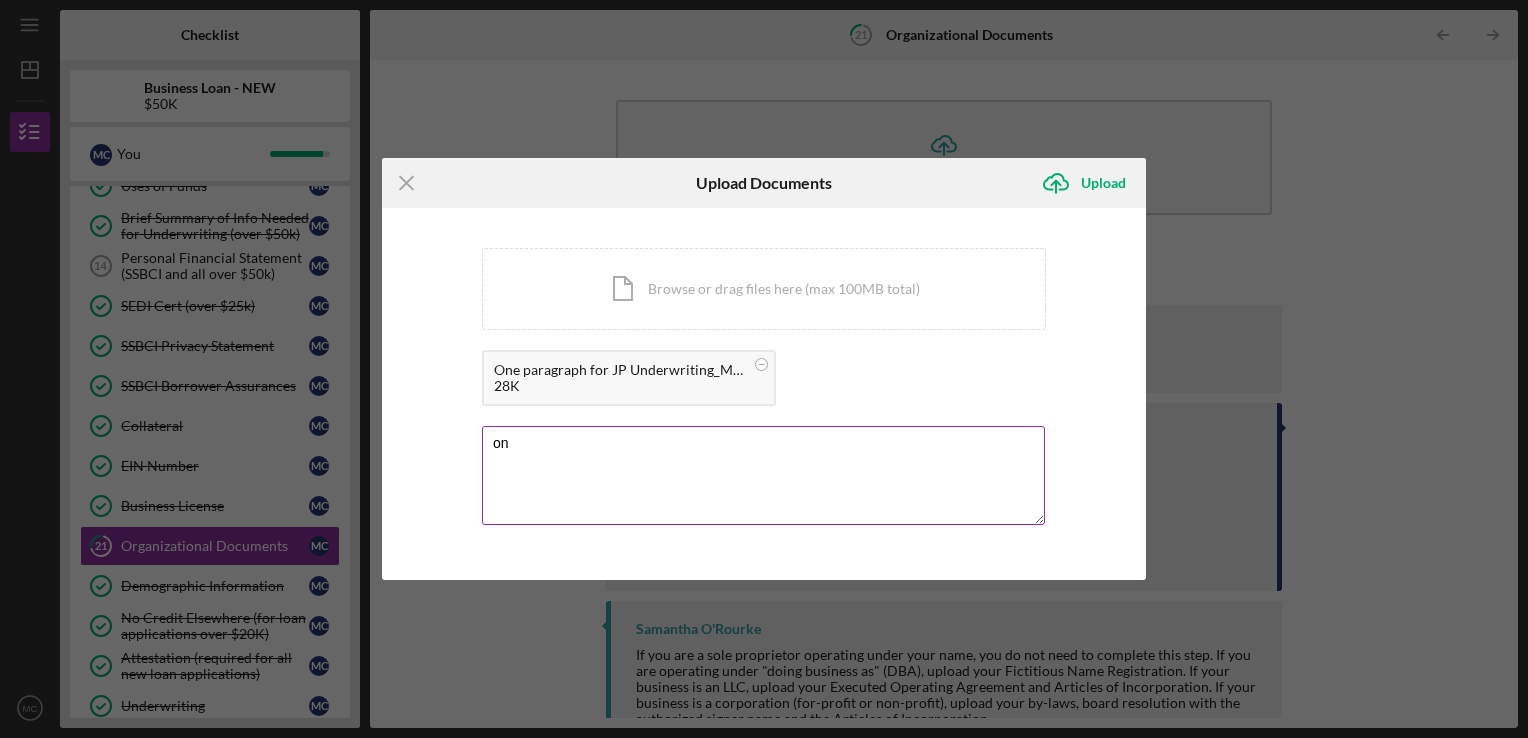 type on "o" 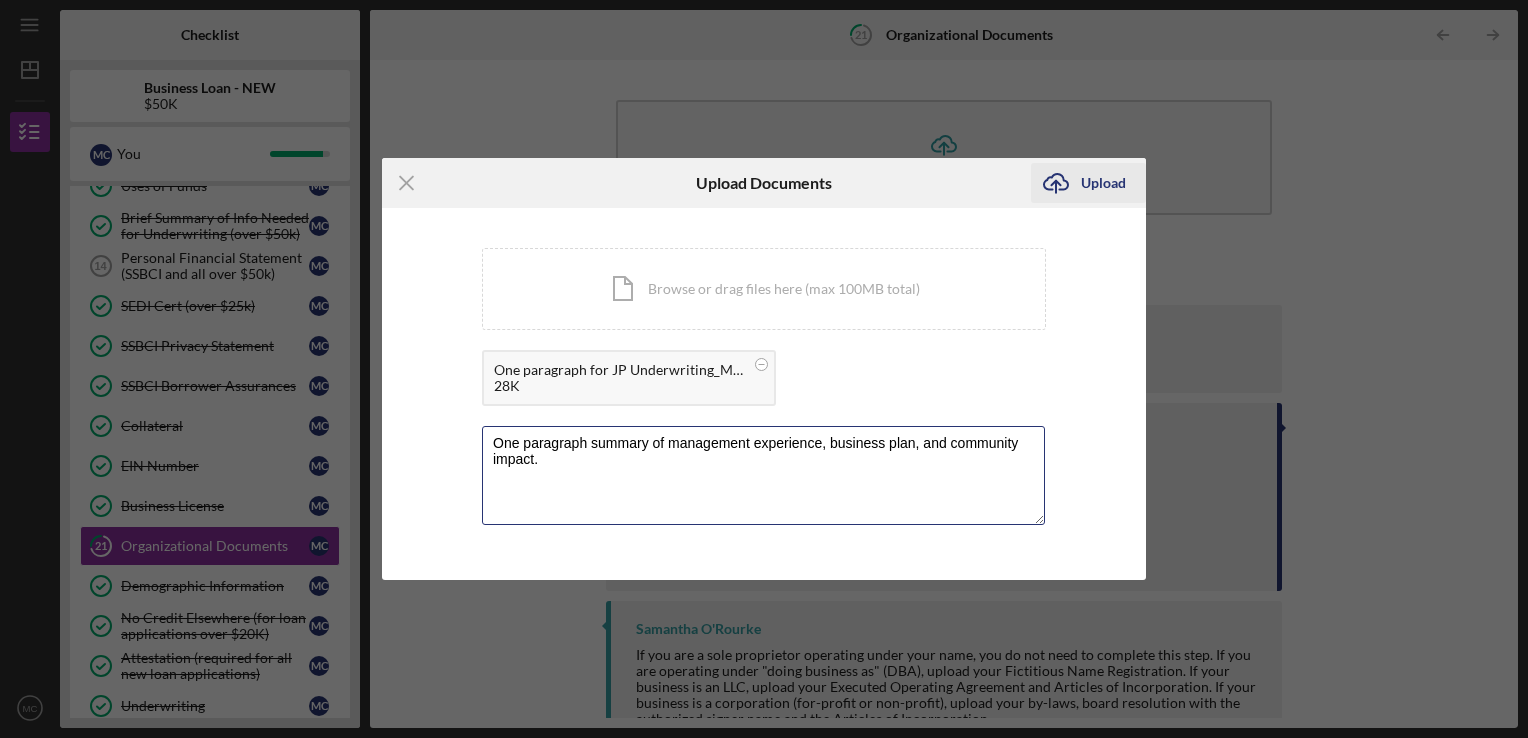 type on "One paragraph summary of management experience, business plan, and community impact." 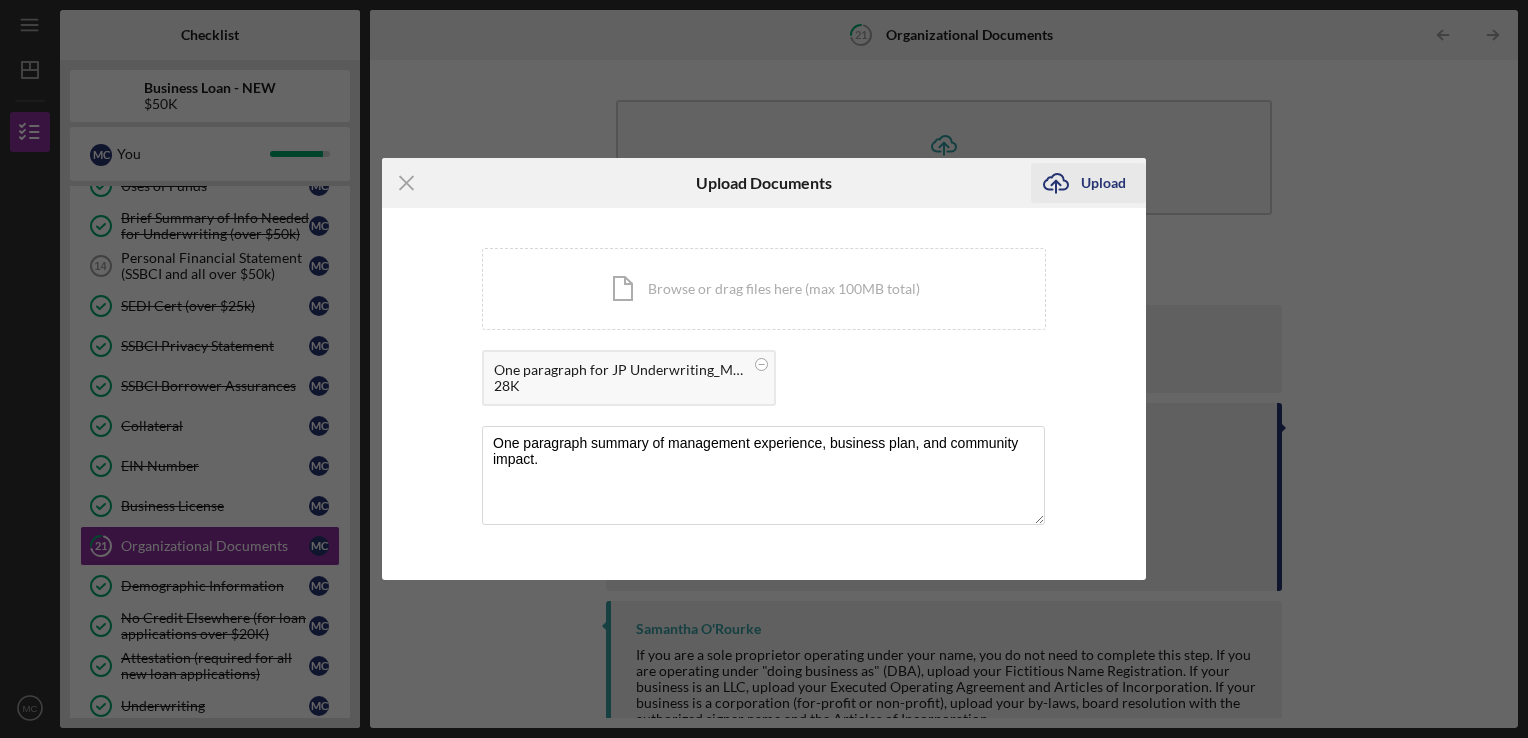 click on "Upload" at bounding box center [1103, 183] 